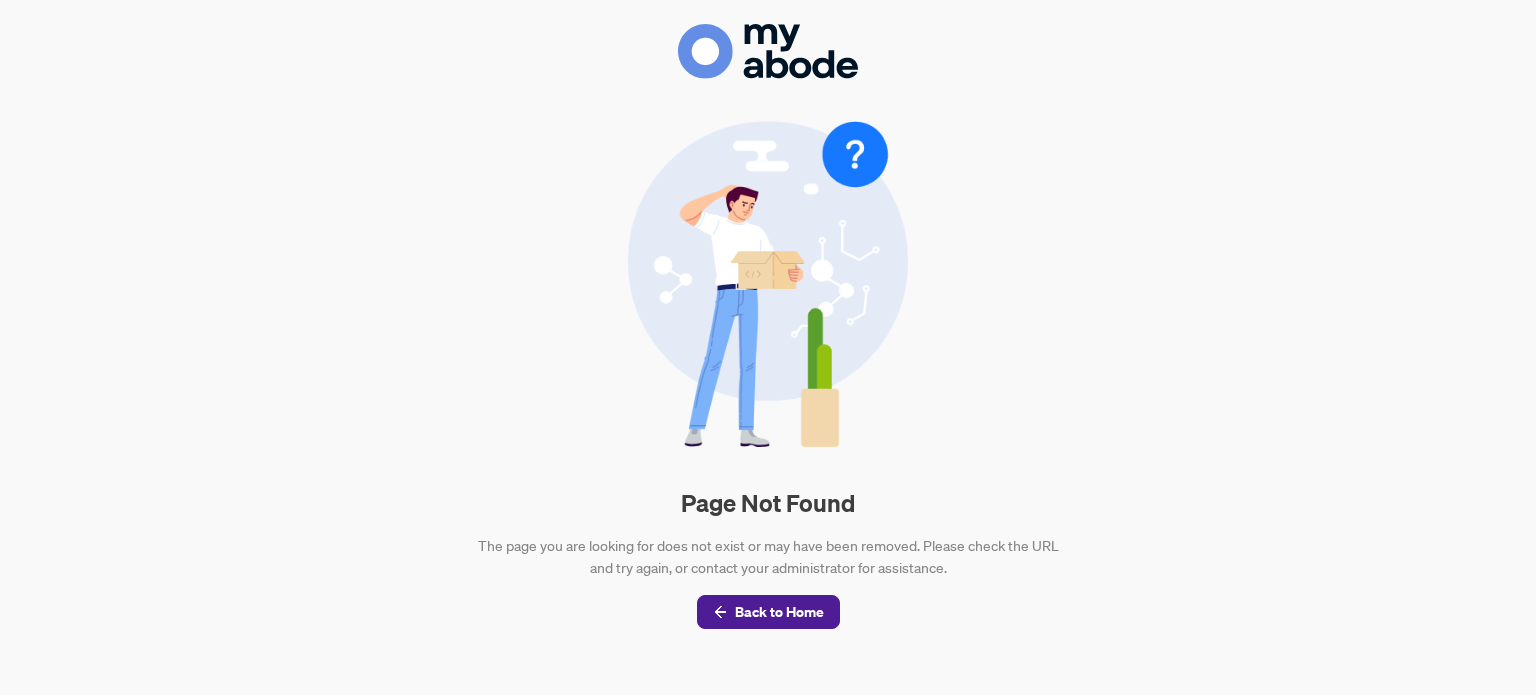 scroll, scrollTop: 0, scrollLeft: 0, axis: both 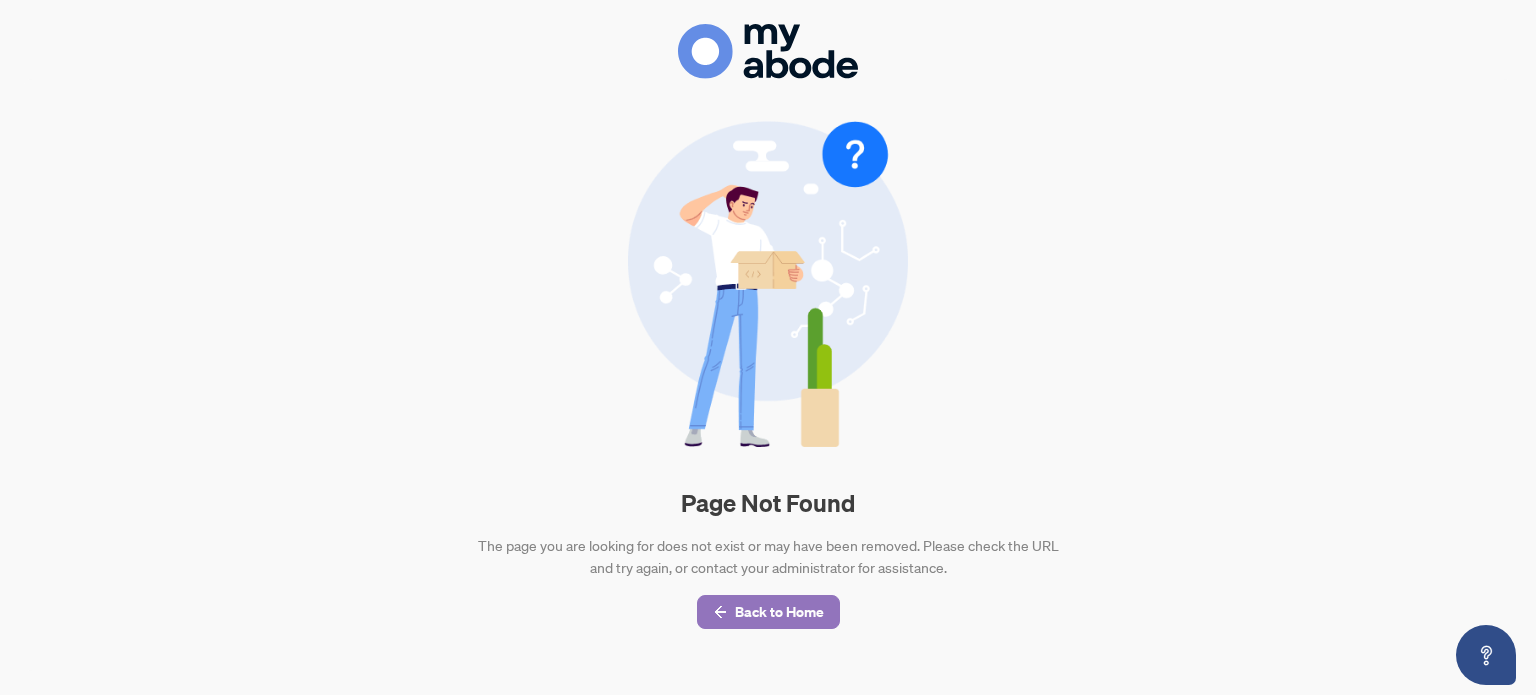 click on "Back to Home" at bounding box center (779, 612) 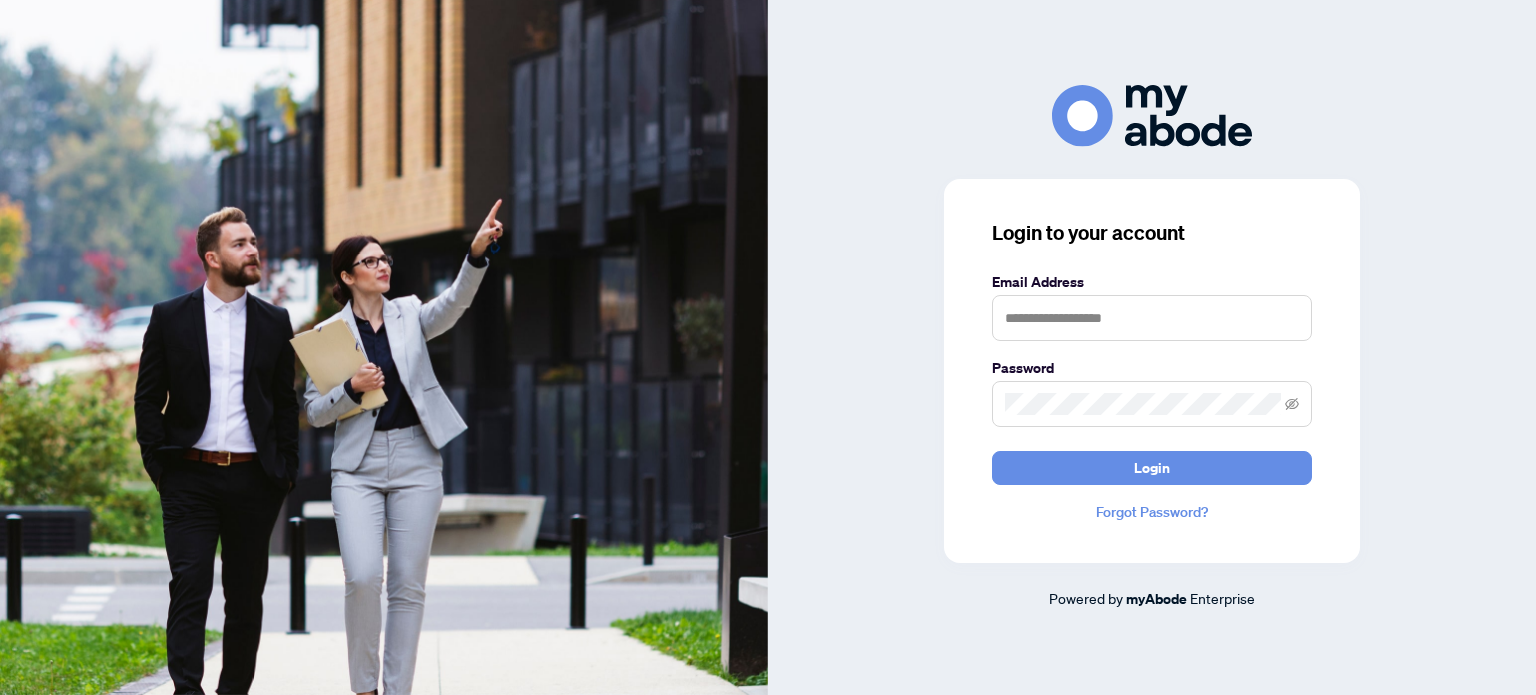 scroll, scrollTop: 0, scrollLeft: 0, axis: both 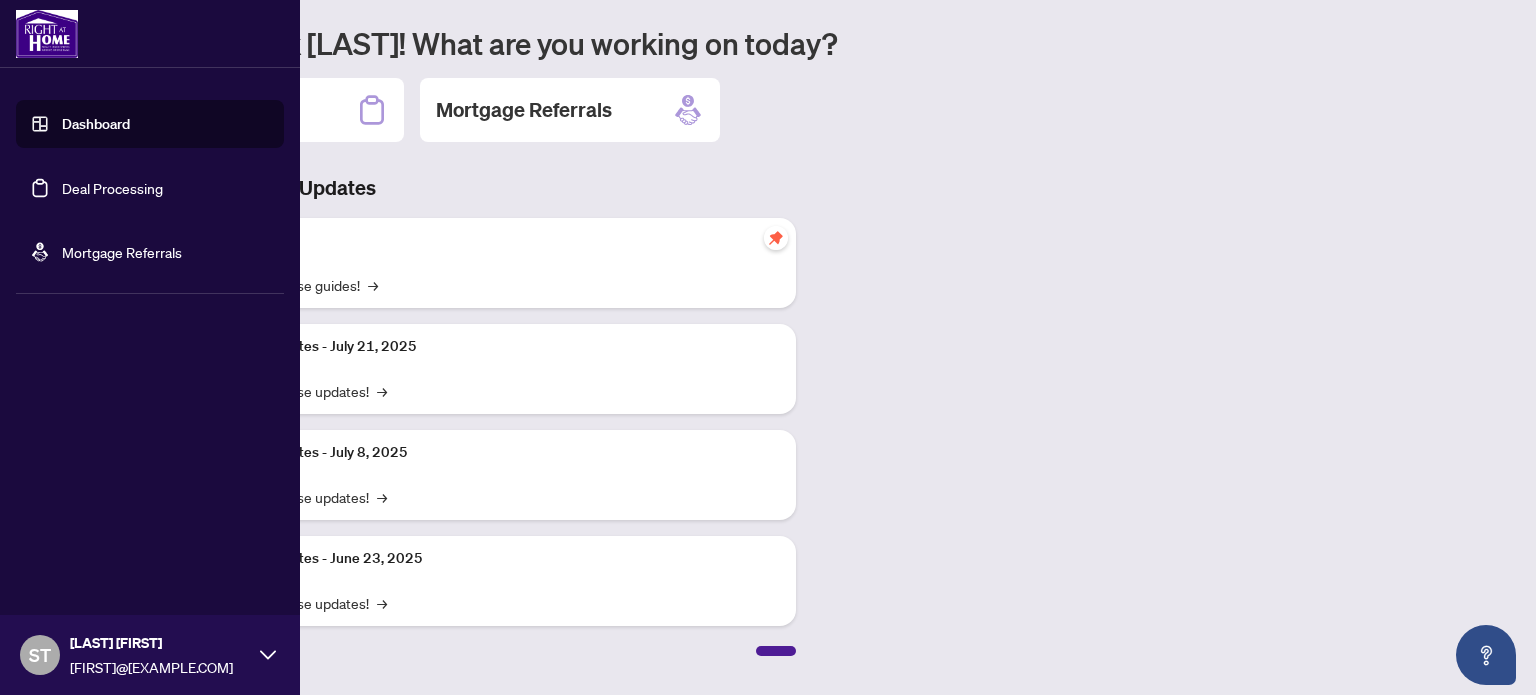 click on "Deal Processing" at bounding box center [112, 188] 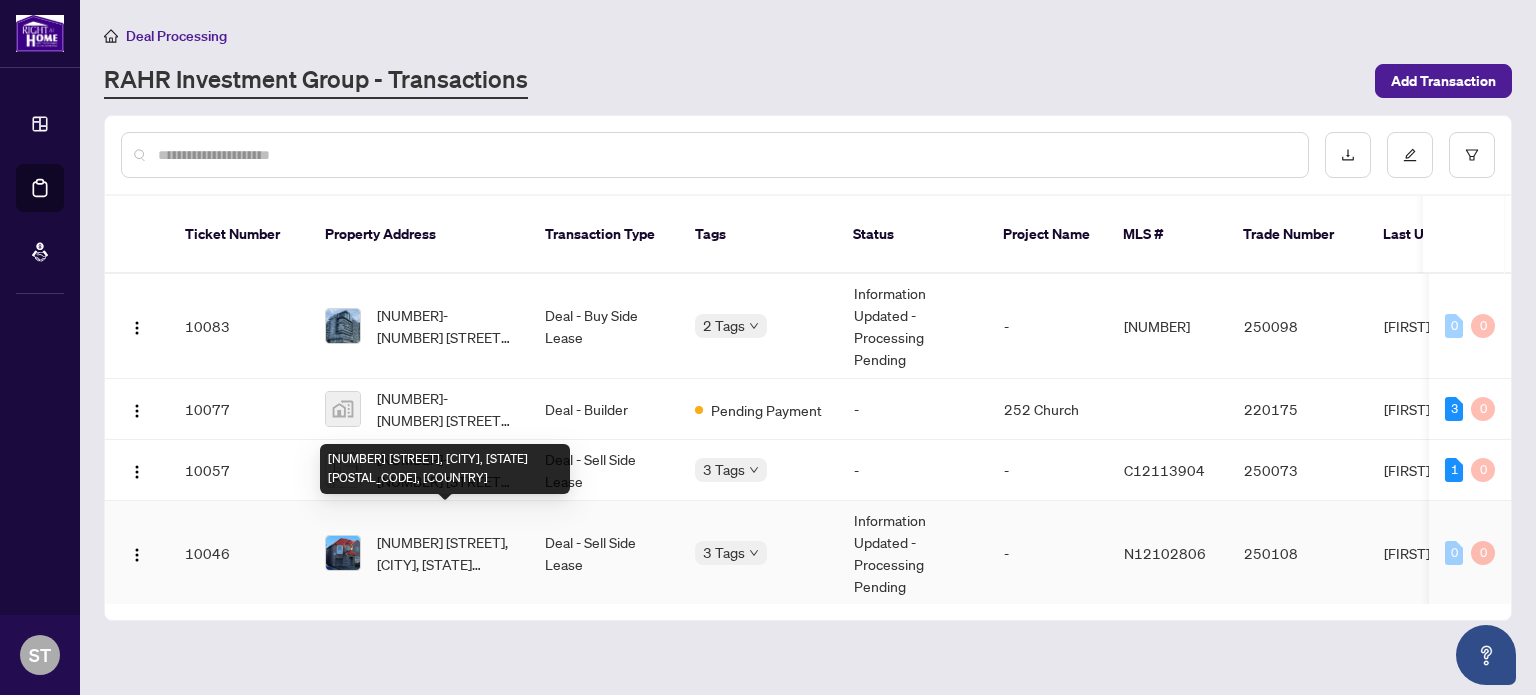 click on "[NUMBER] [STREET], [CITY], [STATE] [POSTAL_CODE], [COUNTRY]" at bounding box center (445, 553) 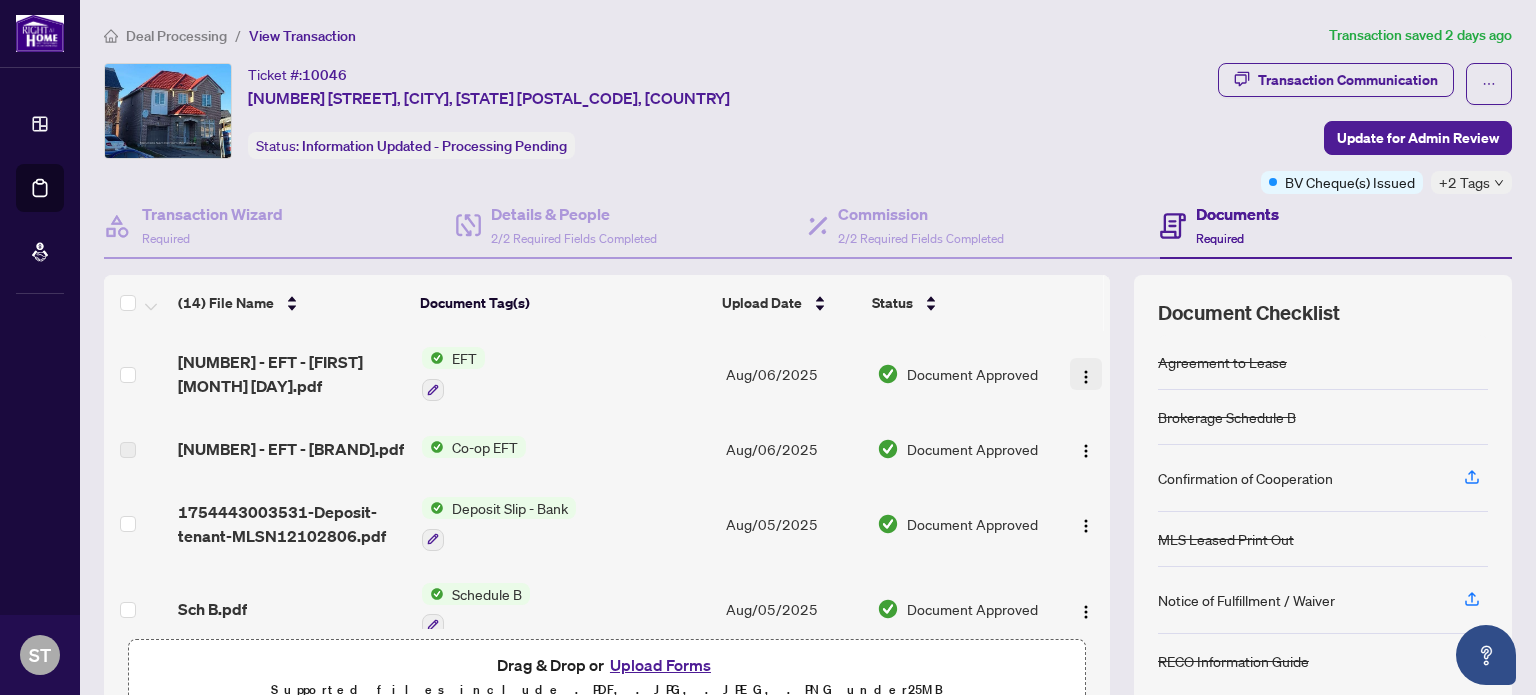click at bounding box center (1086, 377) 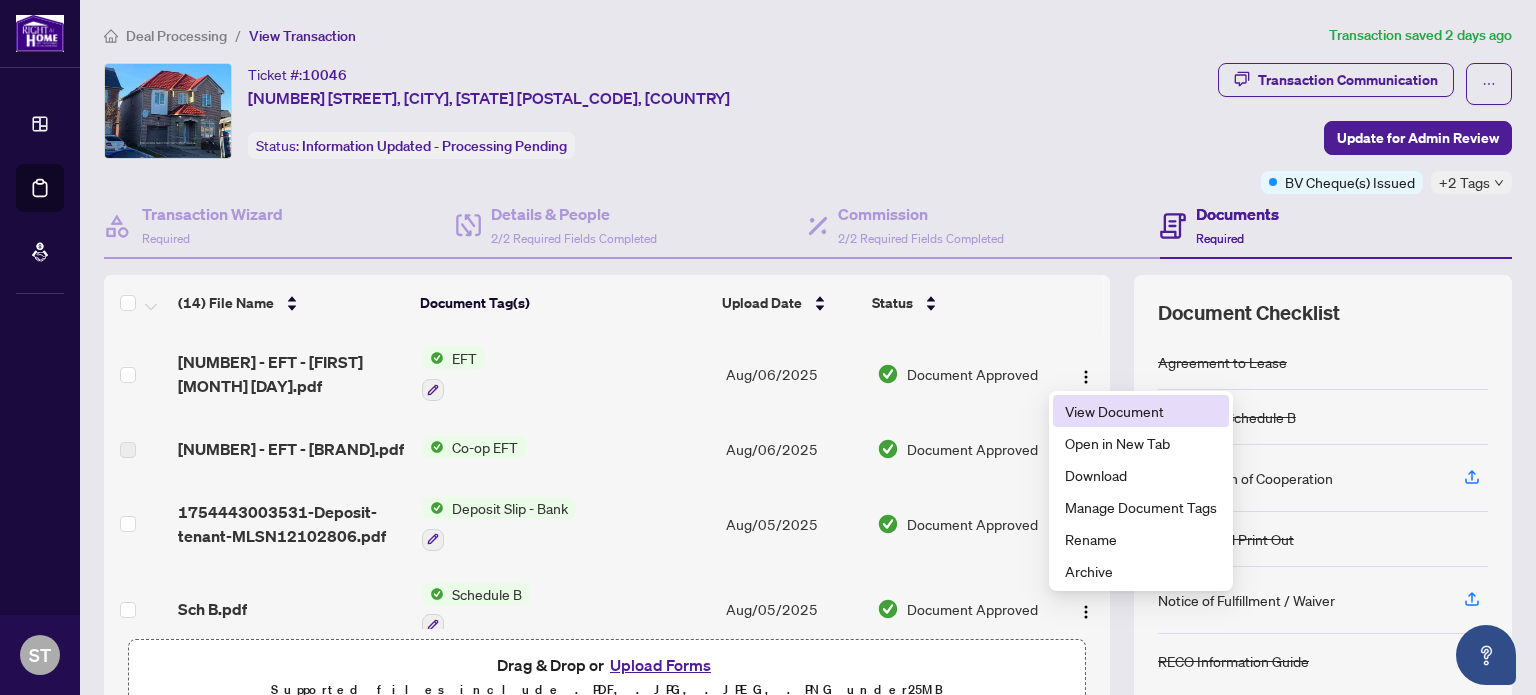 click on "View Document" at bounding box center (1141, 411) 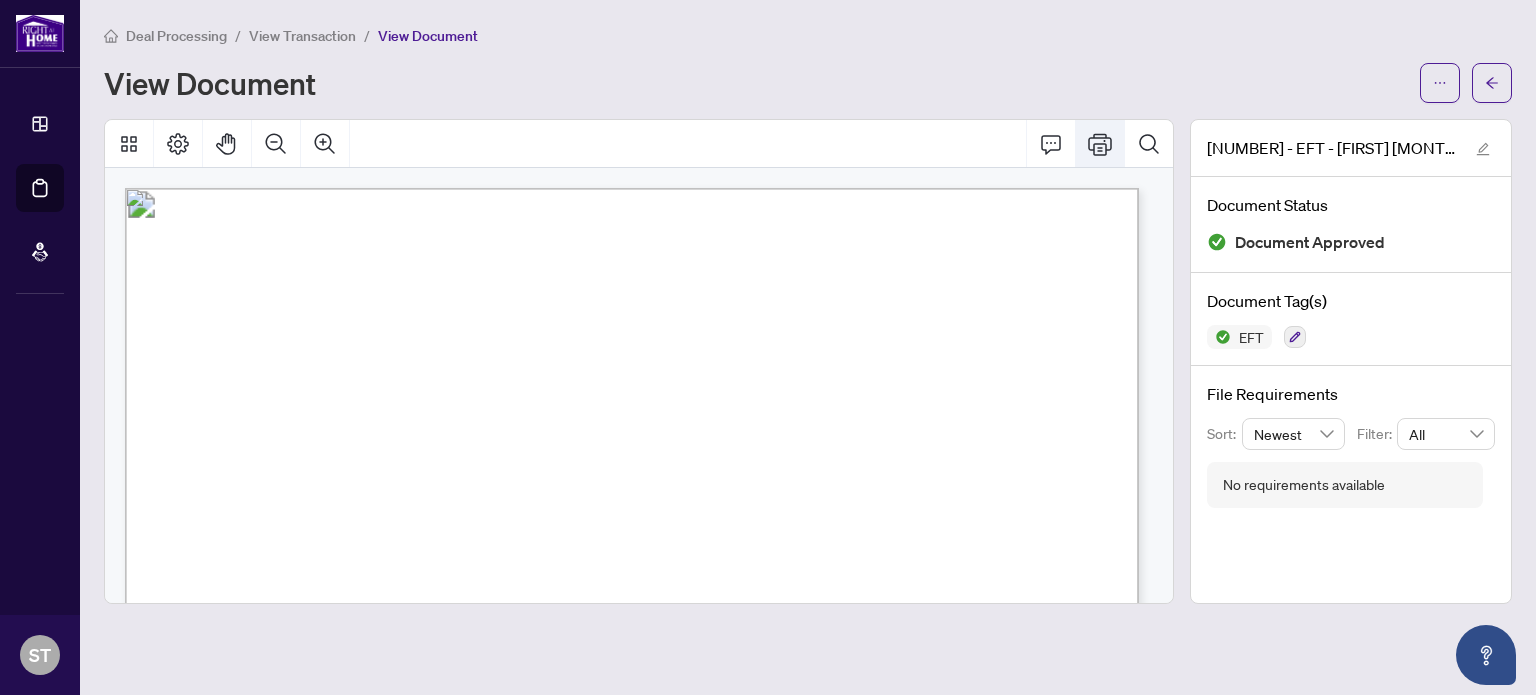 click at bounding box center (1100, 144) 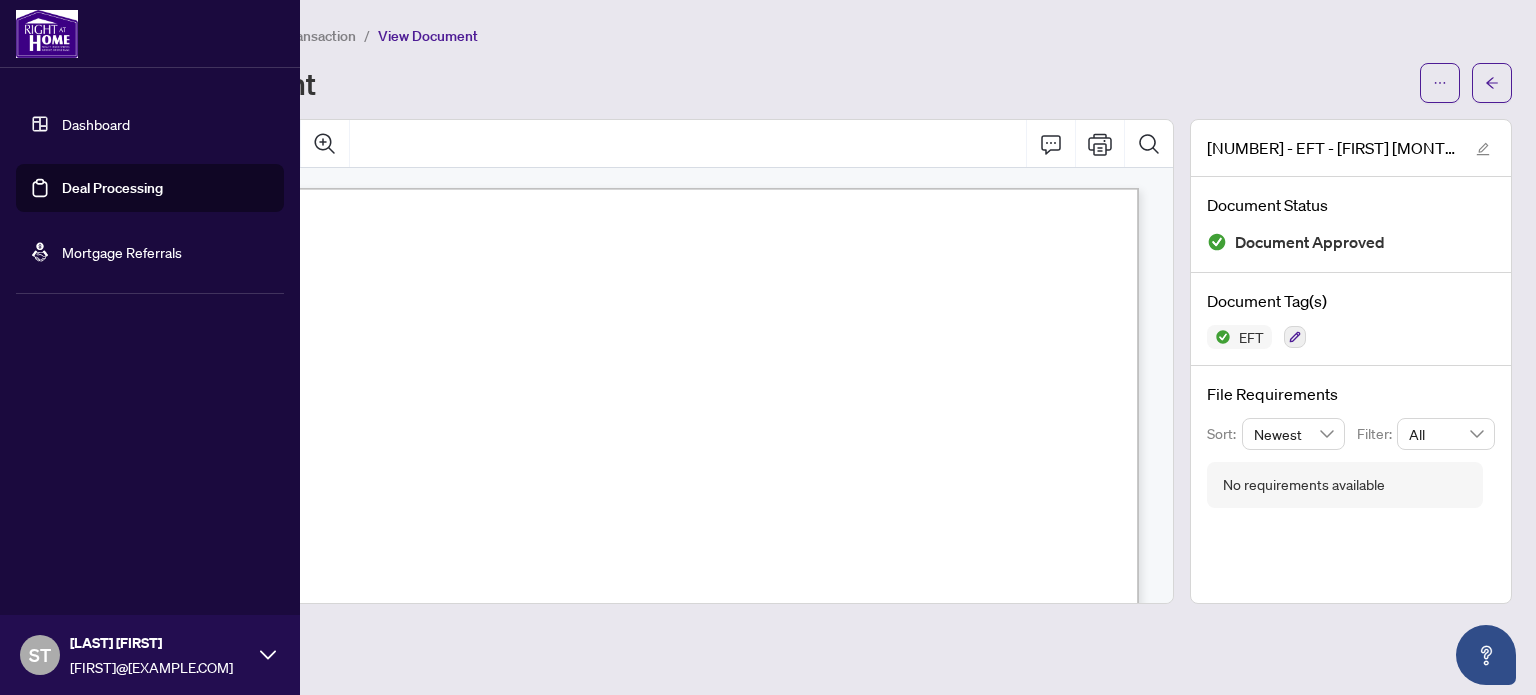 click on "Deal Processing" at bounding box center (112, 188) 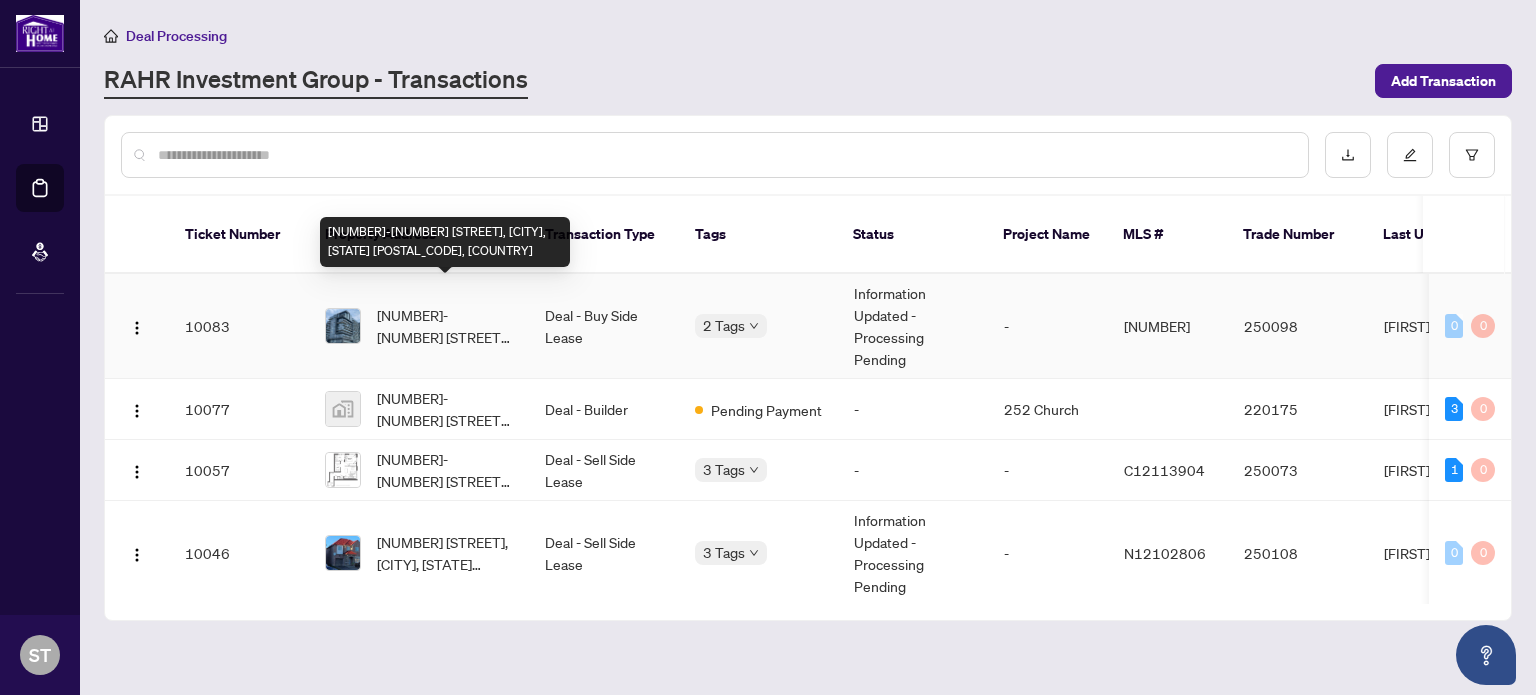 click on "[NUMBER]-[NUMBER] [STREET], [CITY], [STATE] [POSTAL_CODE], [COUNTRY]" at bounding box center [445, 326] 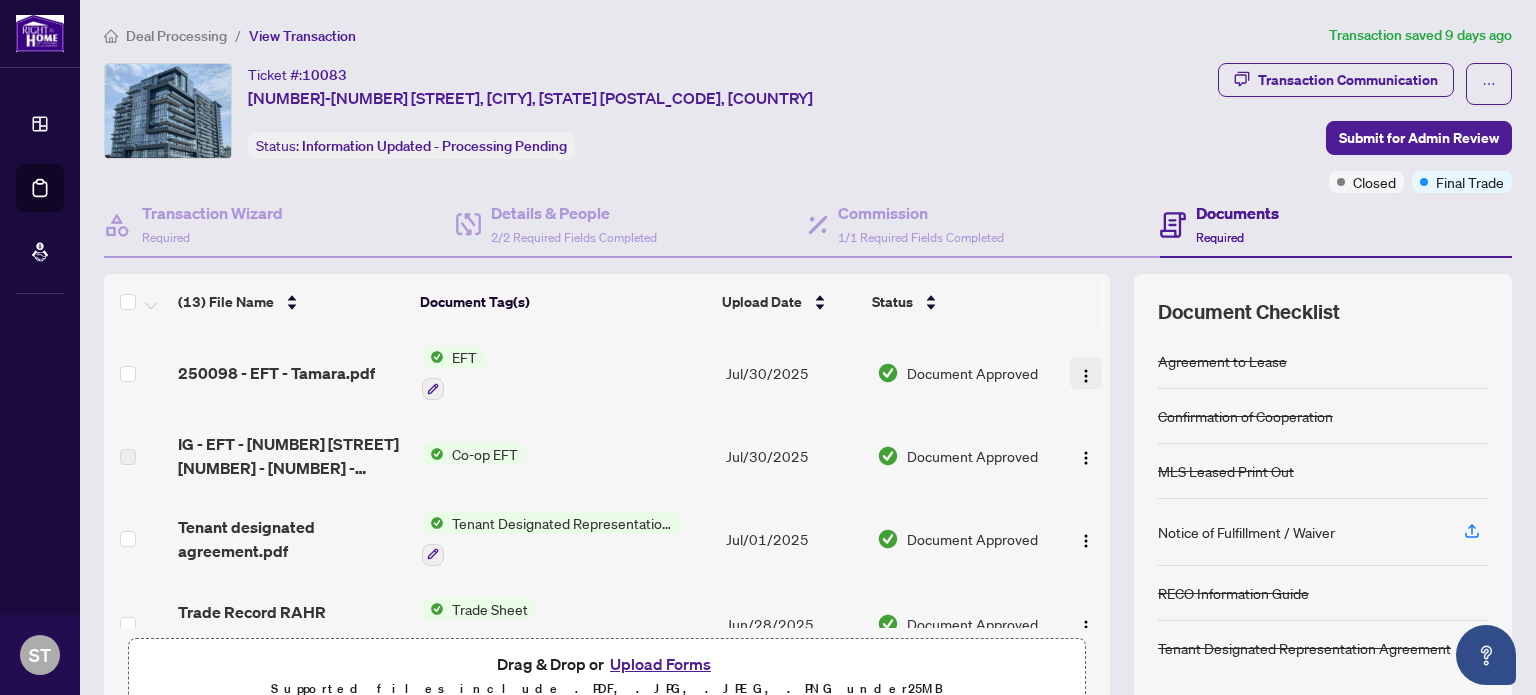 click at bounding box center [1086, 376] 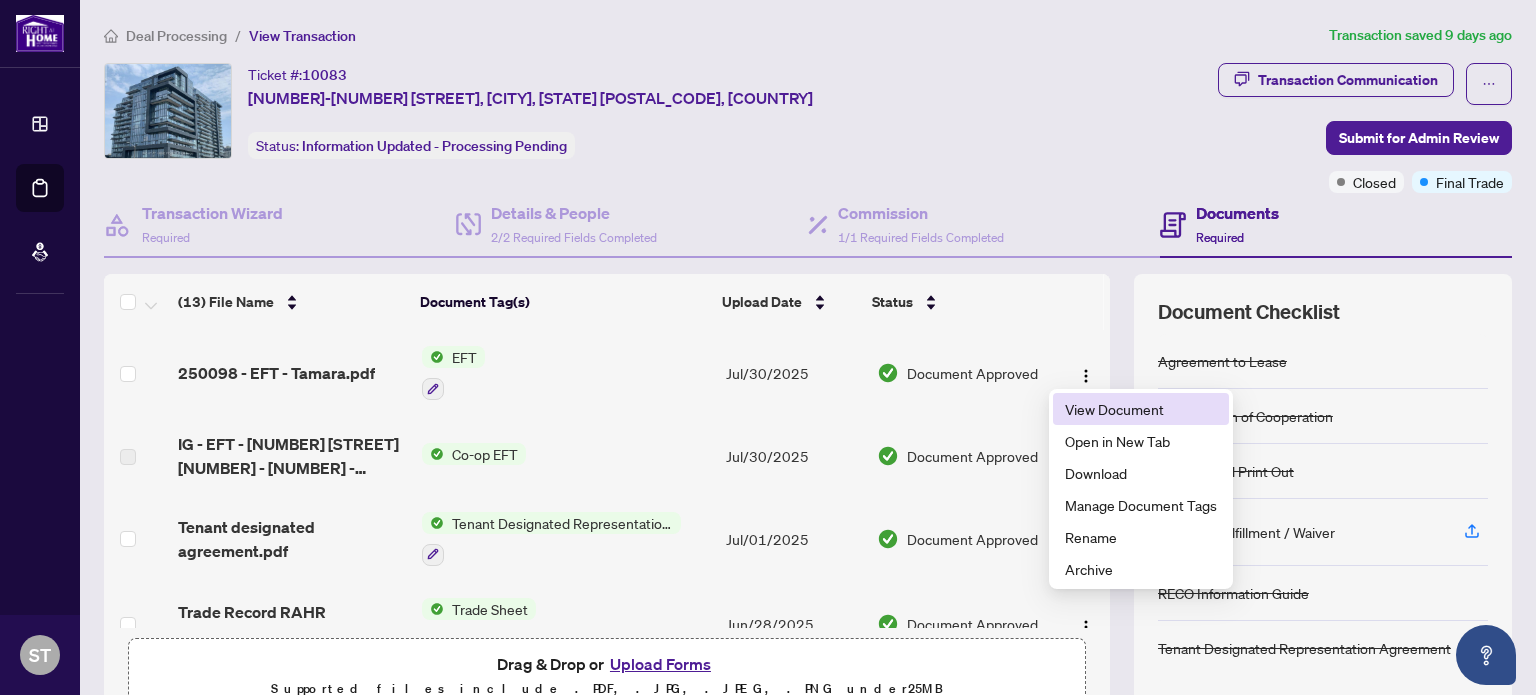 click on "View Document" at bounding box center (1141, 409) 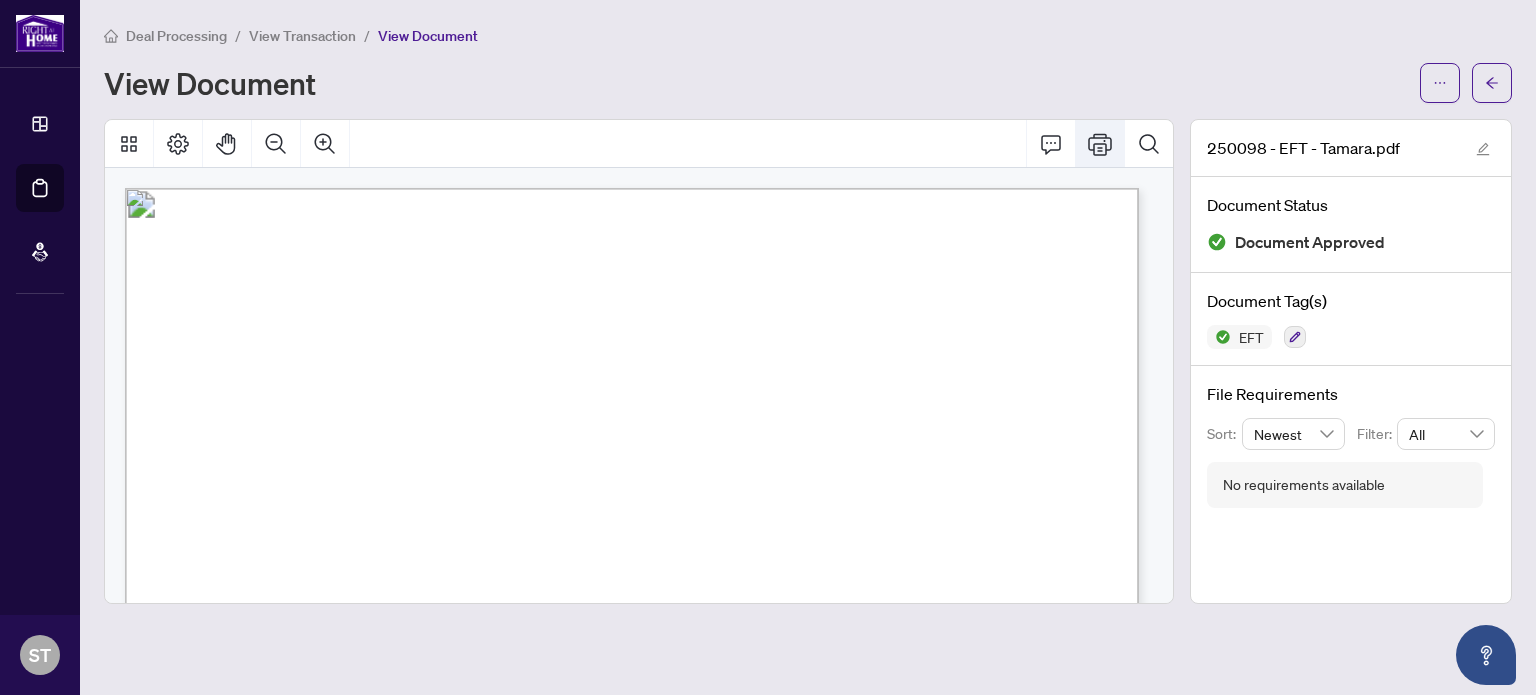 click 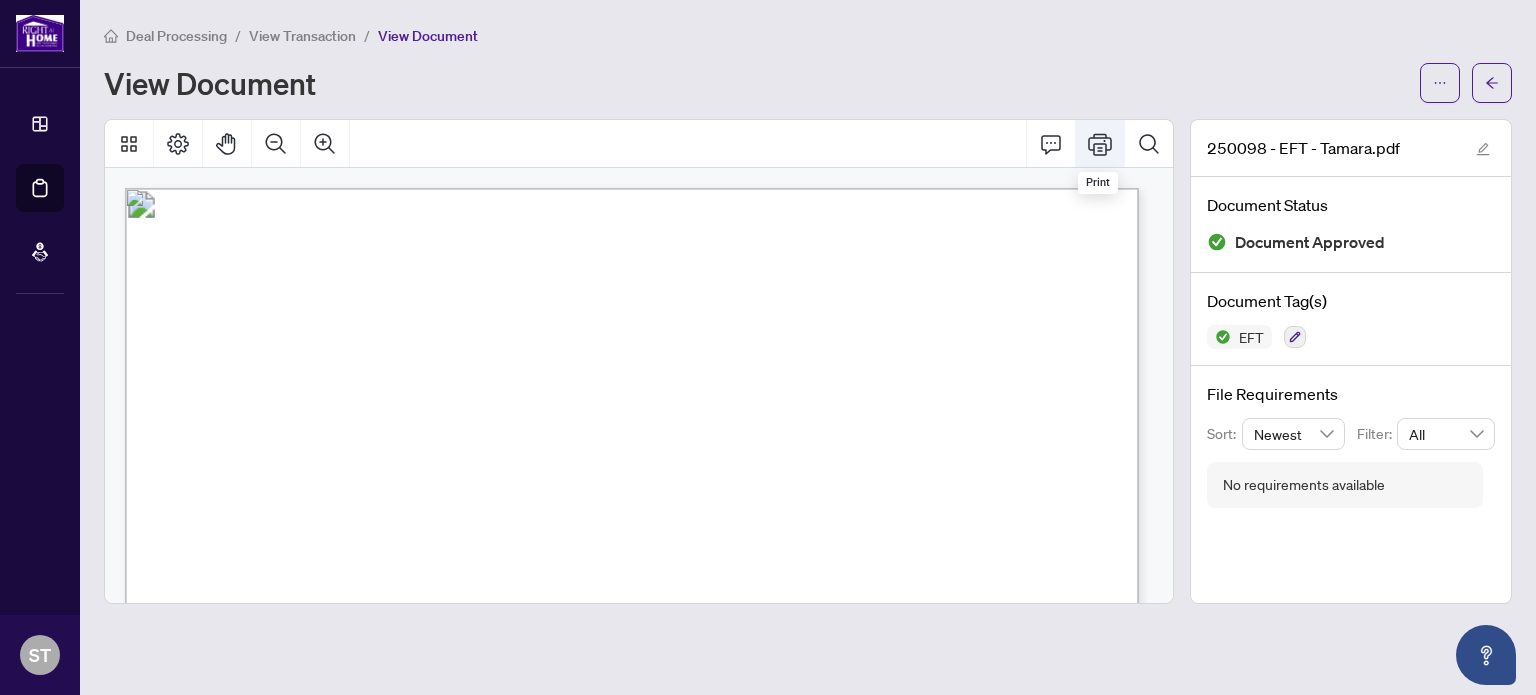 click 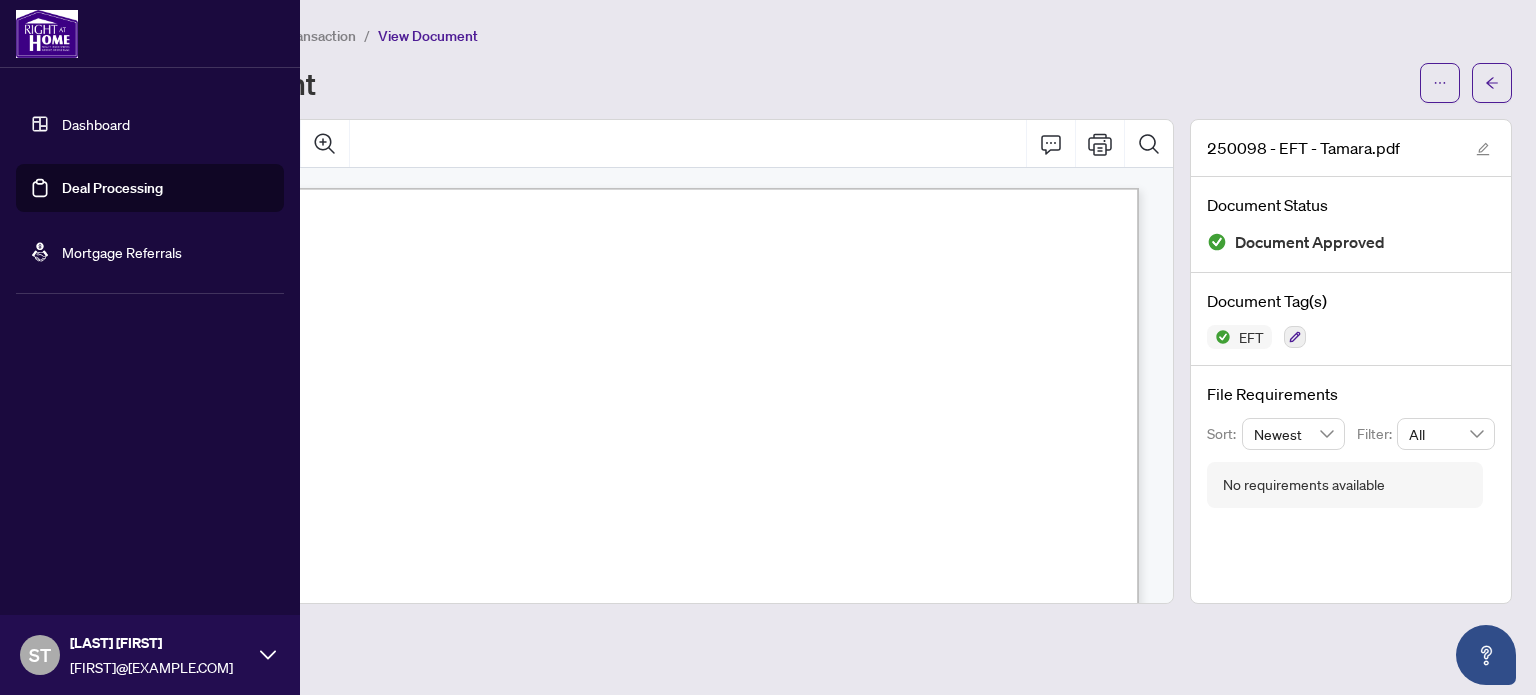 click on "Deal Processing" at bounding box center (112, 188) 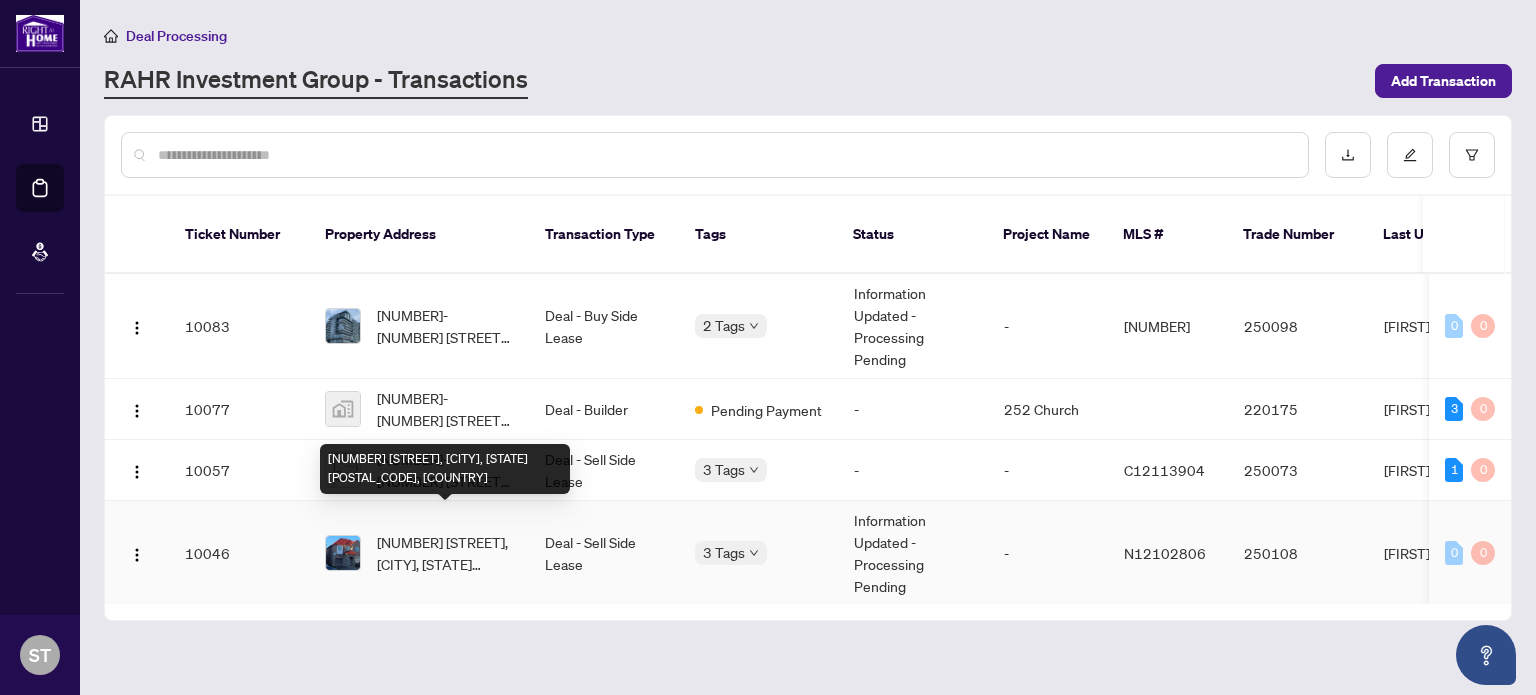 click on "[NUMBER] [STREET], [CITY], [STATE] [POSTAL_CODE], [COUNTRY]" at bounding box center [445, 553] 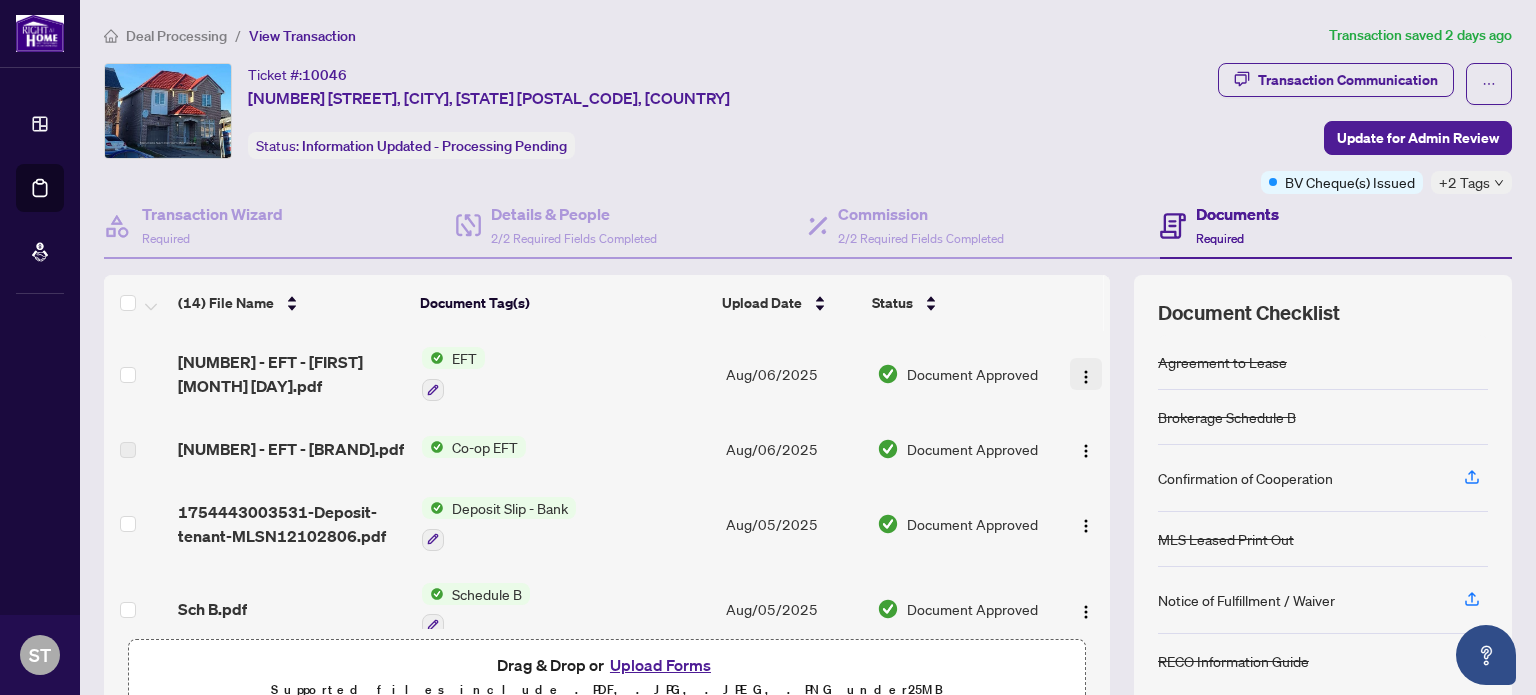 click at bounding box center [1086, 377] 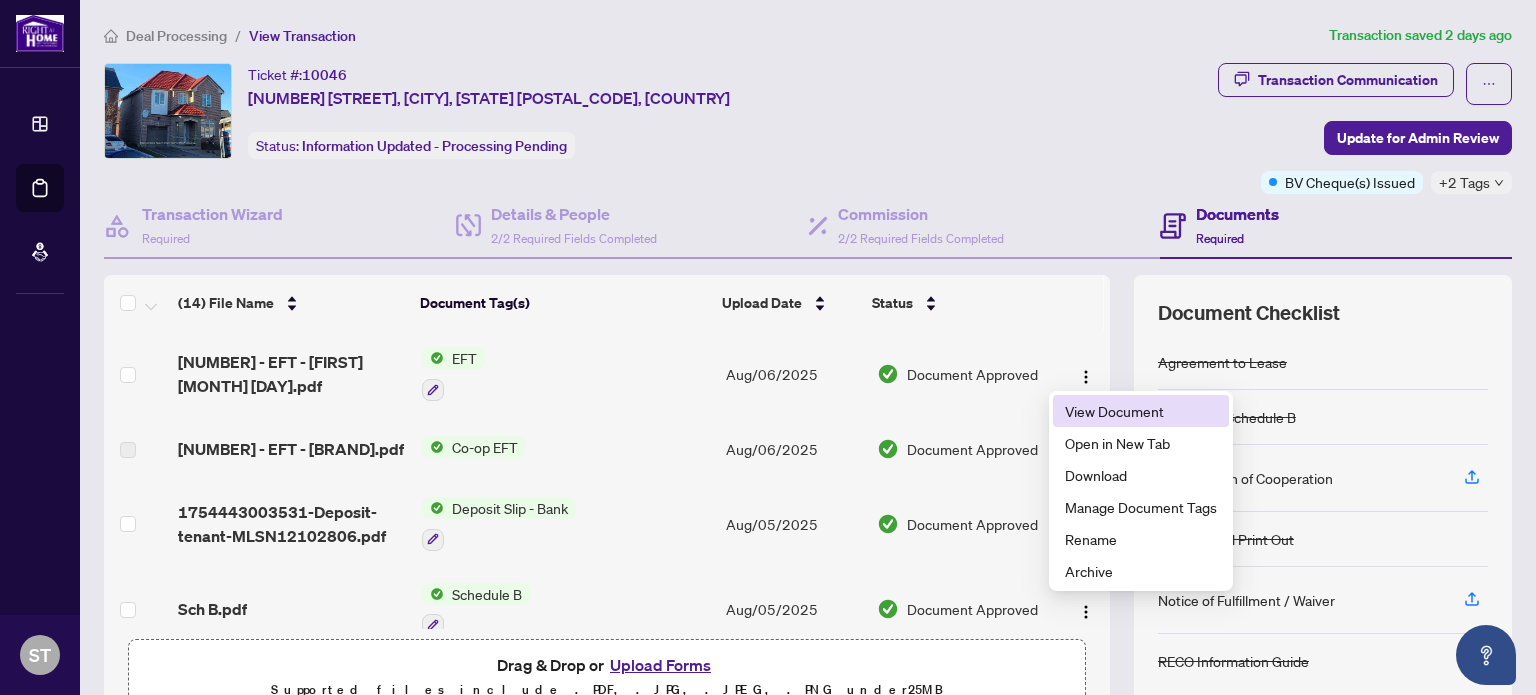 click on "View Document" at bounding box center [1141, 411] 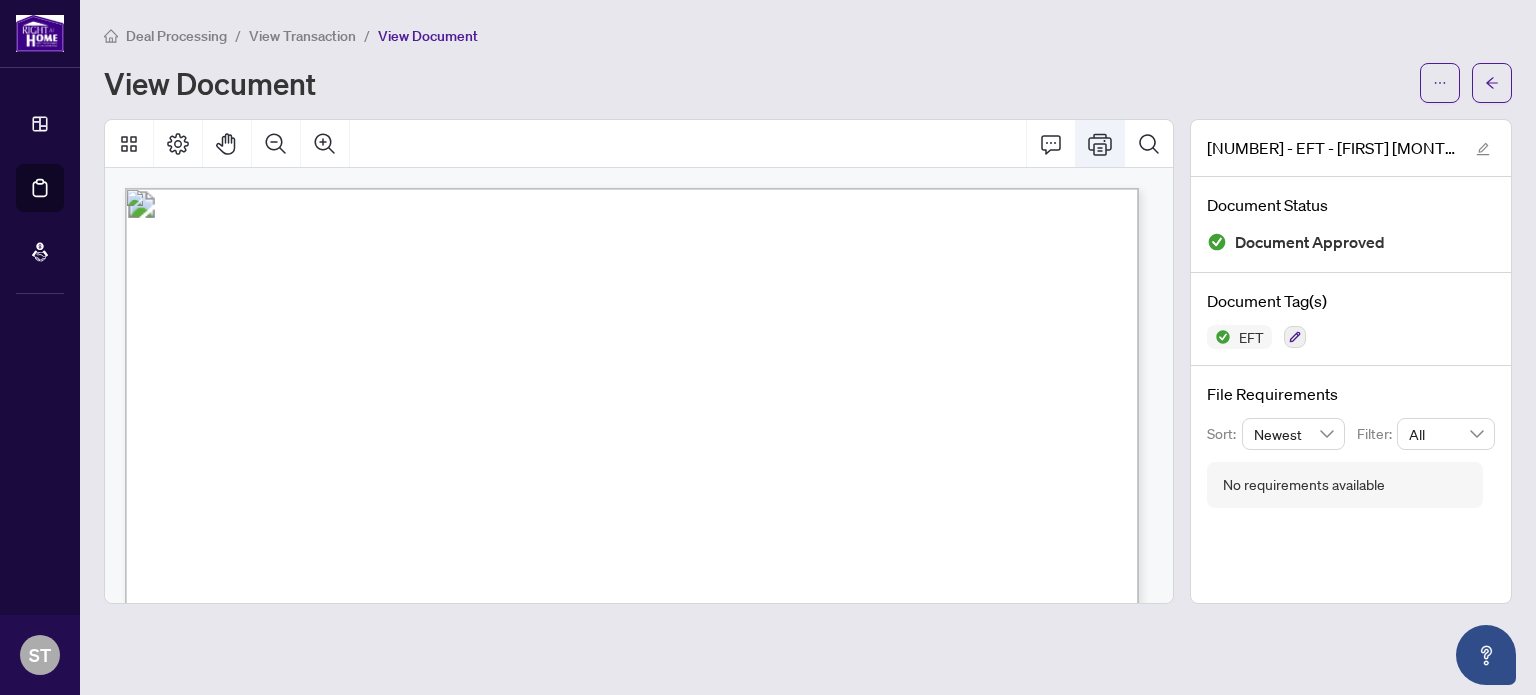 click 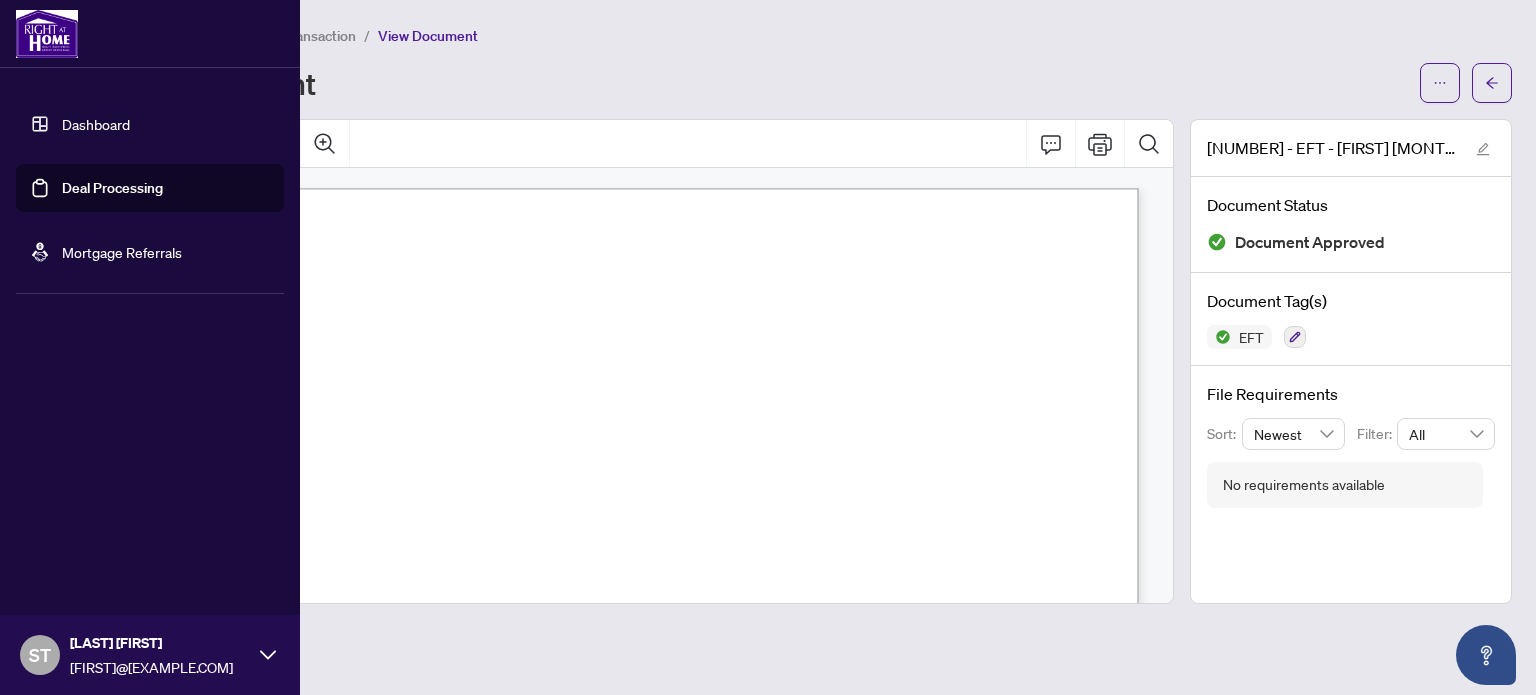 click on "Deal Processing" at bounding box center [112, 188] 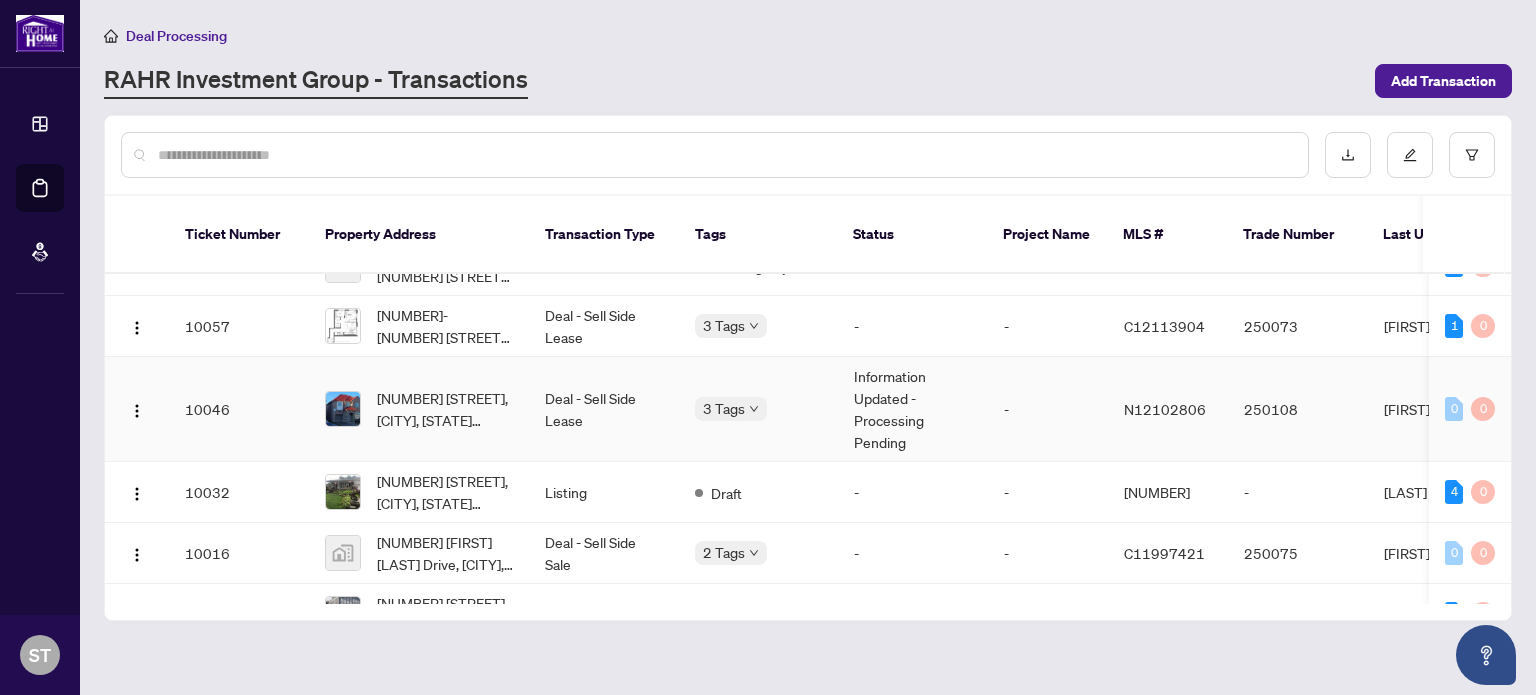scroll, scrollTop: 249, scrollLeft: 0, axis: vertical 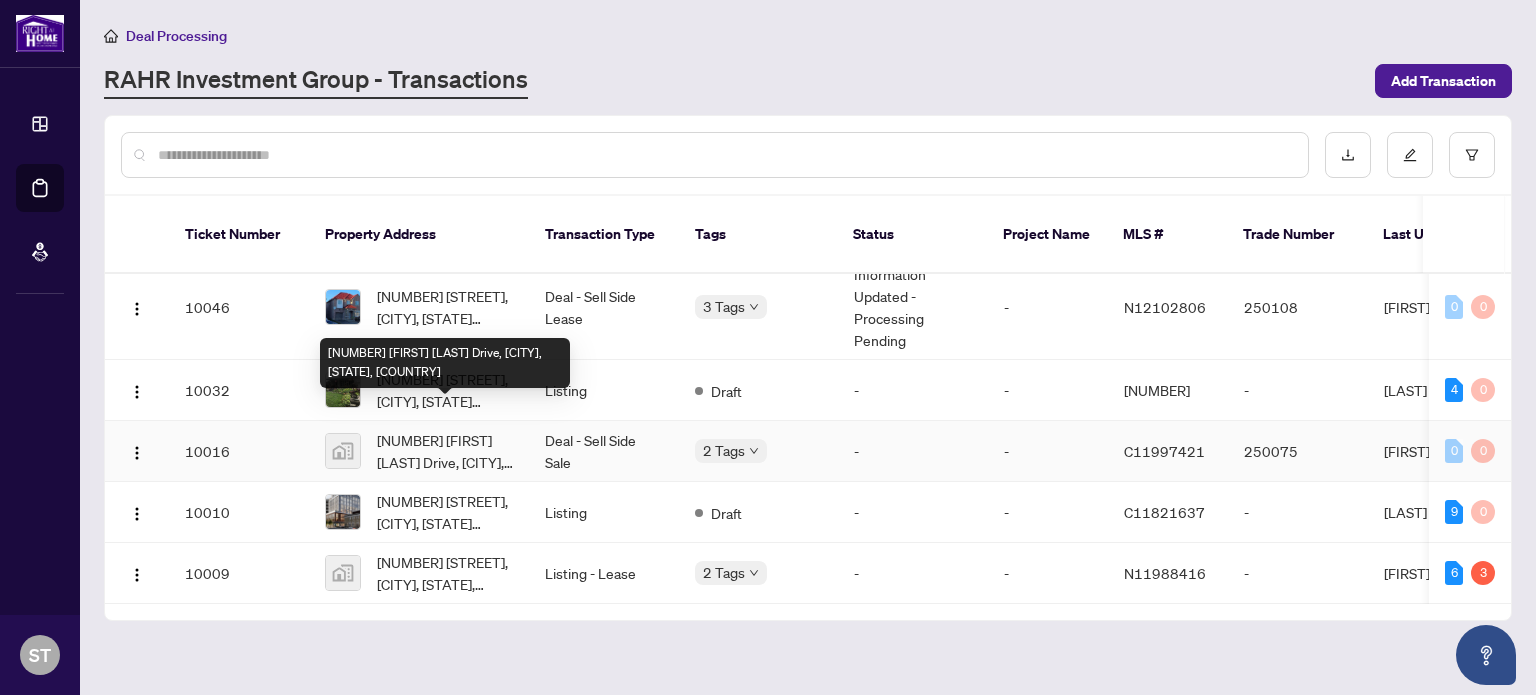 click on "[NUMBER] [FIRST] [LAST] Drive, [CITY], [STATE], [COUNTRY]" at bounding box center (445, 451) 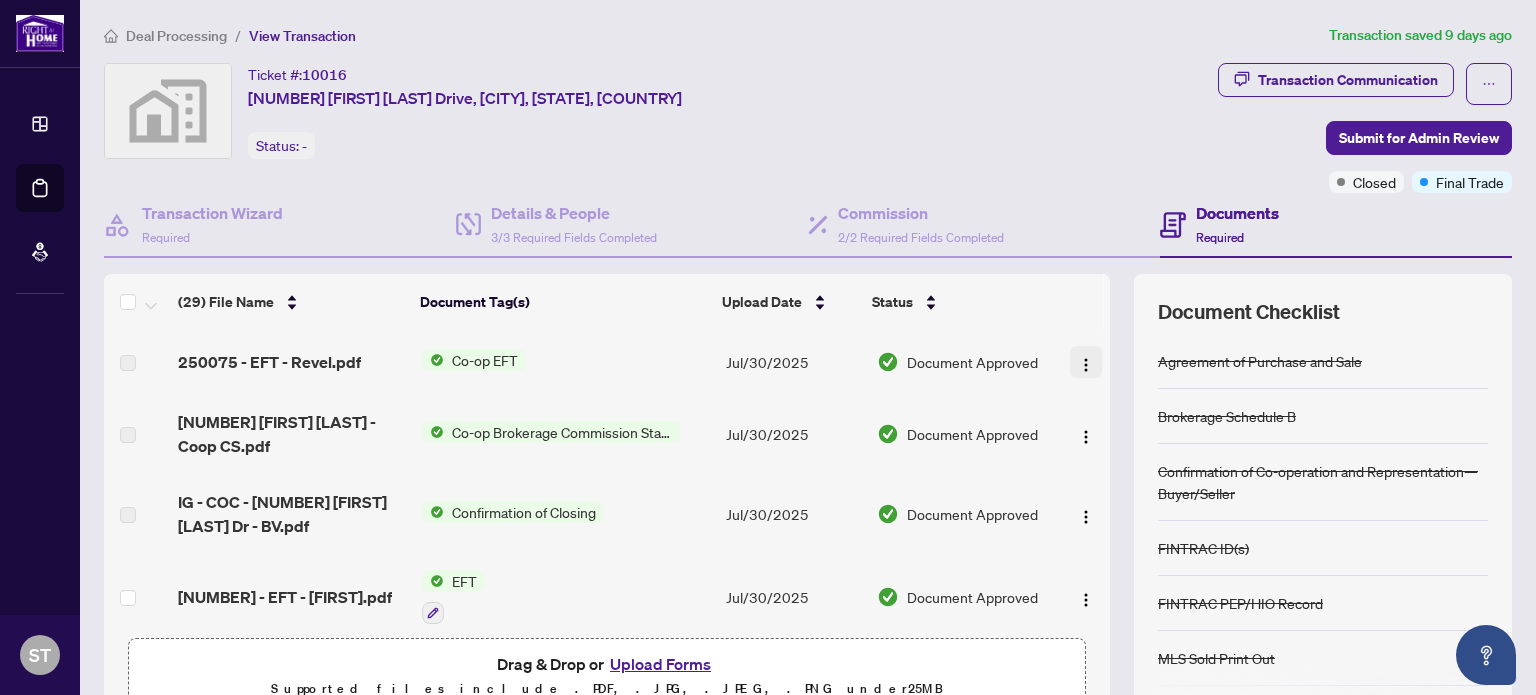 click at bounding box center [1086, 365] 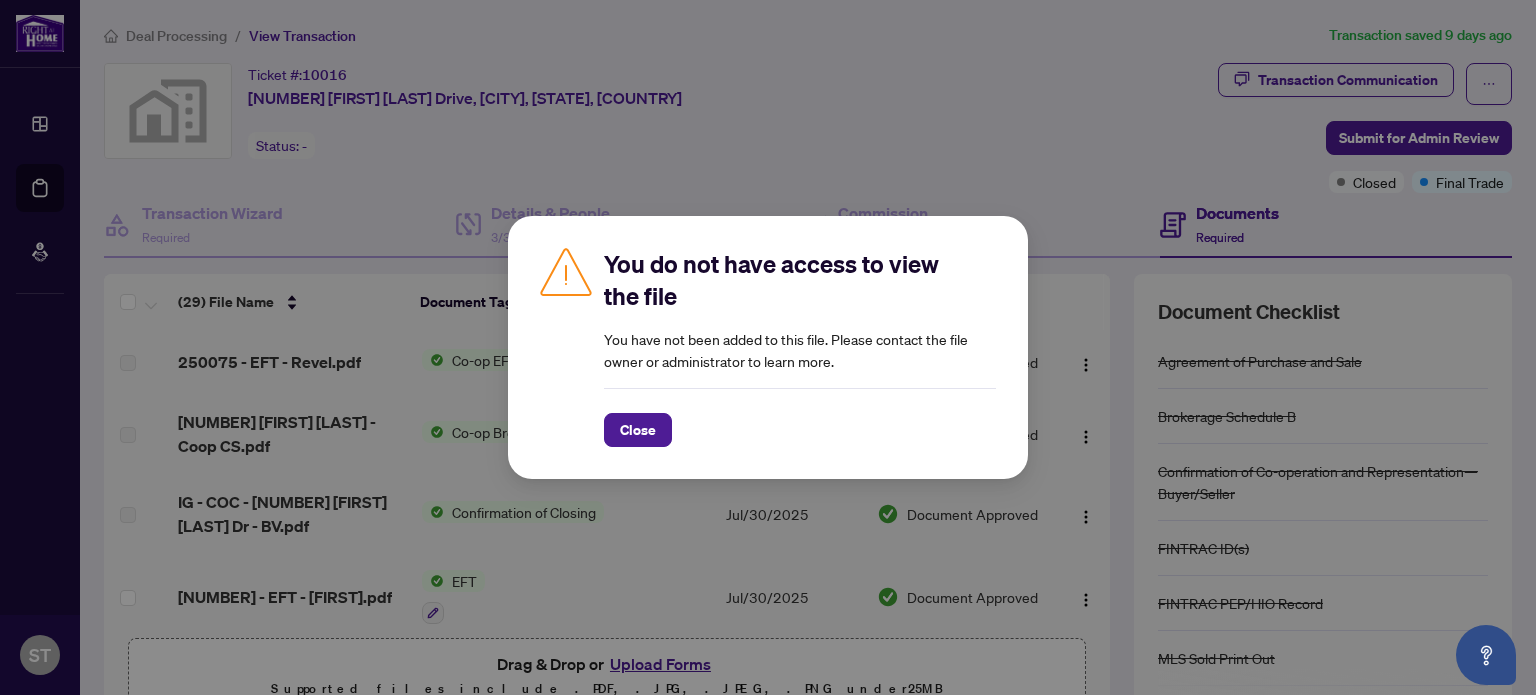 click on "You do not have access to view the file You have not been added to this file. Please contact the file owner or administrator to learn more. Close Cancel OK" at bounding box center (768, 347) 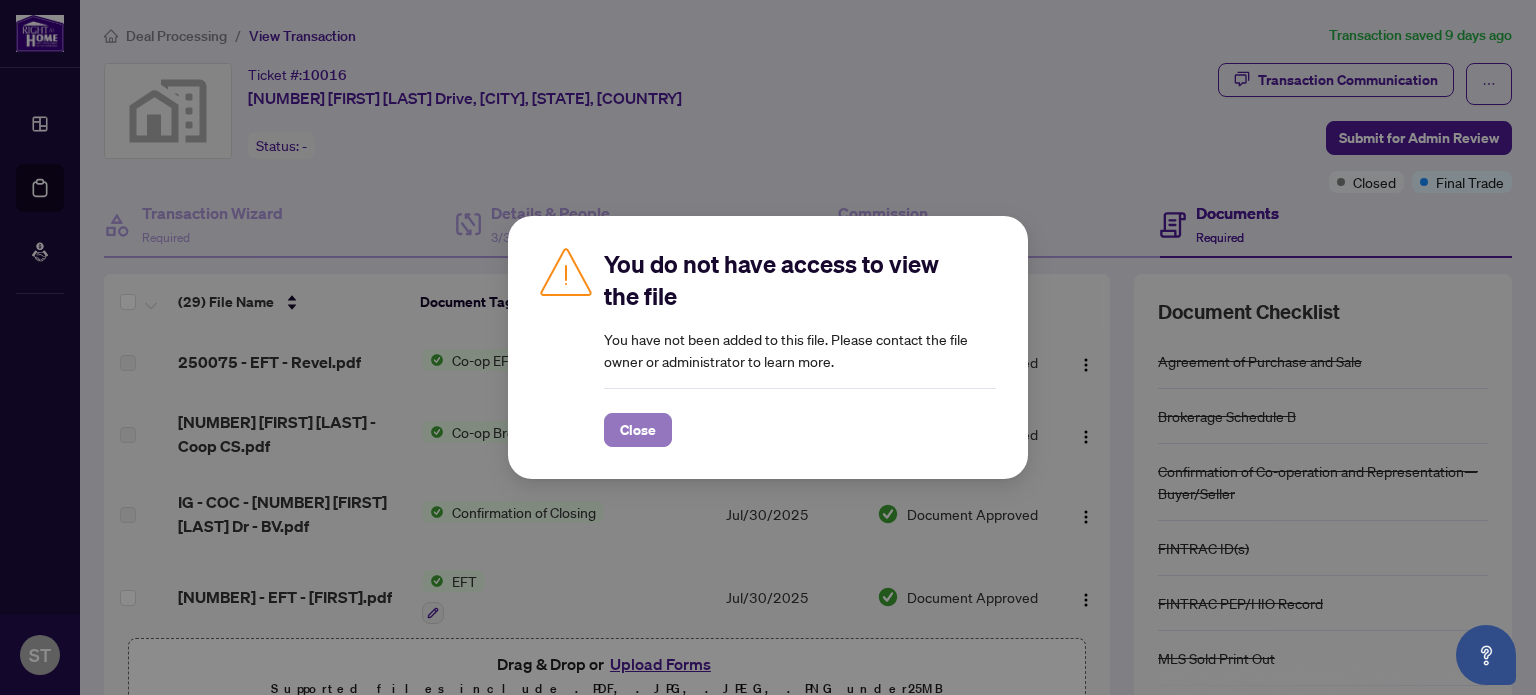 click on "Close" at bounding box center [638, 430] 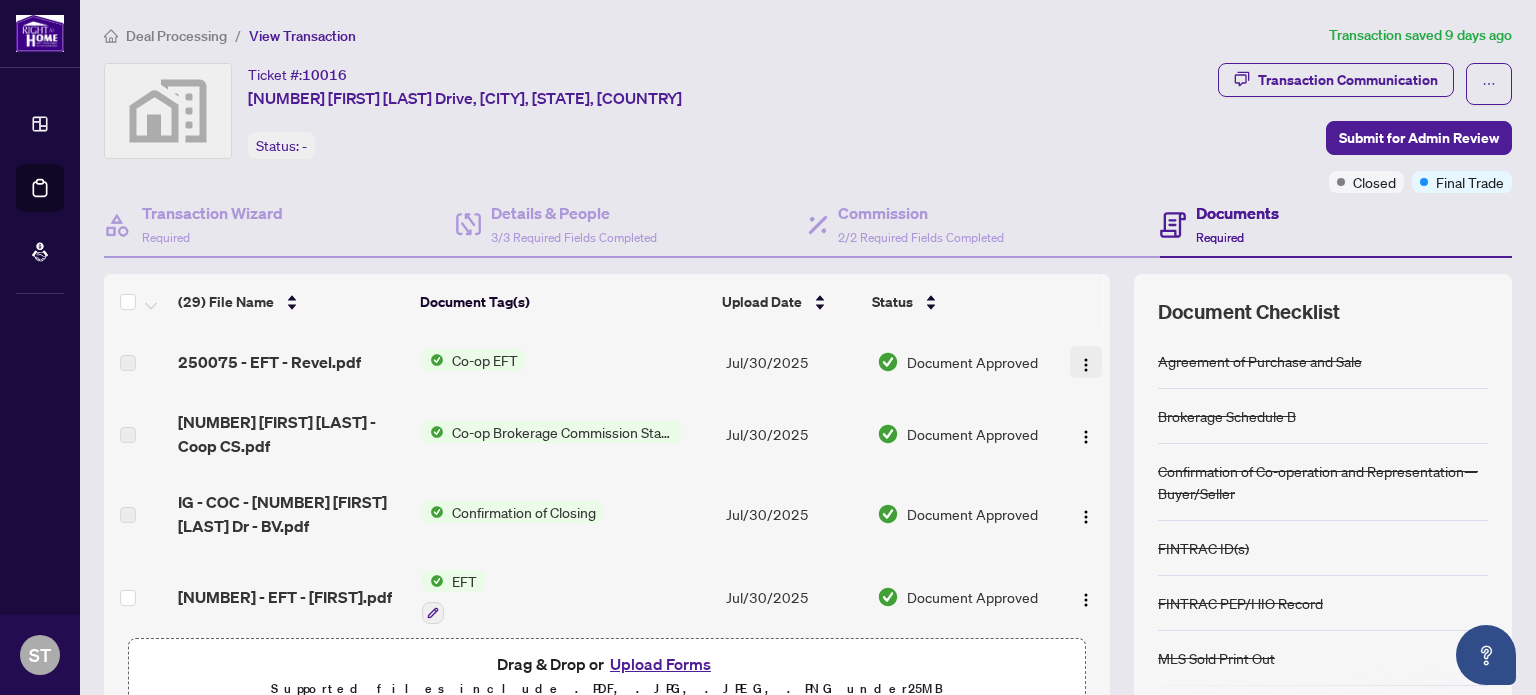 click at bounding box center [1086, 365] 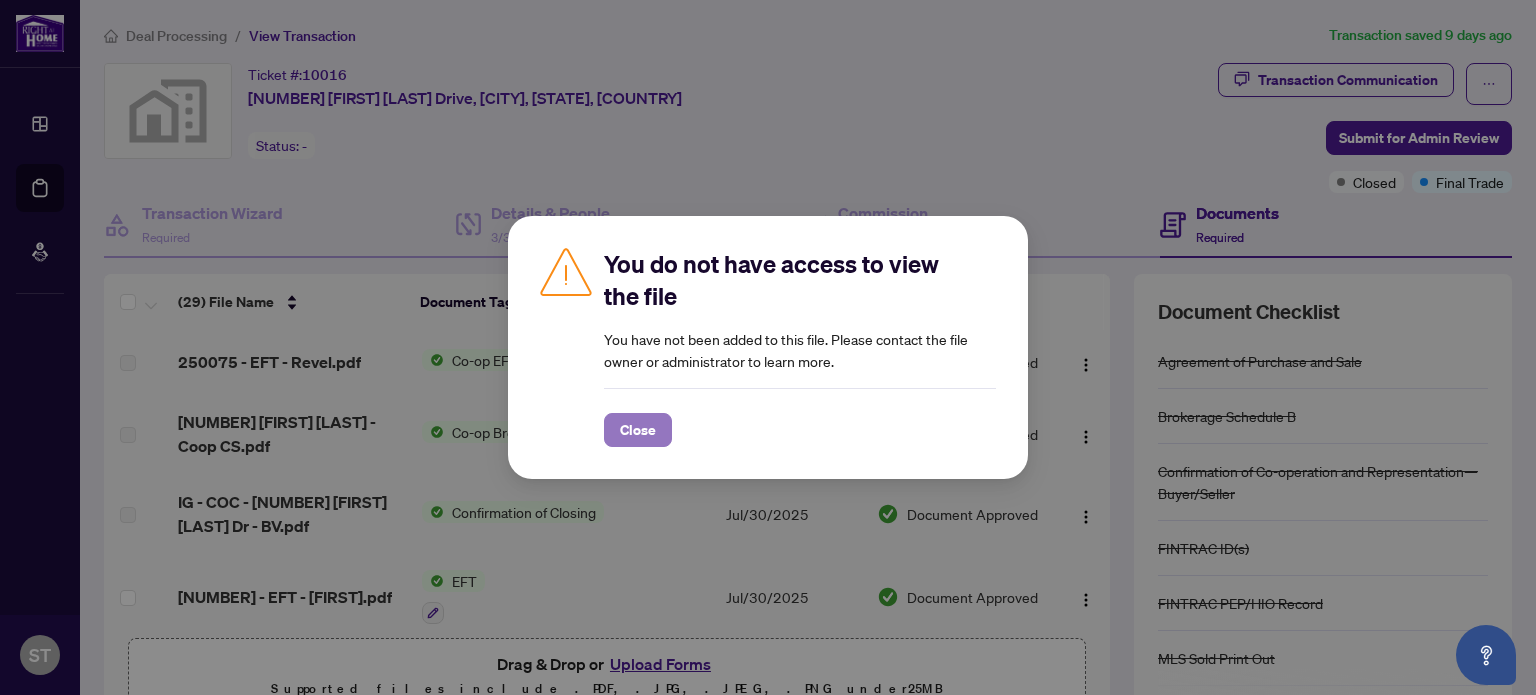 click on "Close" at bounding box center (638, 430) 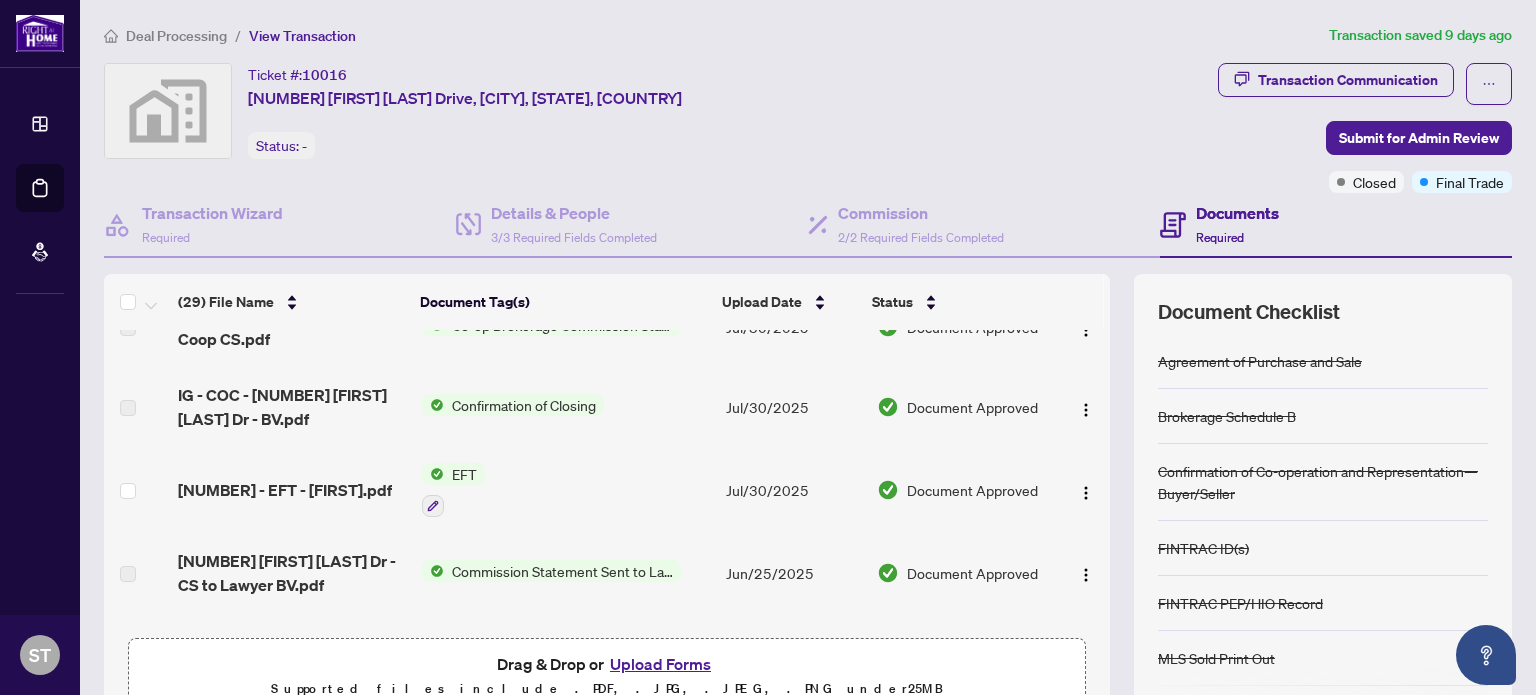scroll, scrollTop: 108, scrollLeft: 0, axis: vertical 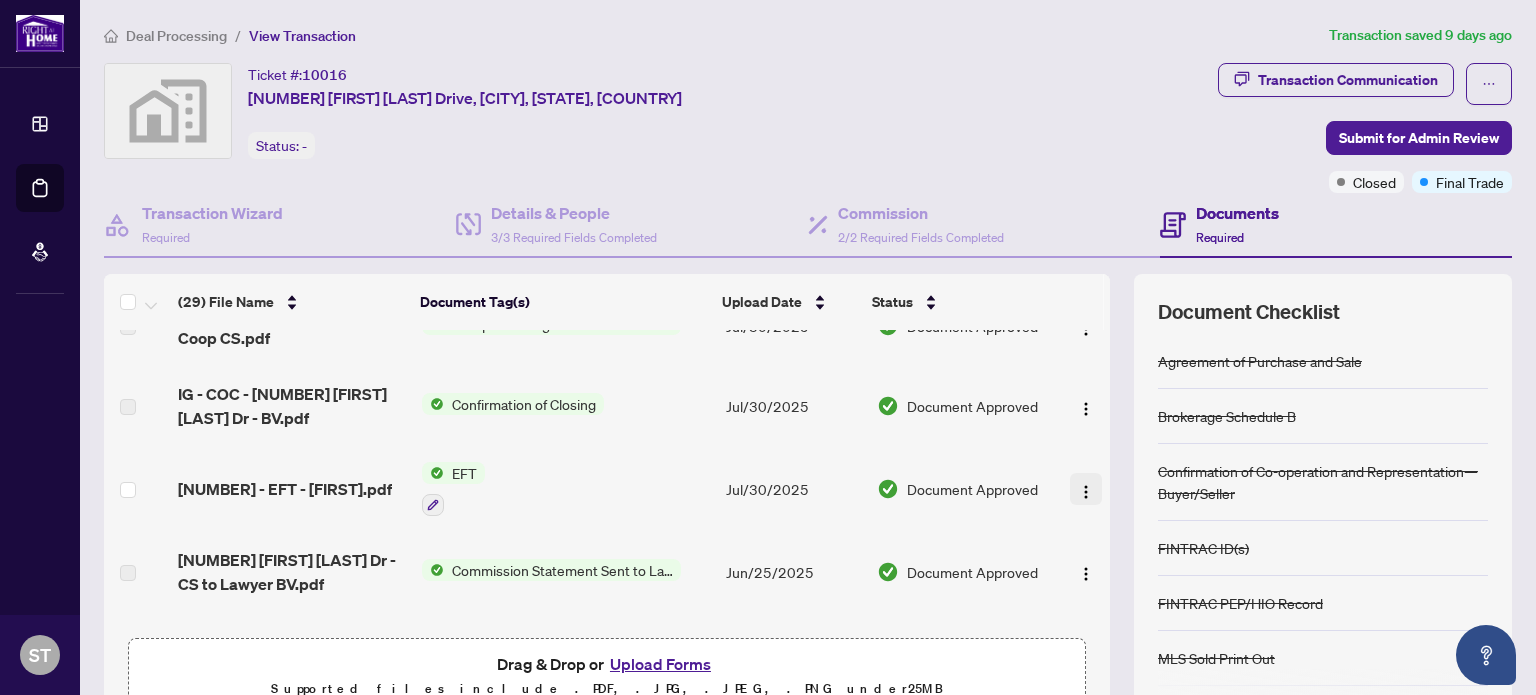 click at bounding box center [1086, 492] 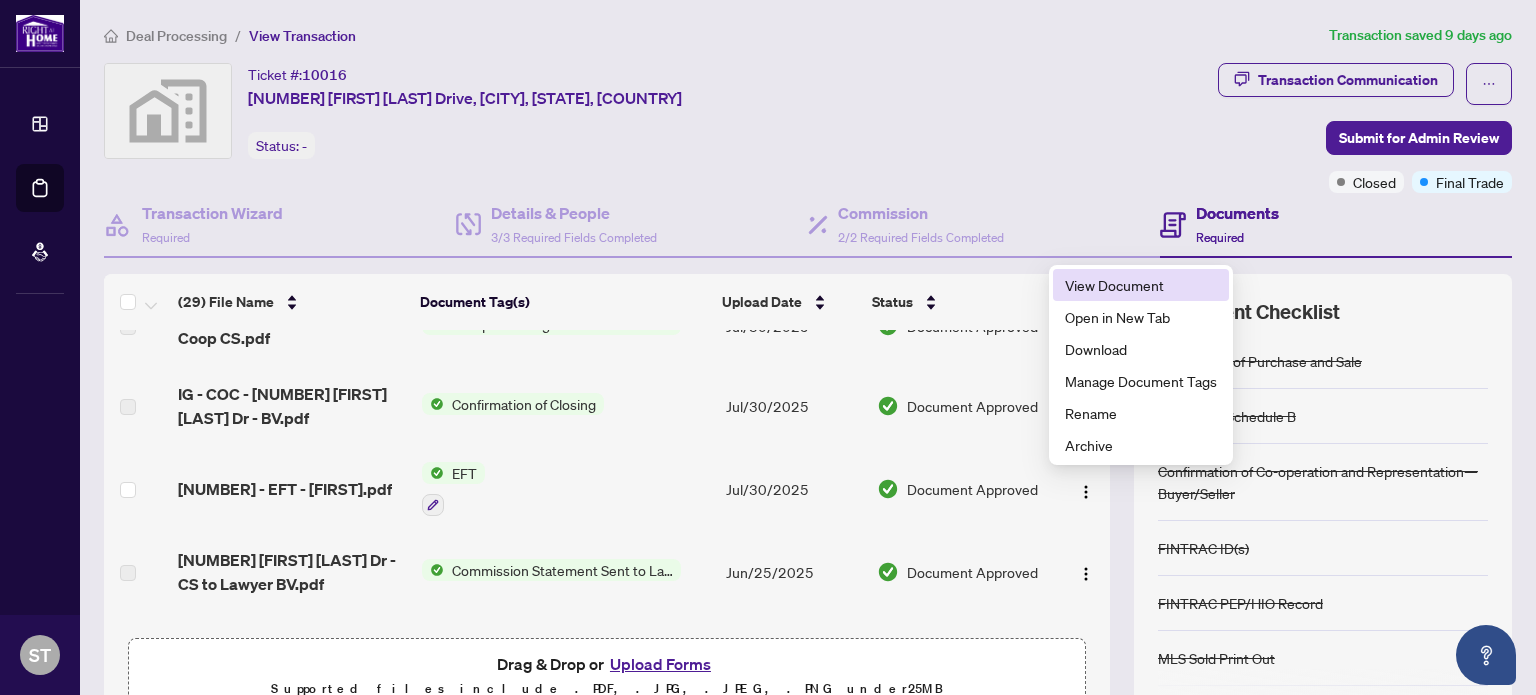 click on "View Document" at bounding box center [1141, 285] 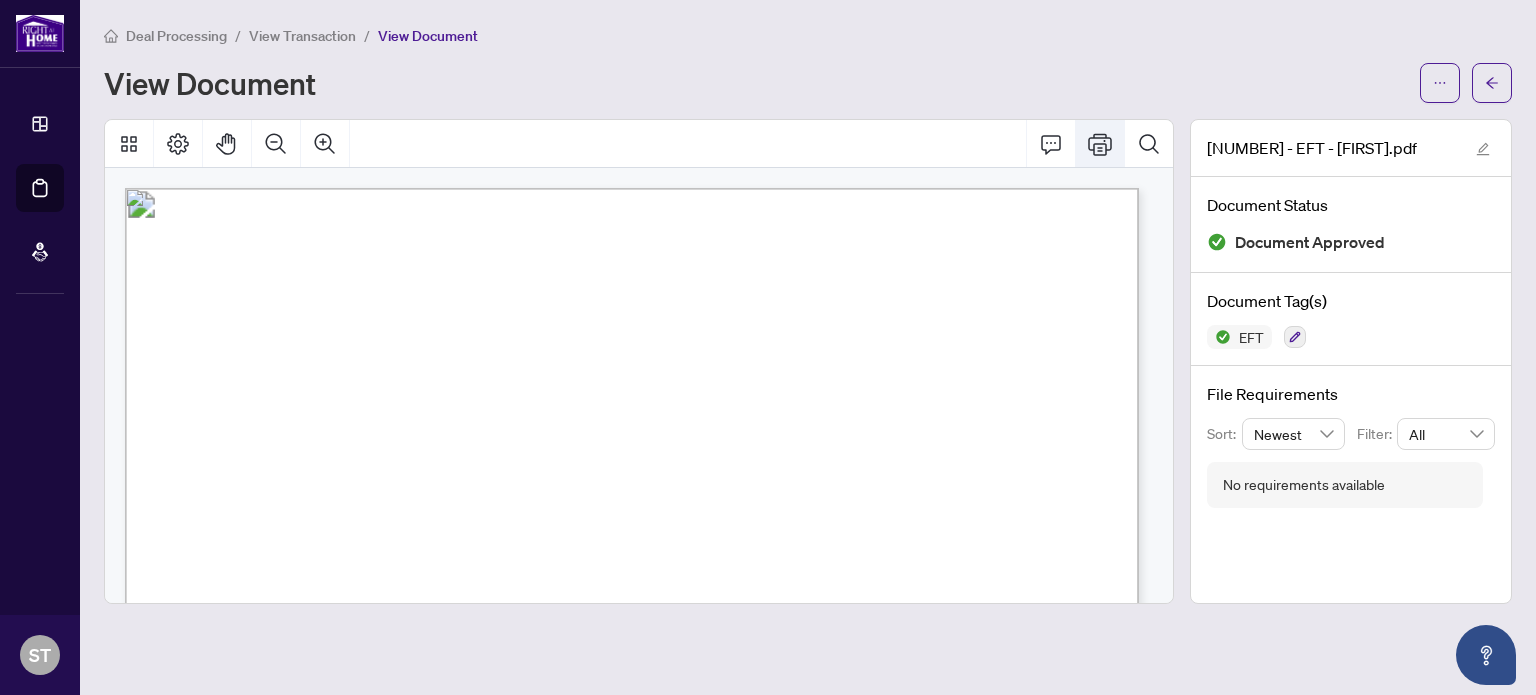 click 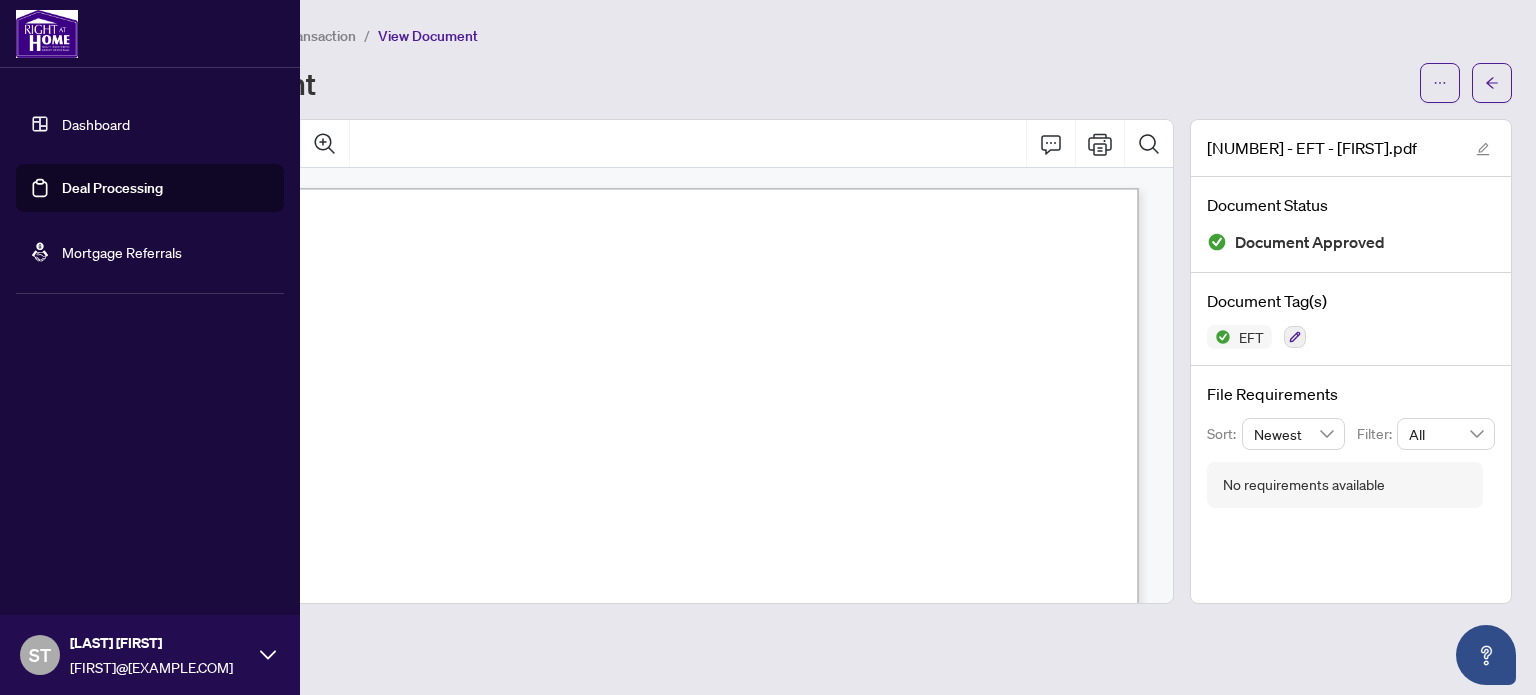 click on "Deal Processing" at bounding box center (112, 188) 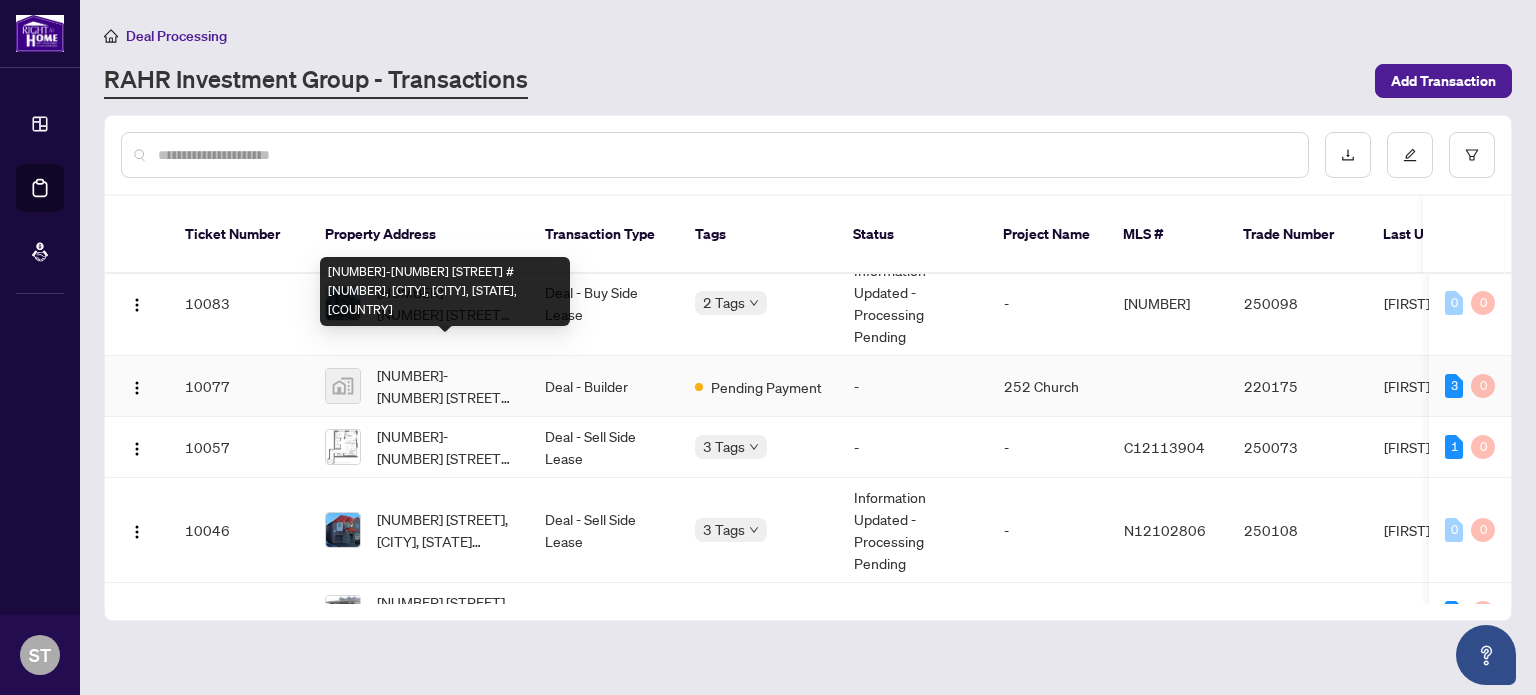 scroll, scrollTop: 0, scrollLeft: 0, axis: both 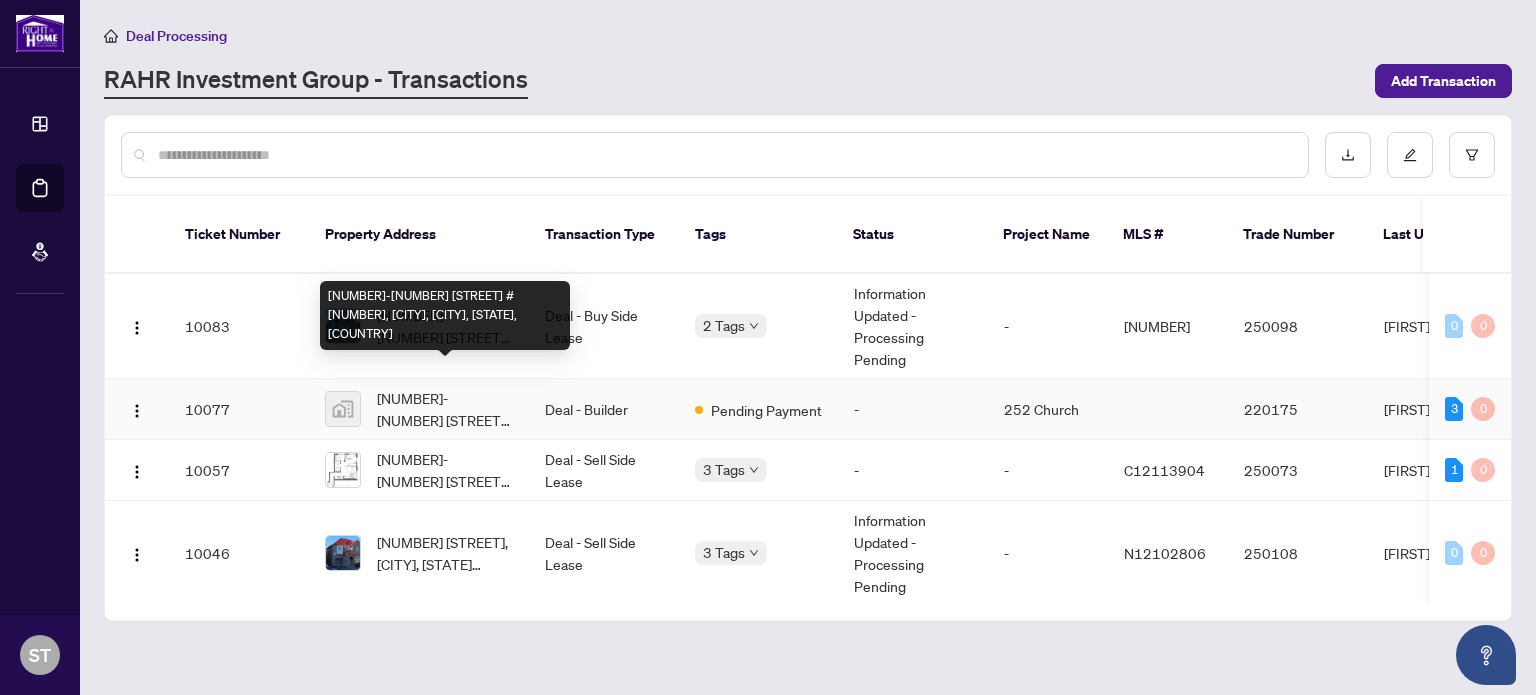 click on "[NUMBER]-[NUMBER] [STREET] #[NUMBER], [CITY], [CITY], [STATE], [COUNTRY]" at bounding box center (445, 409) 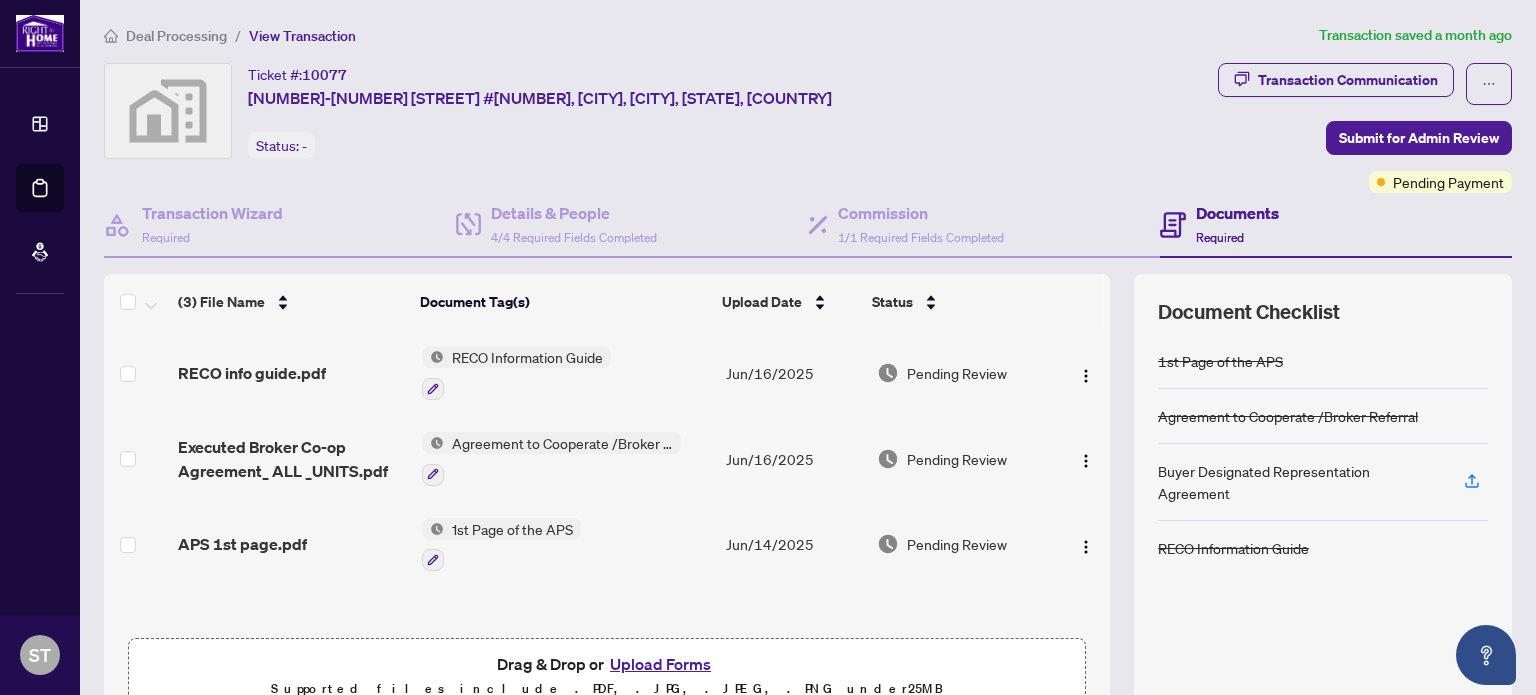 scroll, scrollTop: 0, scrollLeft: 0, axis: both 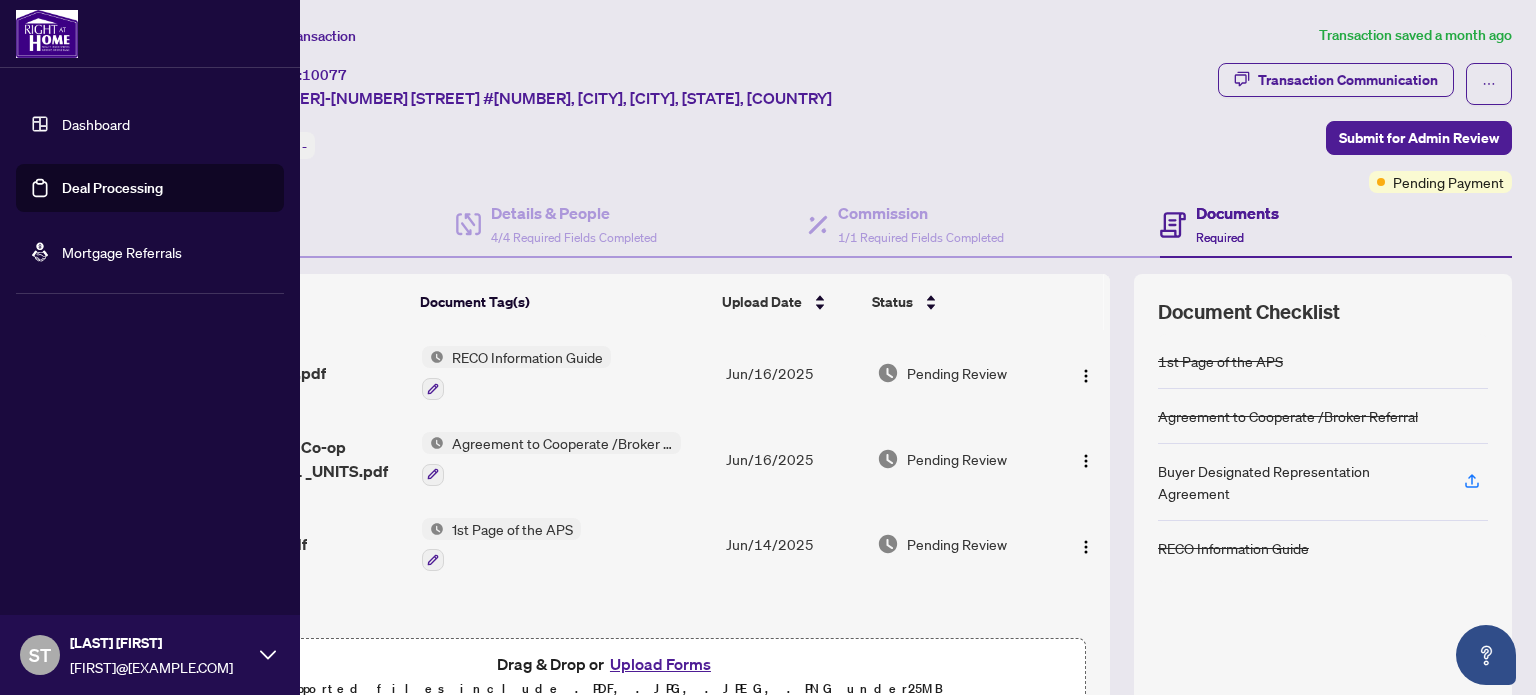 click on "Deal Processing" at bounding box center [112, 188] 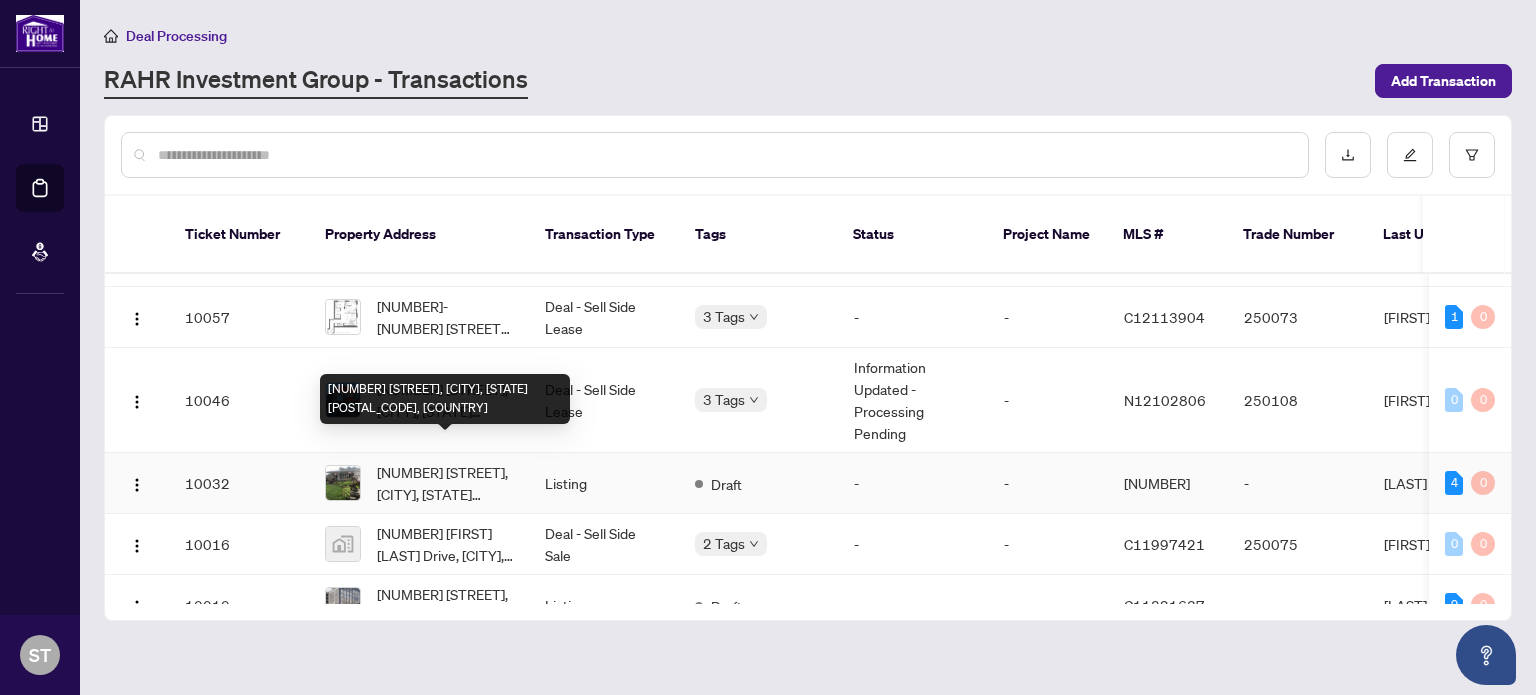 scroll, scrollTop: 152, scrollLeft: 0, axis: vertical 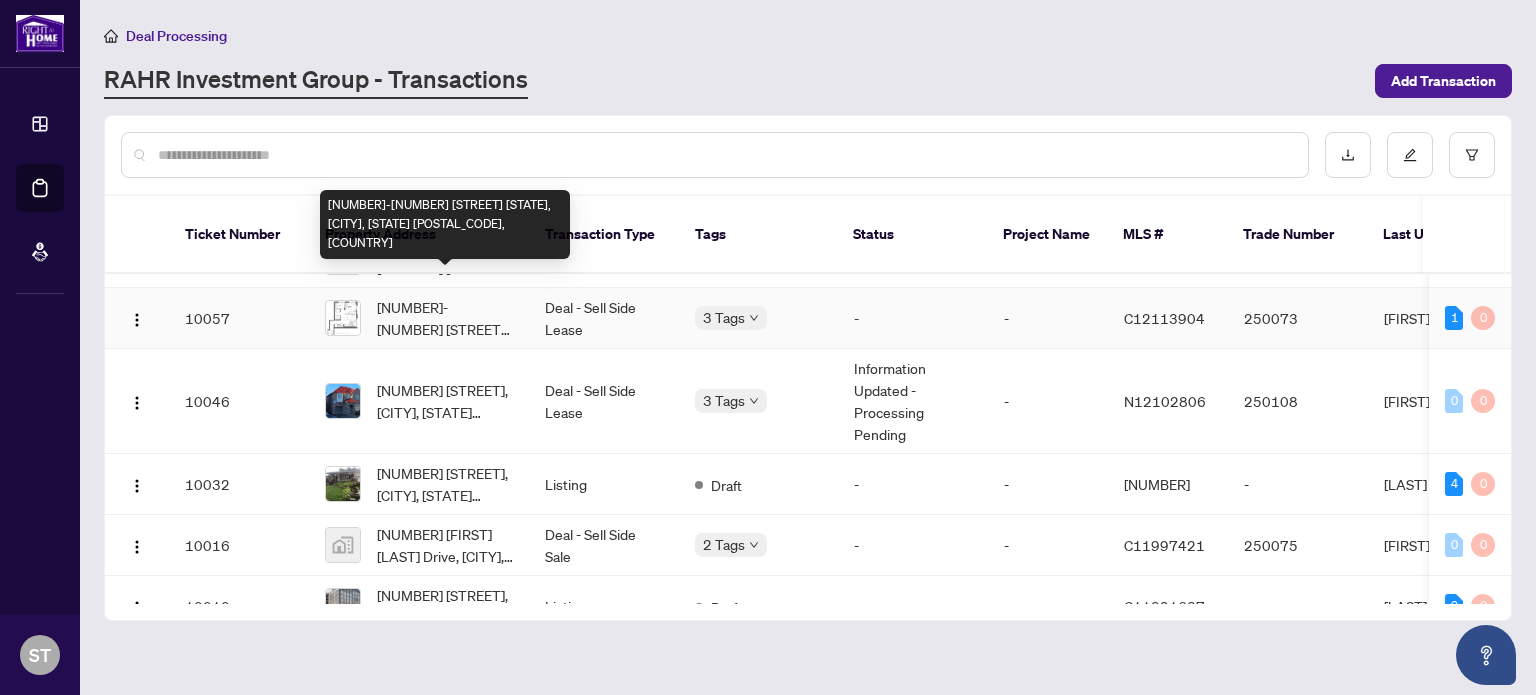 click on "[NUMBER]-[NUMBER] [STREET] [STATE], [CITY], [STATE] [POSTAL_CODE], [COUNTRY]" at bounding box center (445, 318) 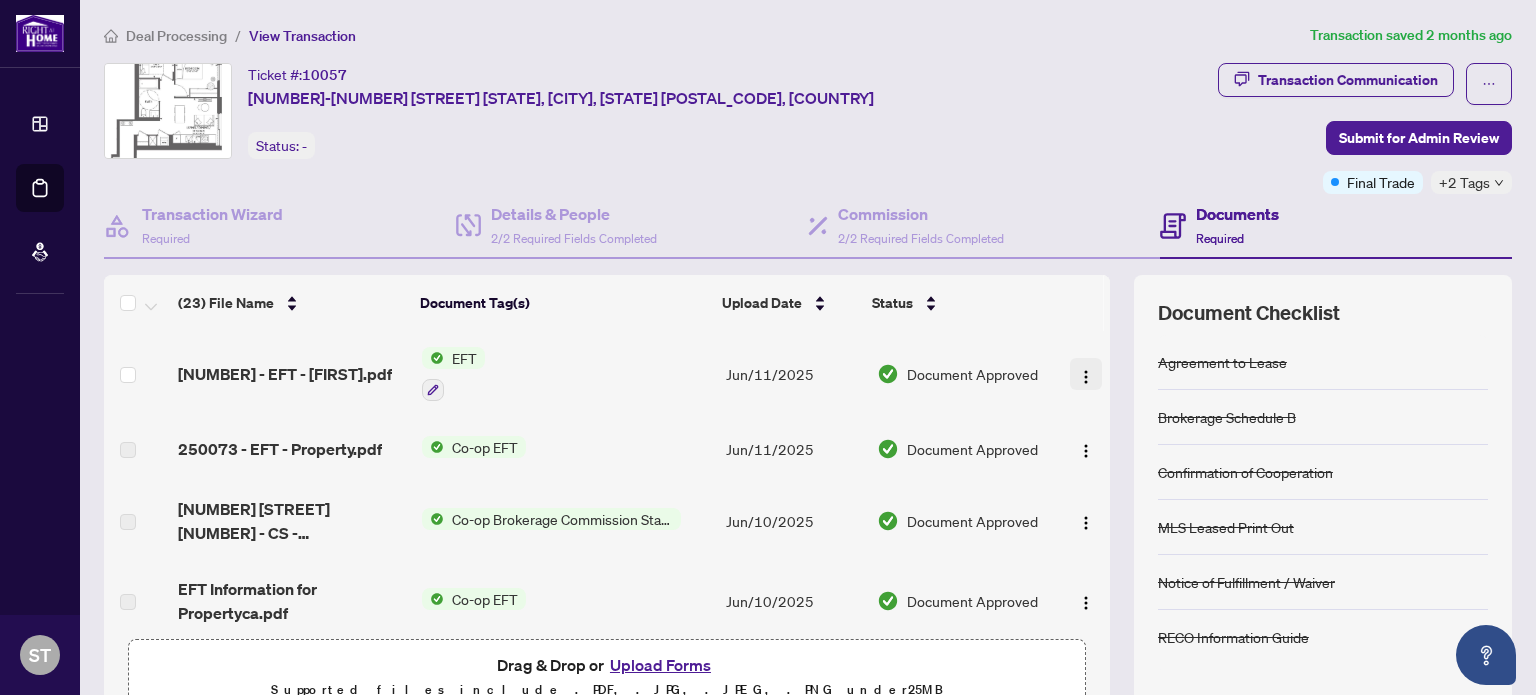 click at bounding box center (1086, 377) 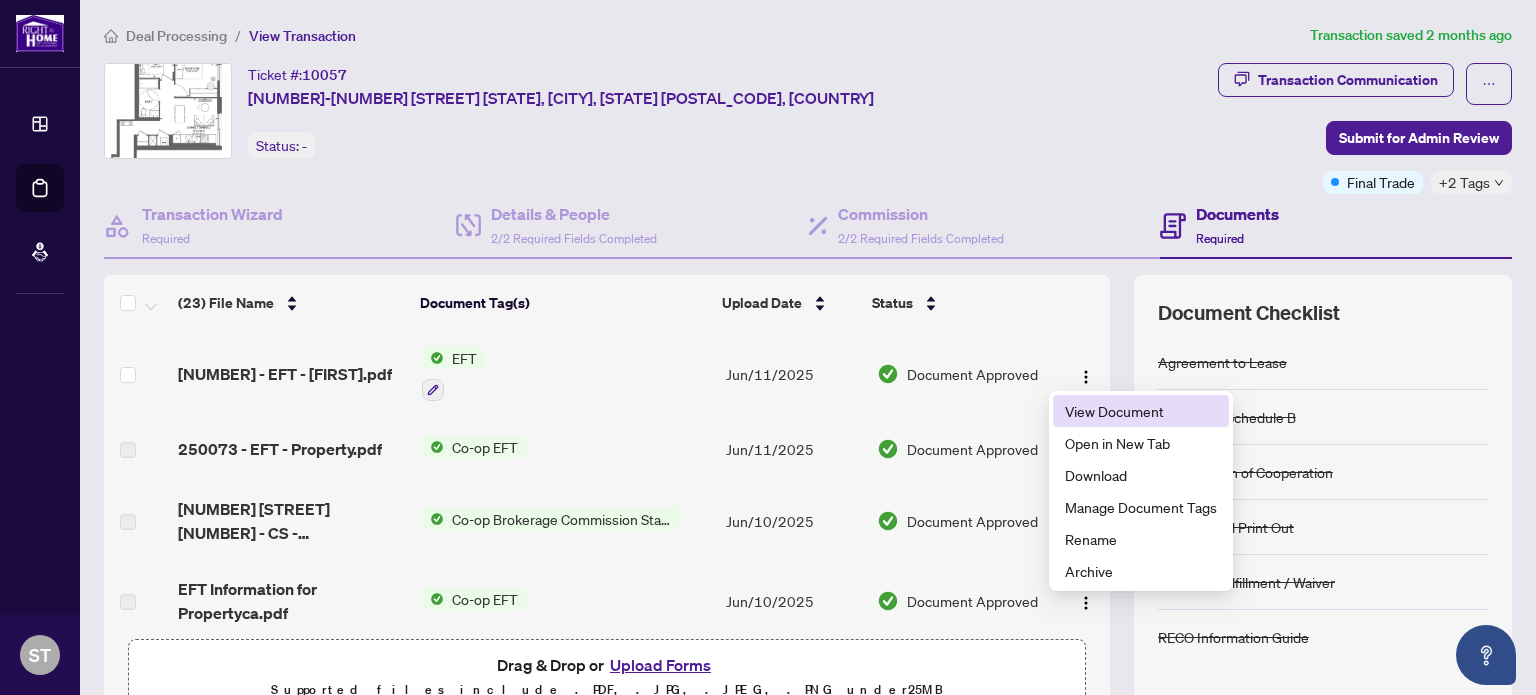 click on "View Document" at bounding box center [1141, 411] 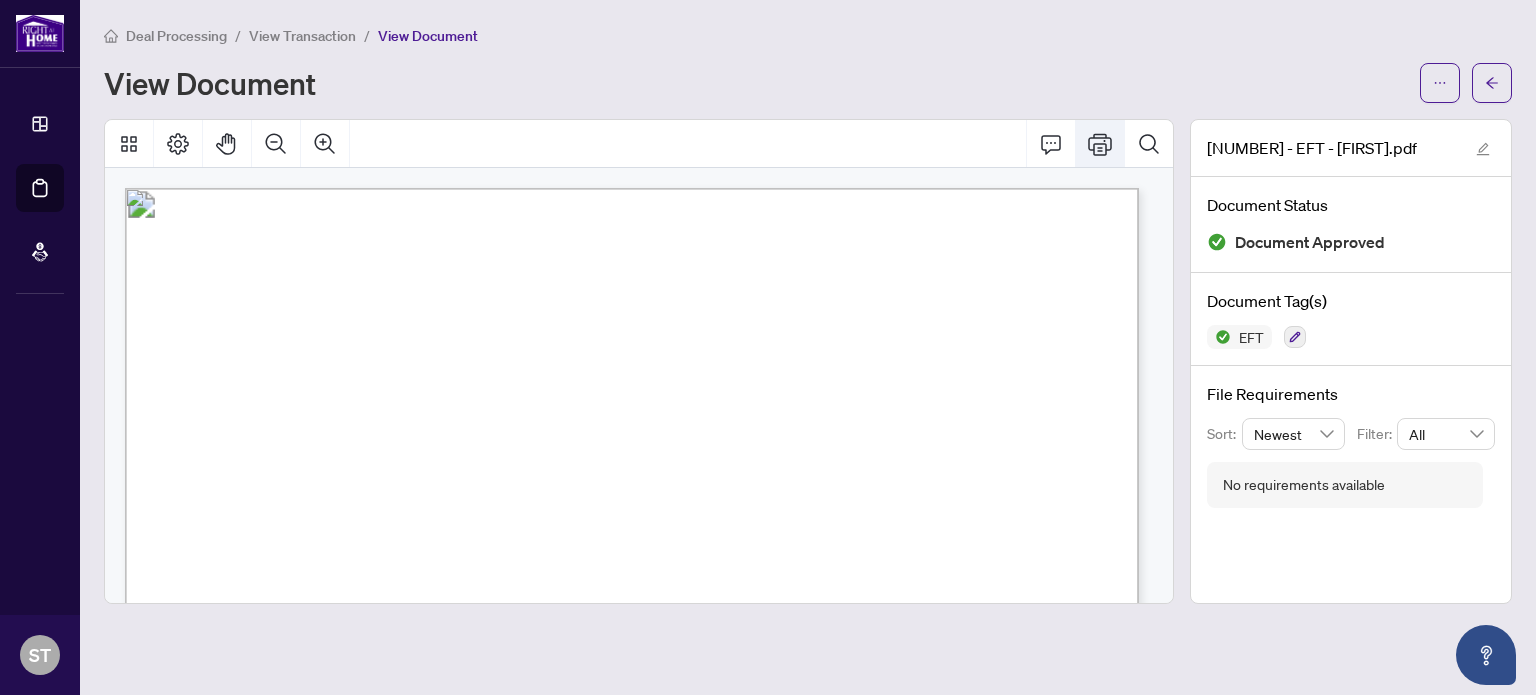 click 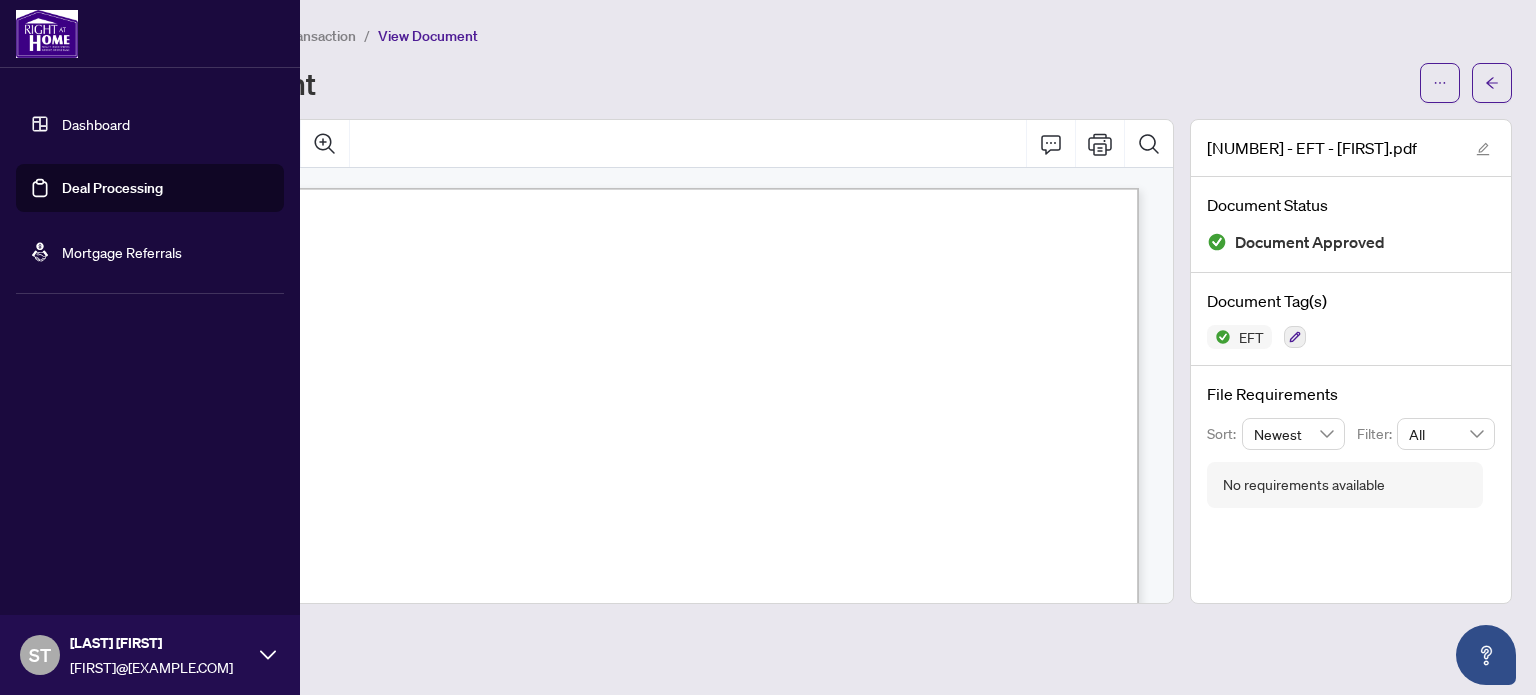 click on "Deal Processing" at bounding box center [112, 188] 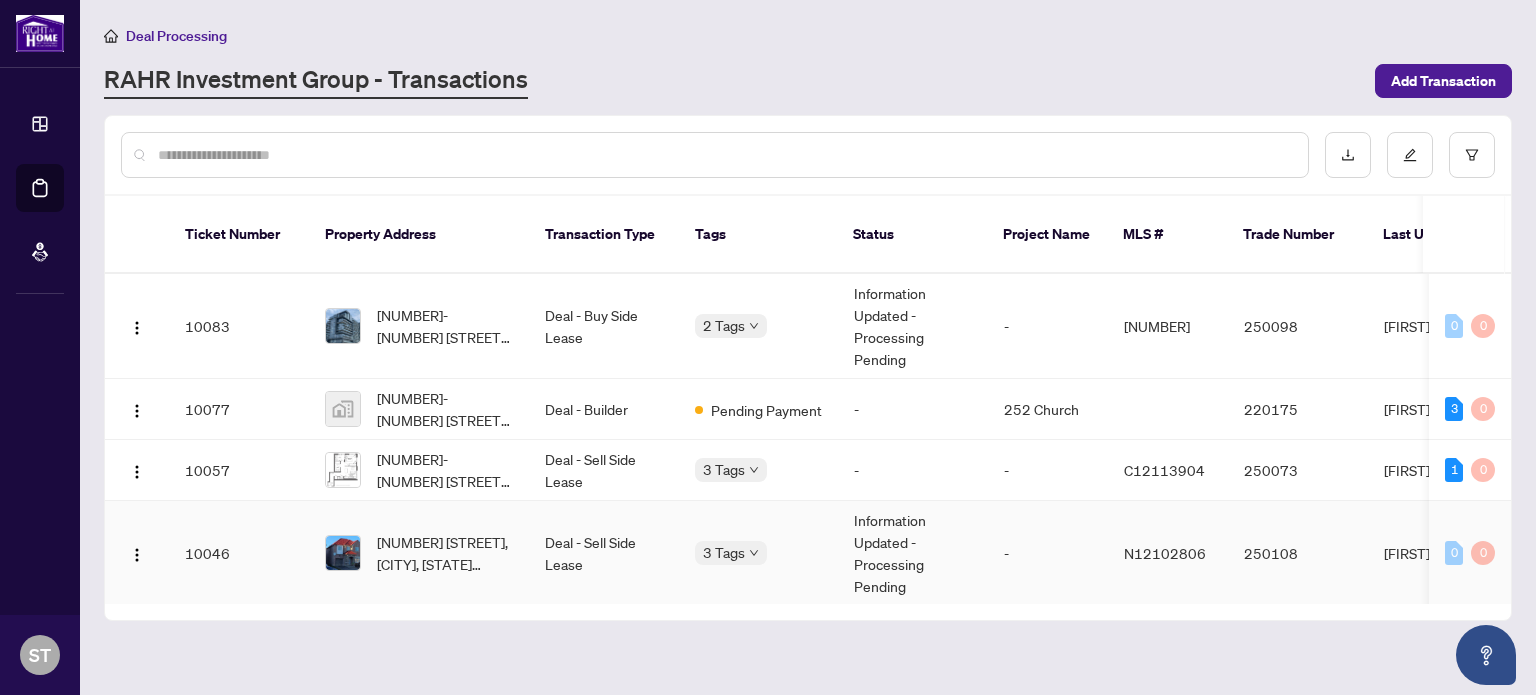 scroll, scrollTop: 92, scrollLeft: 0, axis: vertical 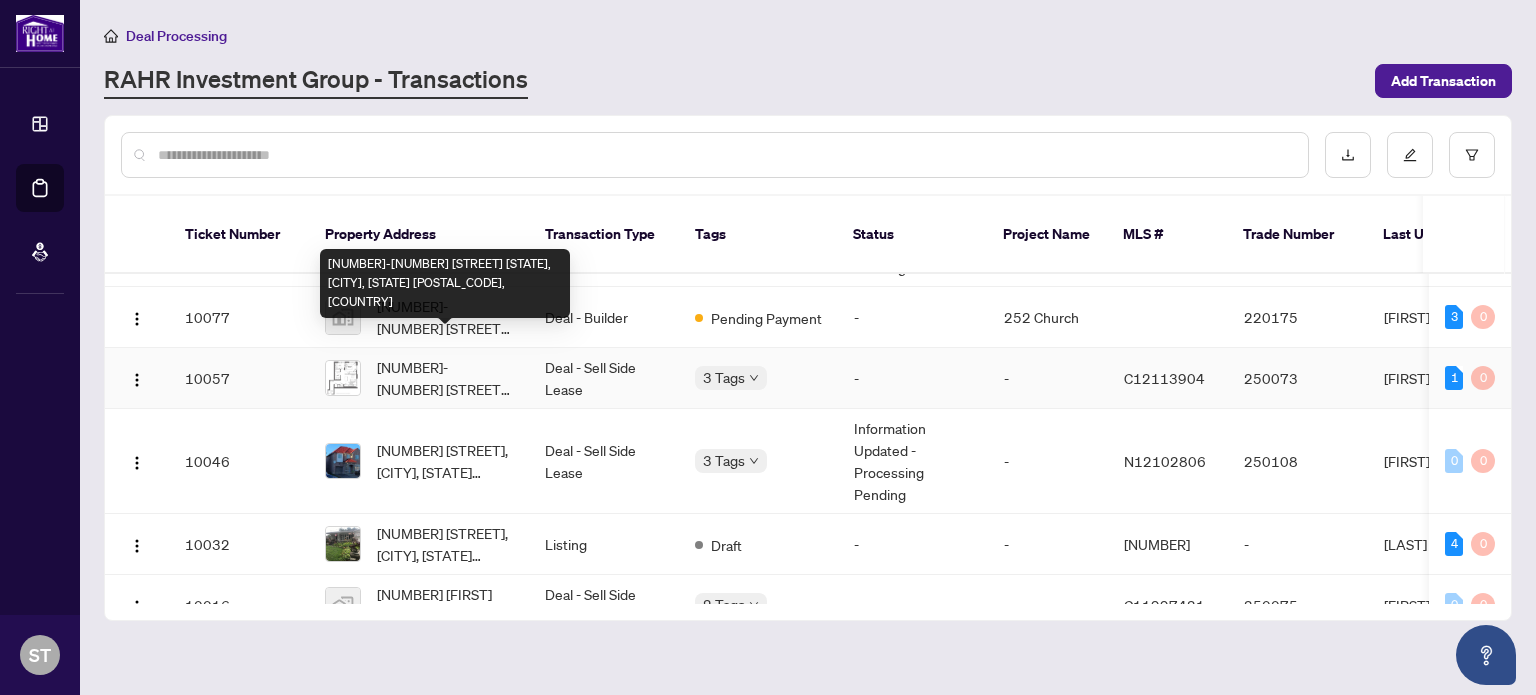 click on "[NUMBER]-[NUMBER] [STREET] [STATE], [CITY], [STATE] [POSTAL_CODE], [COUNTRY]" at bounding box center [445, 378] 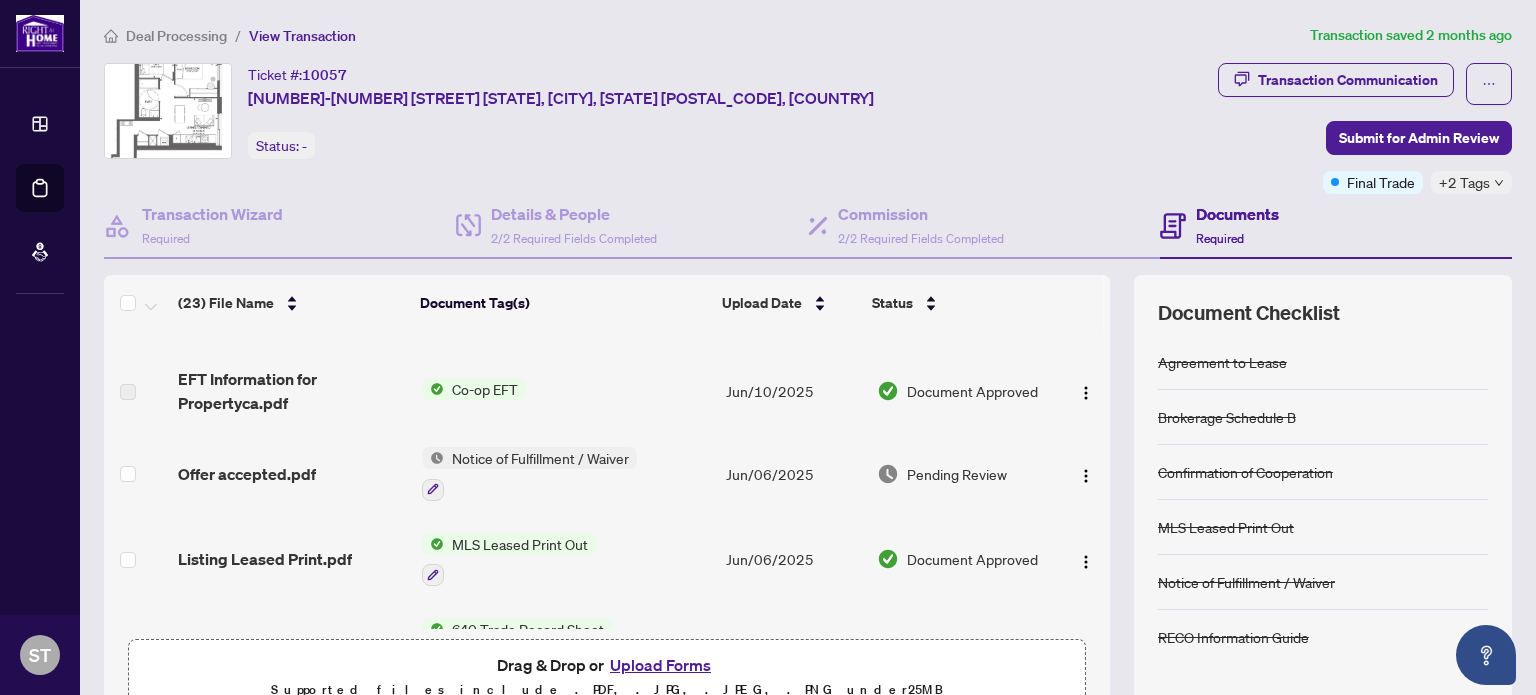 scroll, scrollTop: 86, scrollLeft: 0, axis: vertical 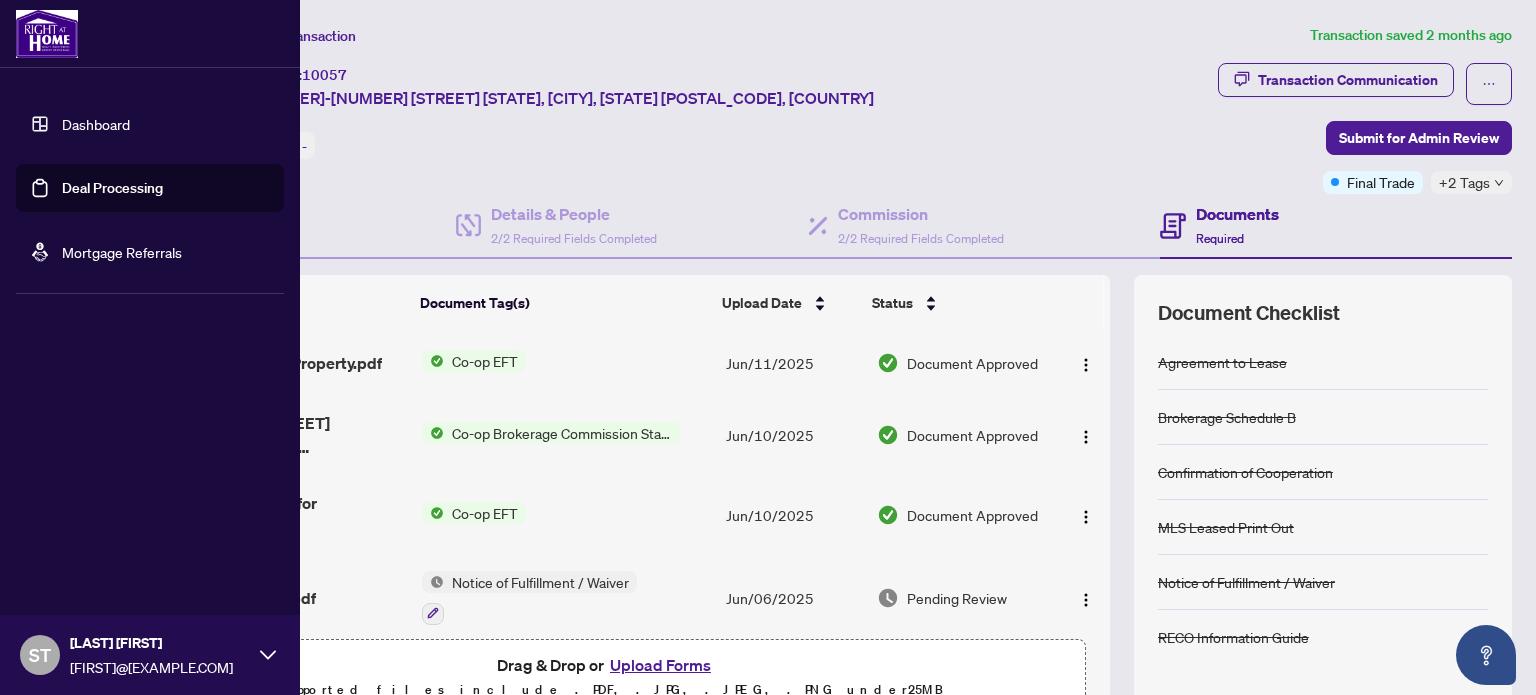 click on "Deal Processing" at bounding box center [112, 188] 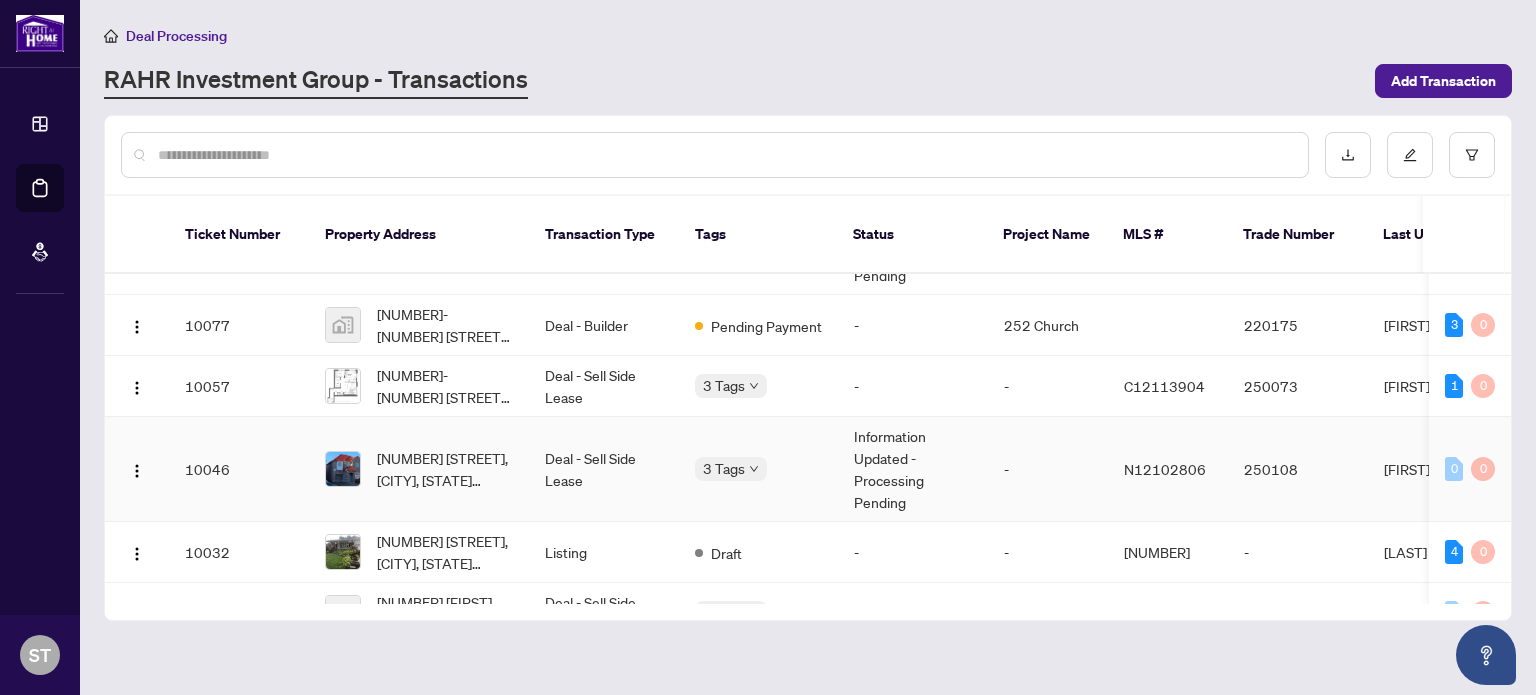 scroll, scrollTop: 0, scrollLeft: 0, axis: both 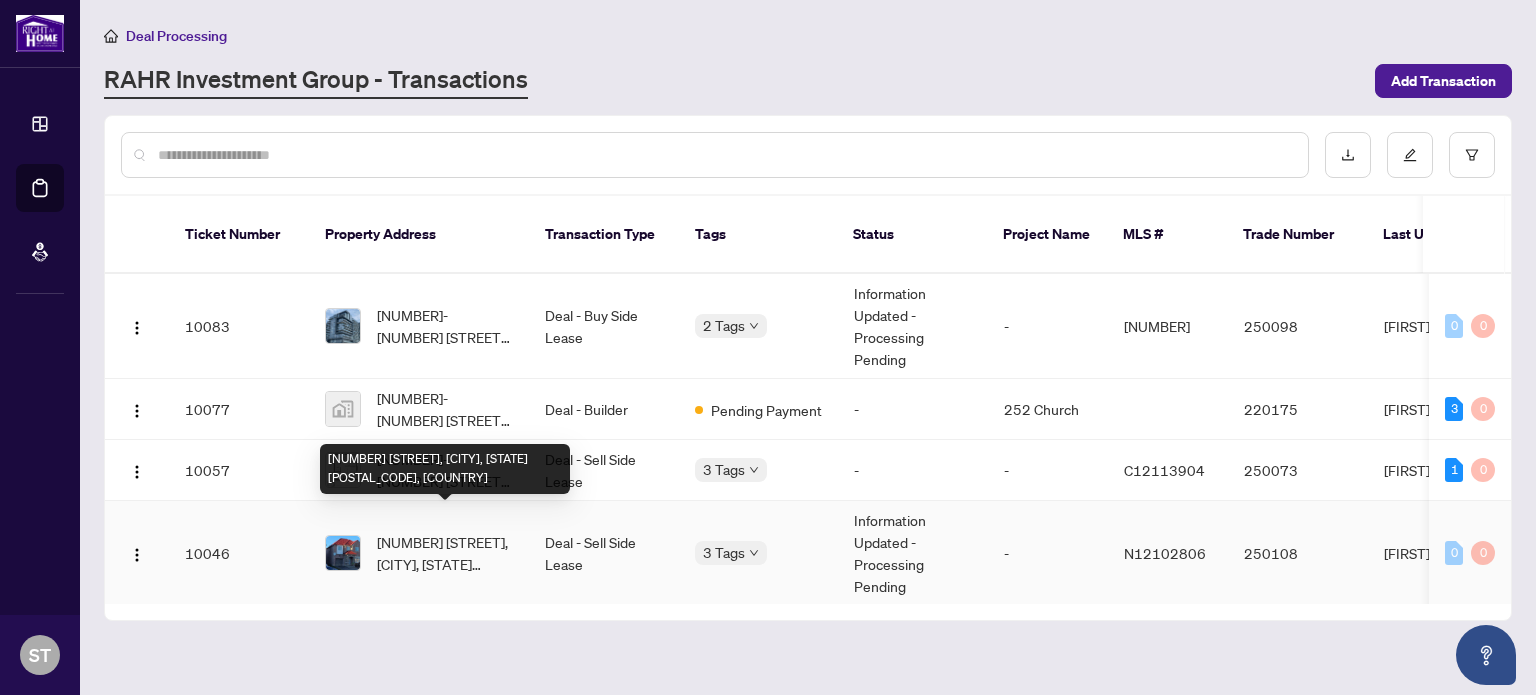 click on "[NUMBER] [STREET], [CITY], [STATE] [POSTAL_CODE], [COUNTRY]" at bounding box center (445, 553) 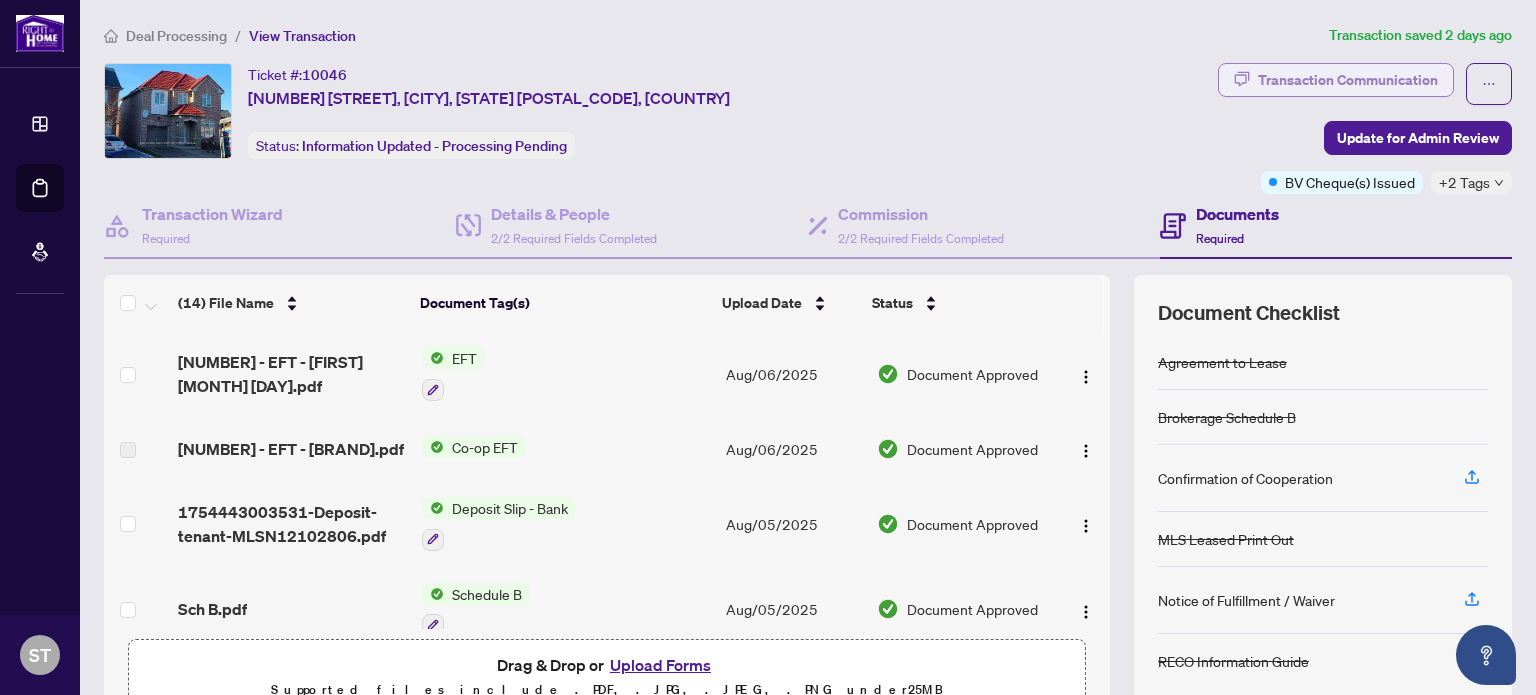 click on "Transaction Communication" at bounding box center [1348, 80] 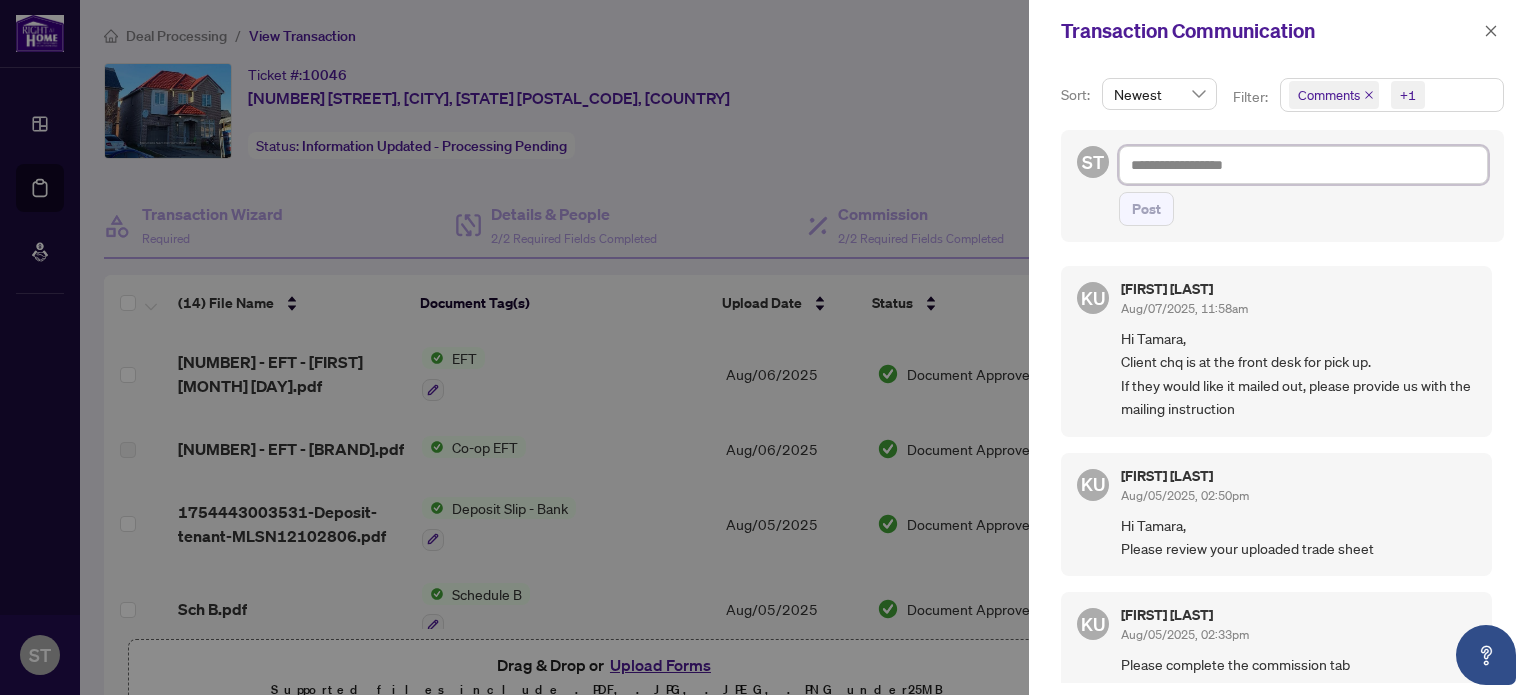 click at bounding box center [1303, 165] 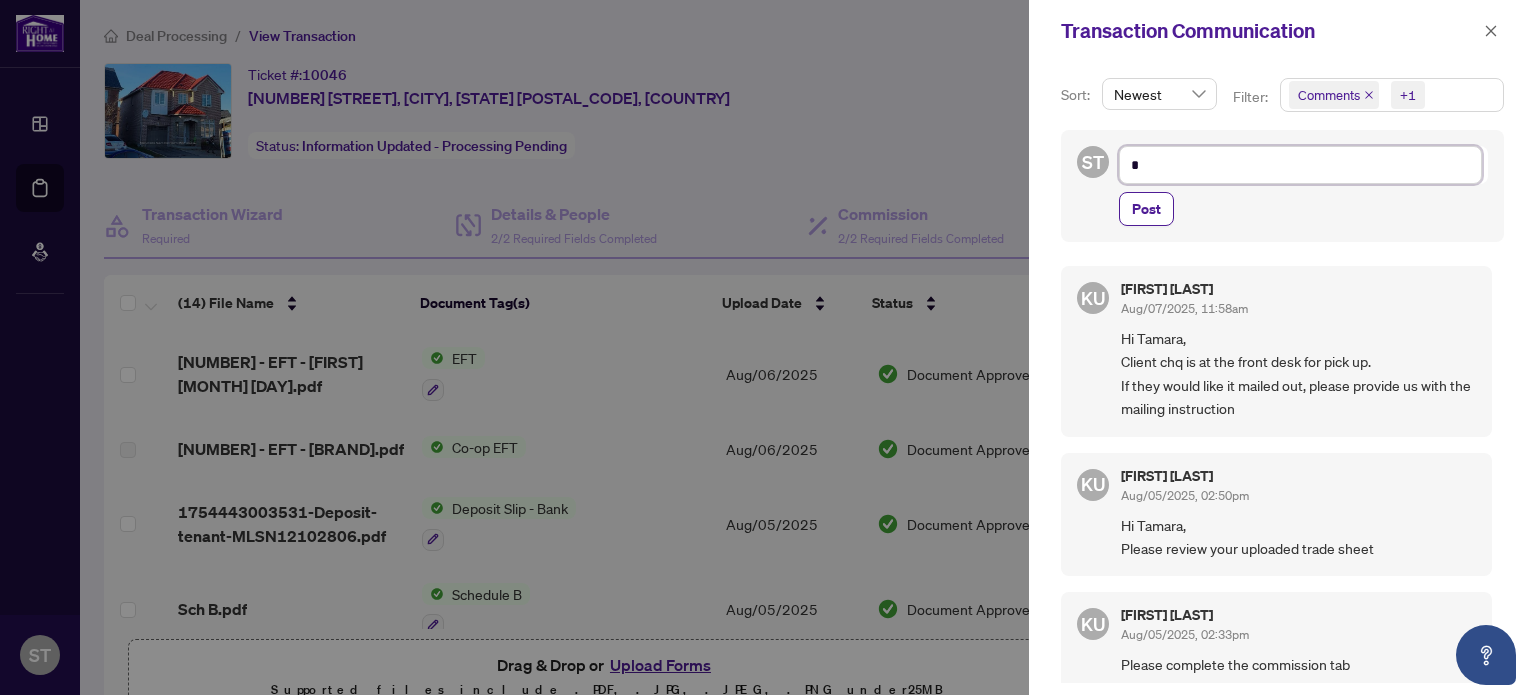 type on "**" 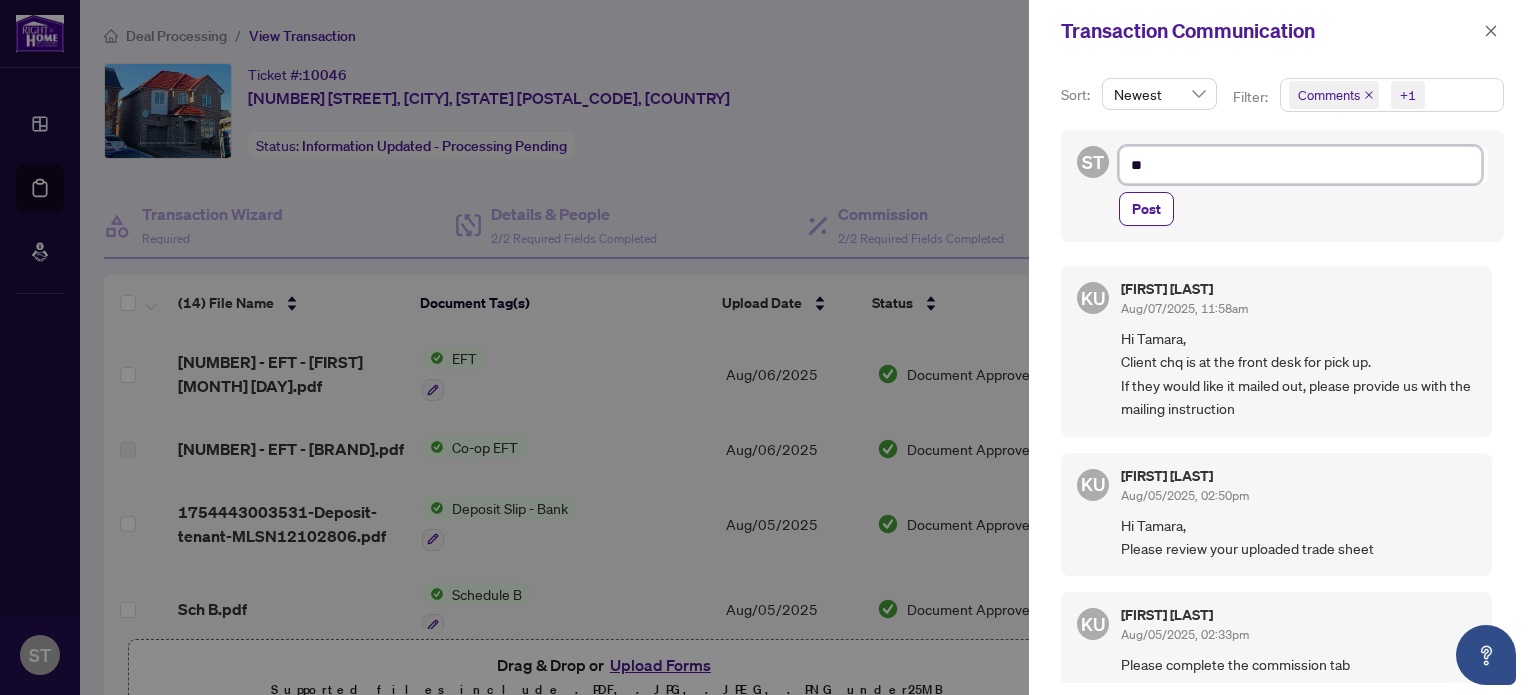 type on "**" 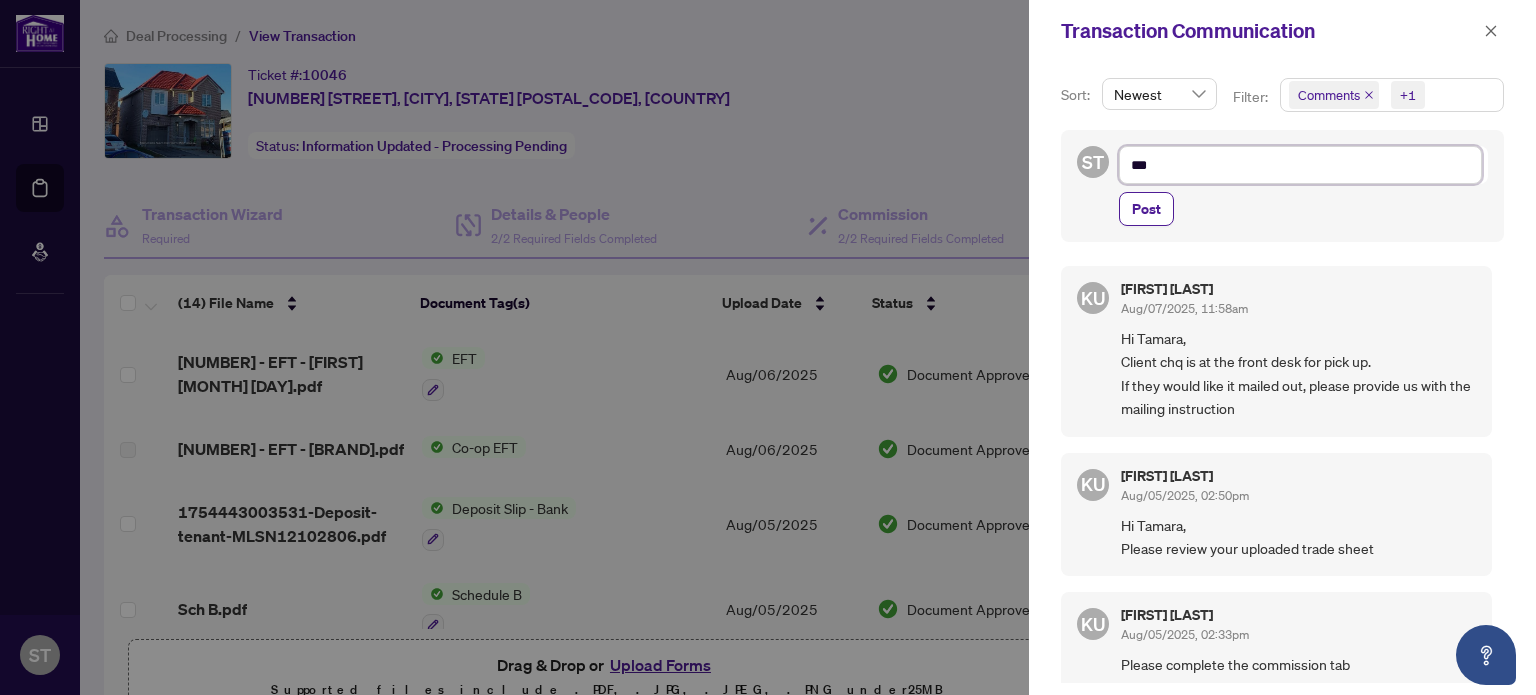type on "**" 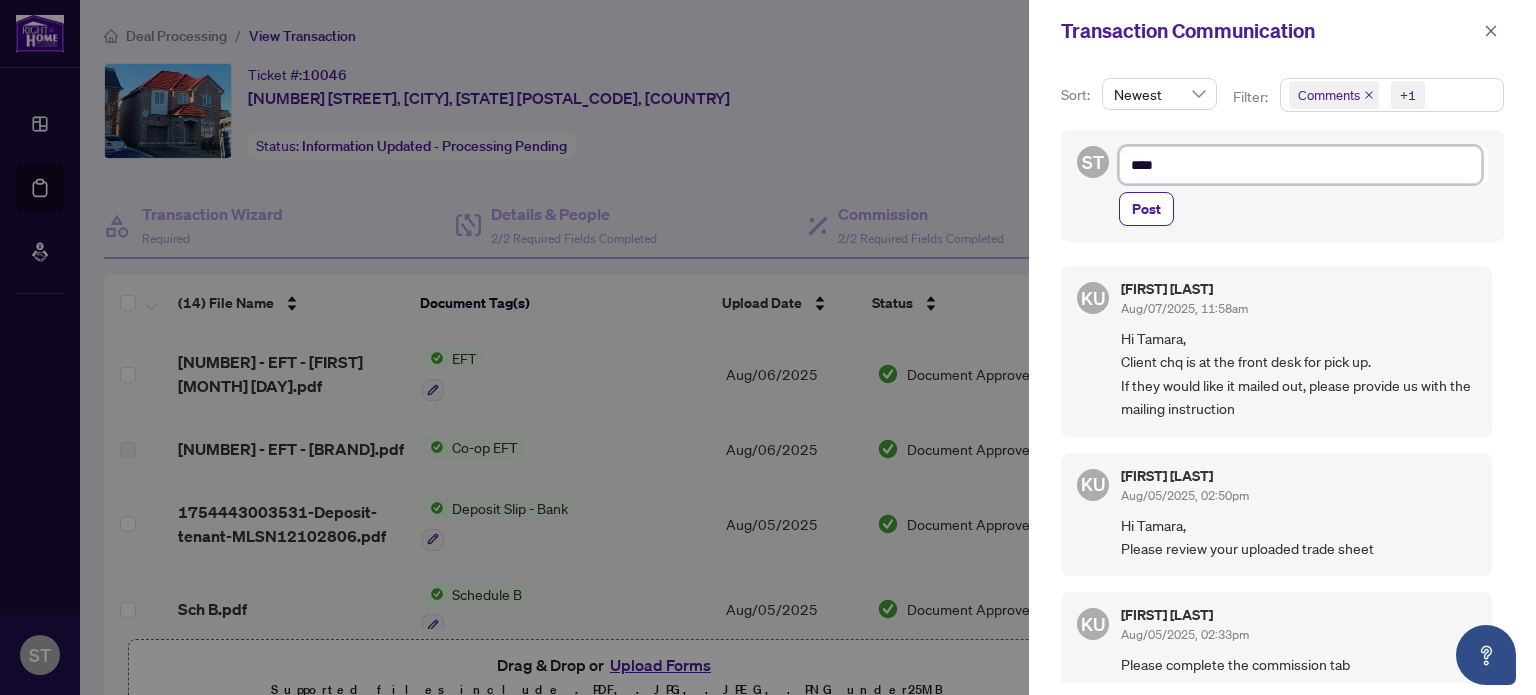 type on "*****" 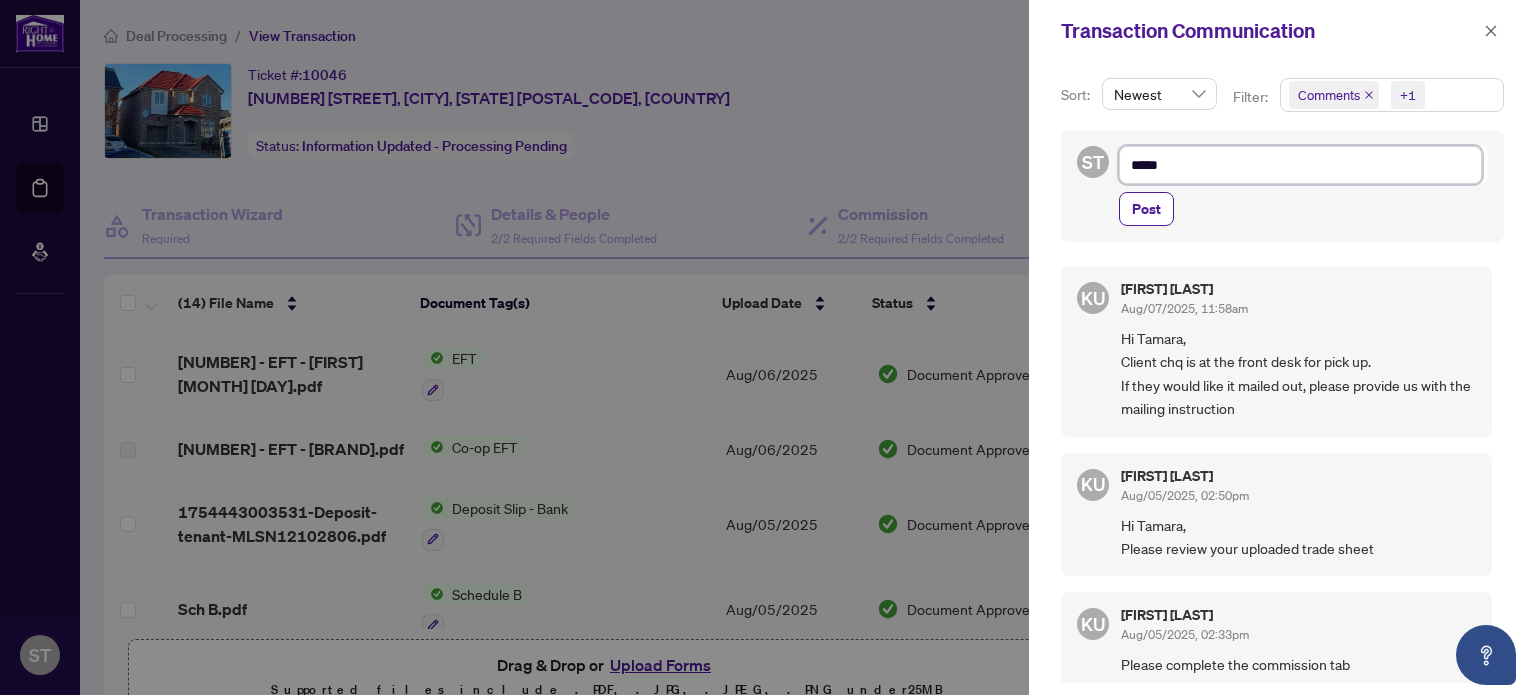 type on "******" 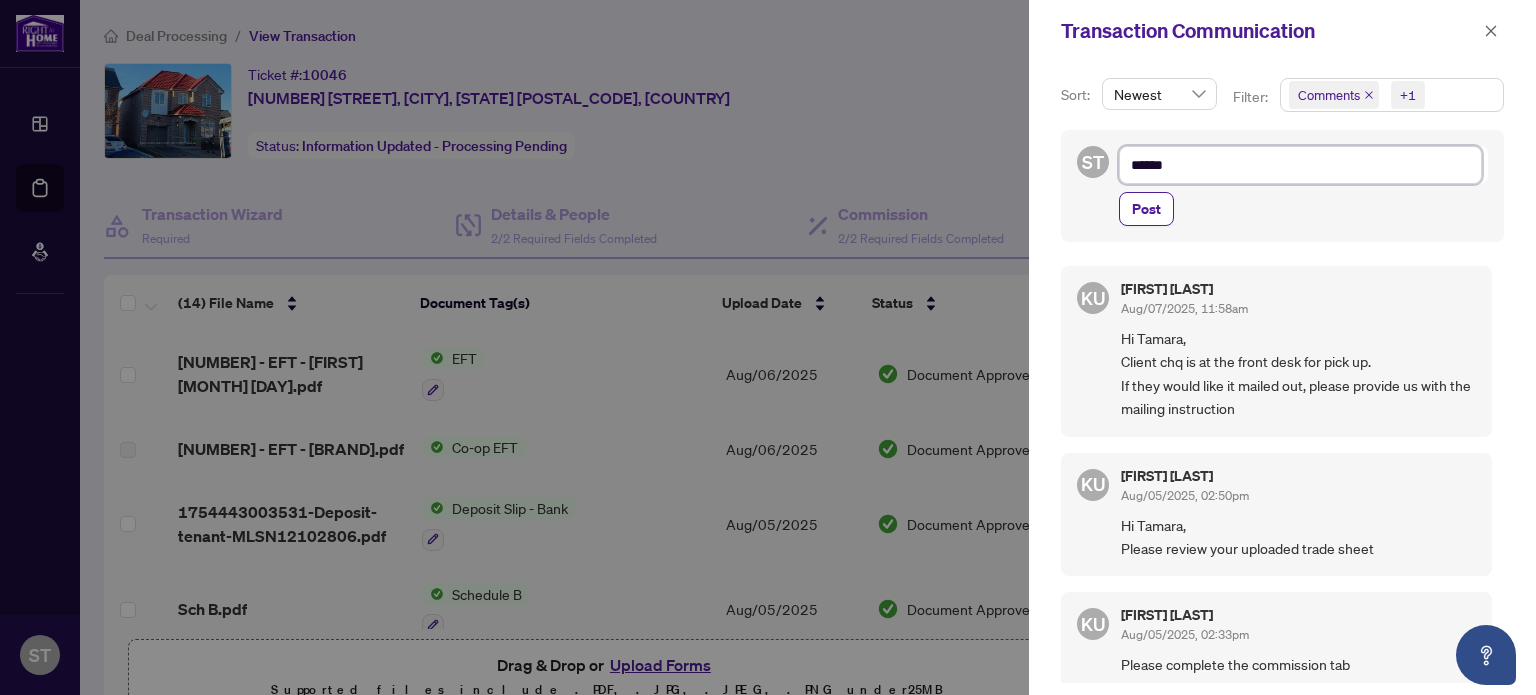 type on "*******" 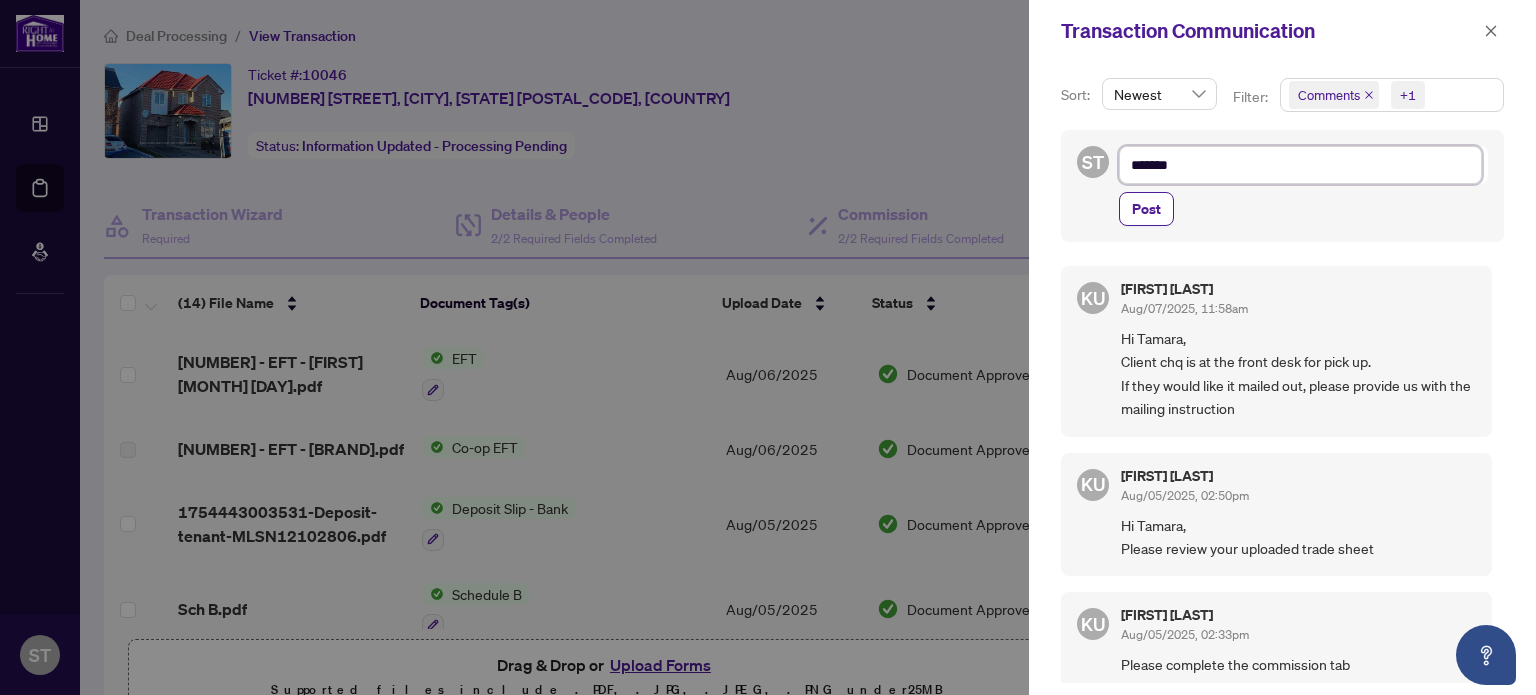 type on "********" 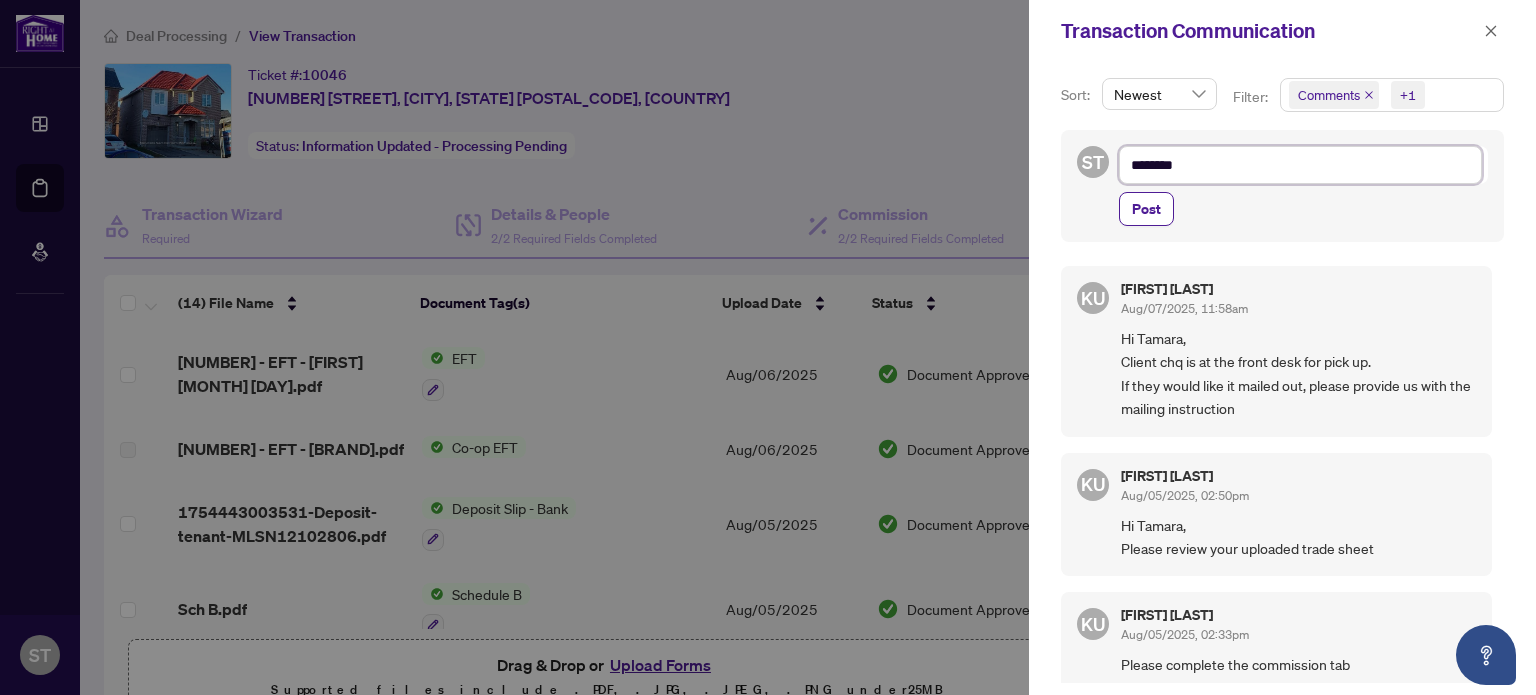 type on "********" 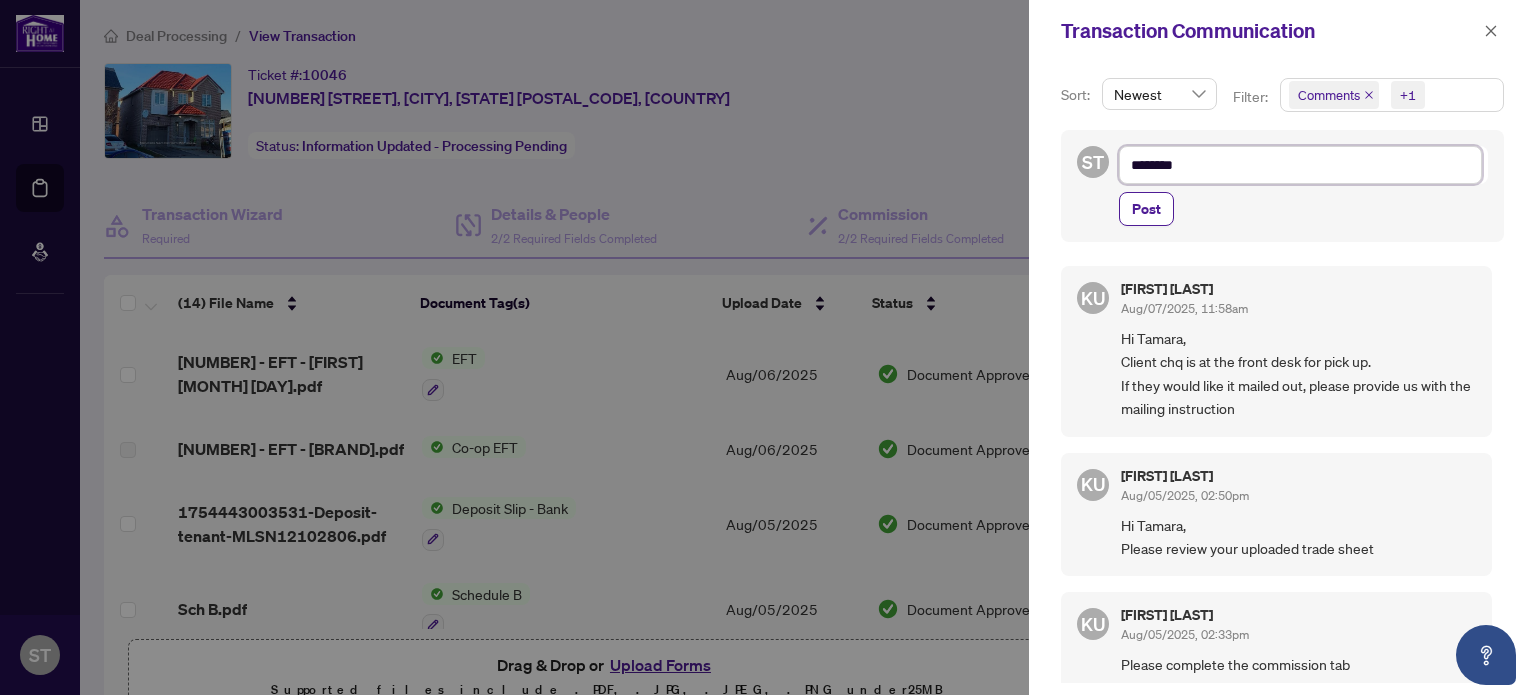 type on "*********" 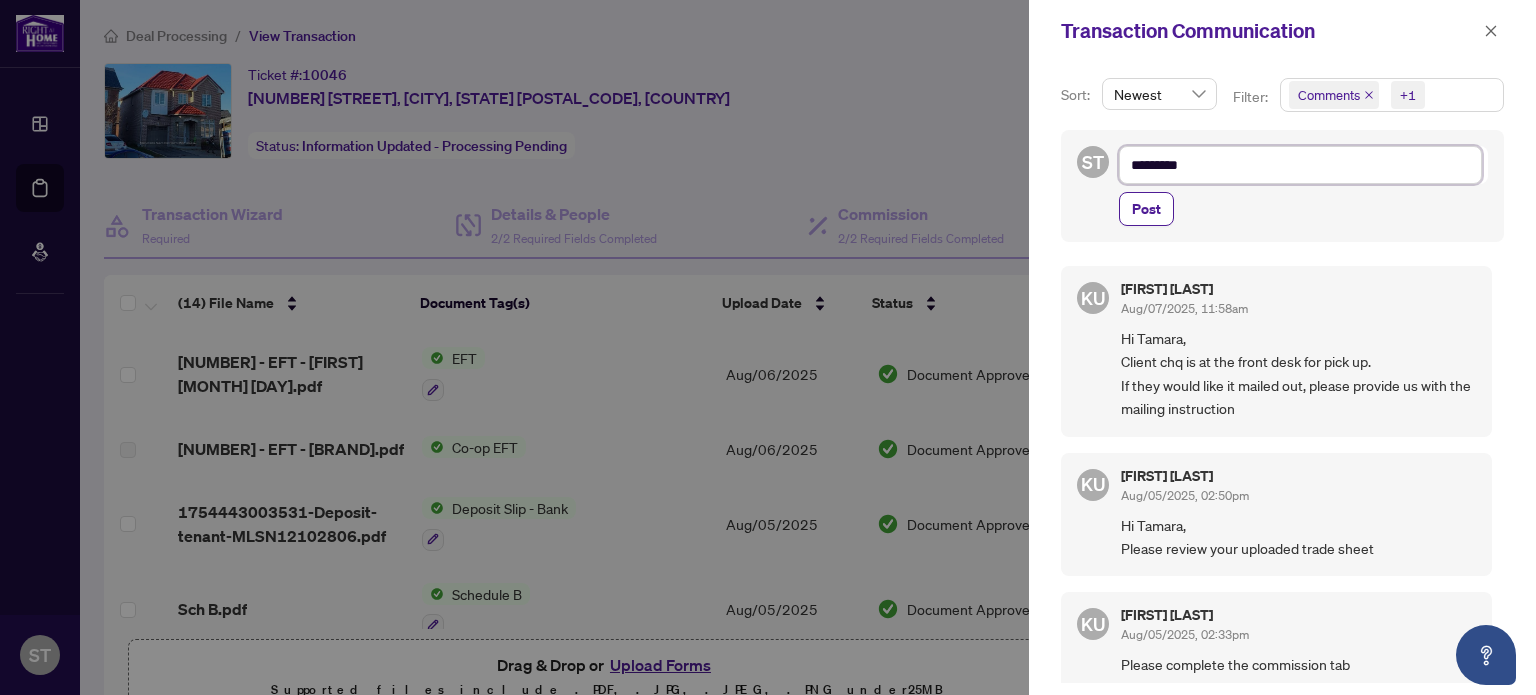 type on "*********" 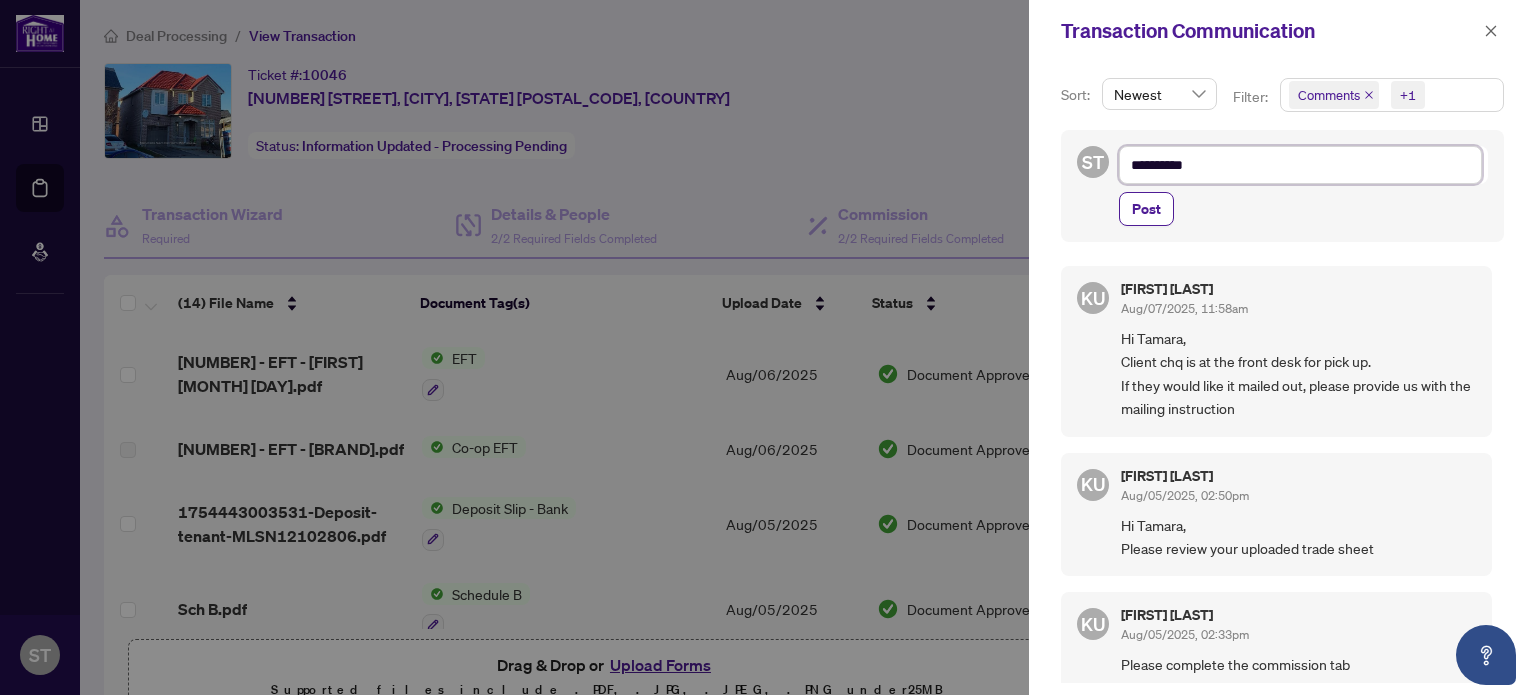 type on "**********" 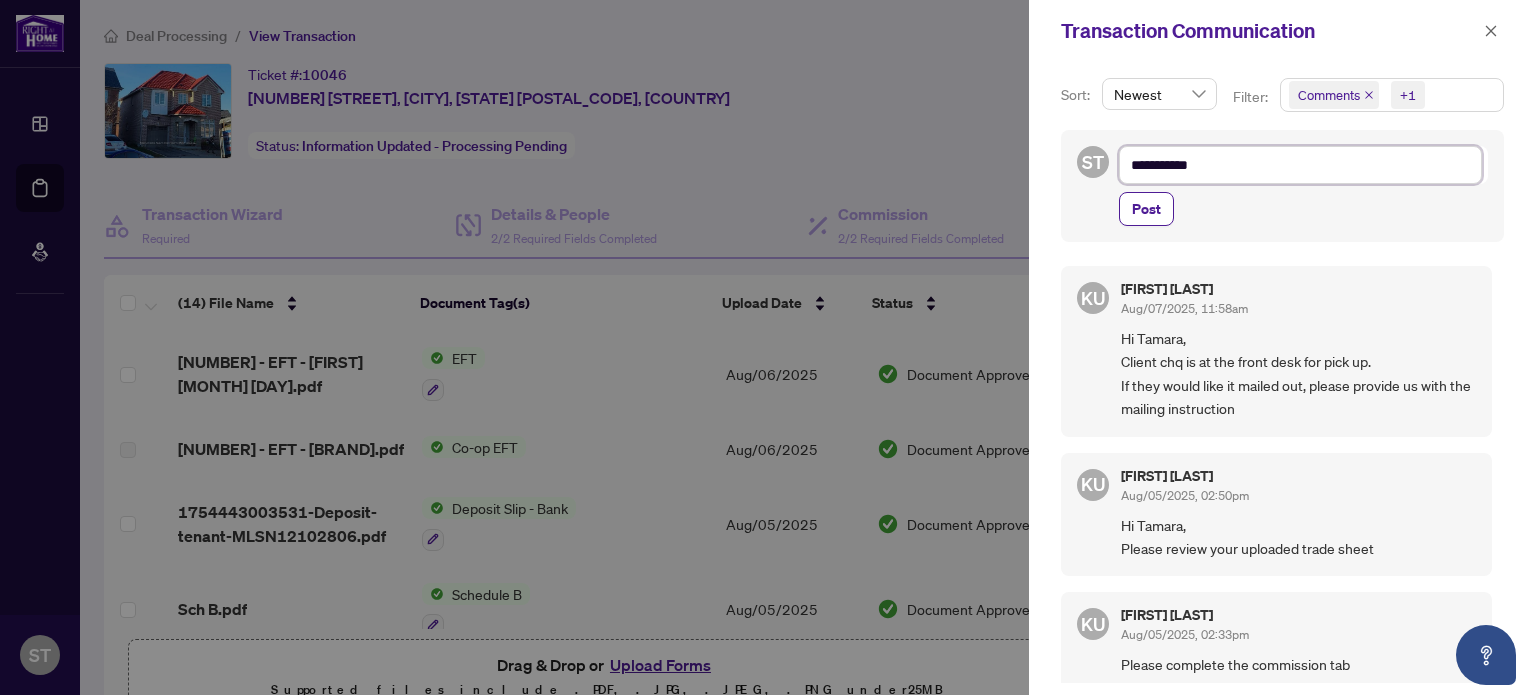 type on "**********" 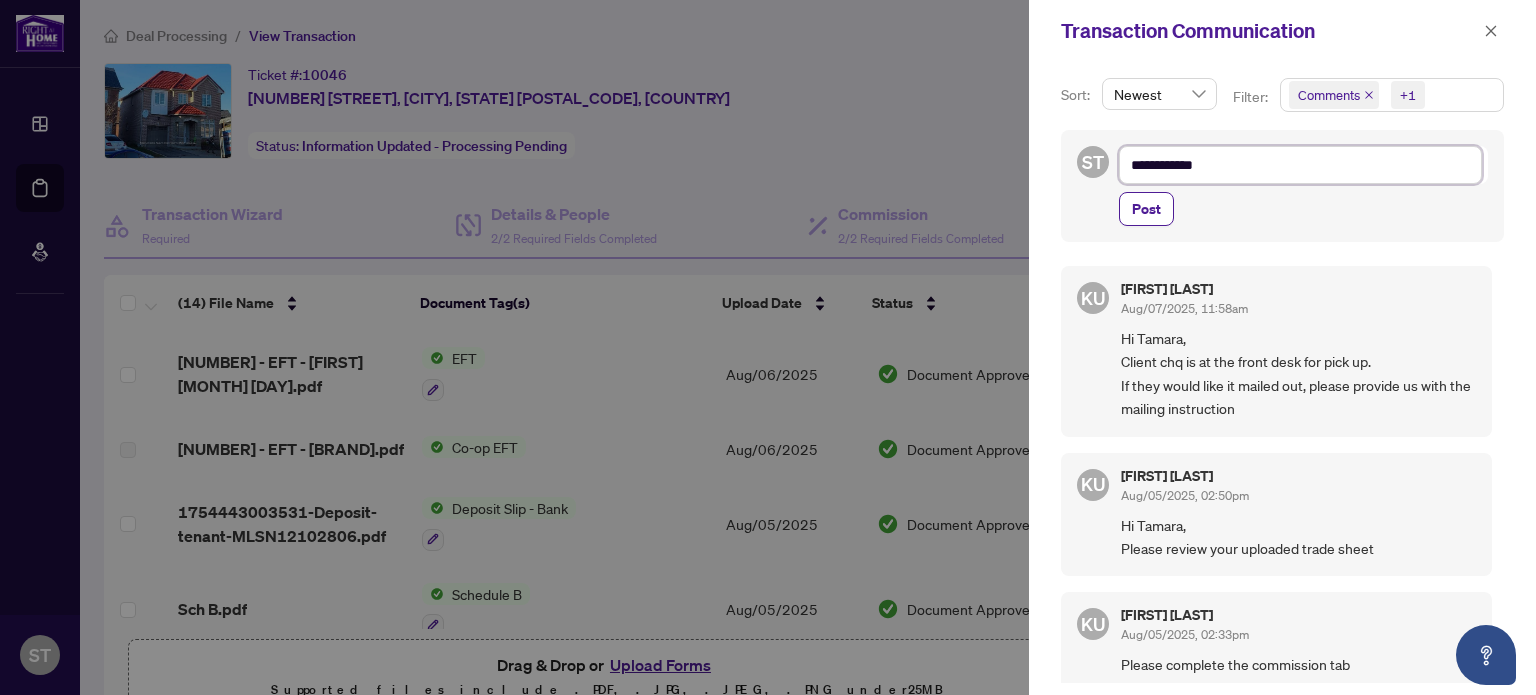 type on "**********" 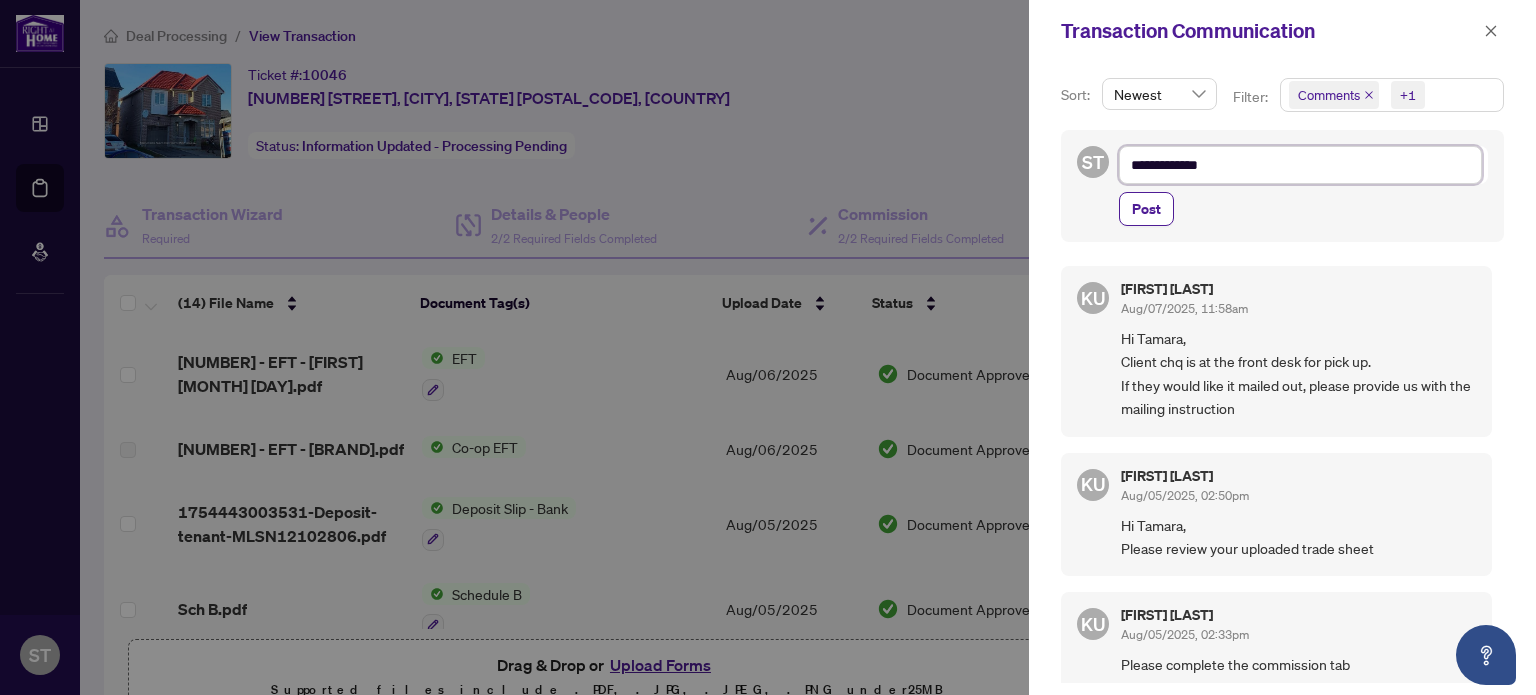 type on "**********" 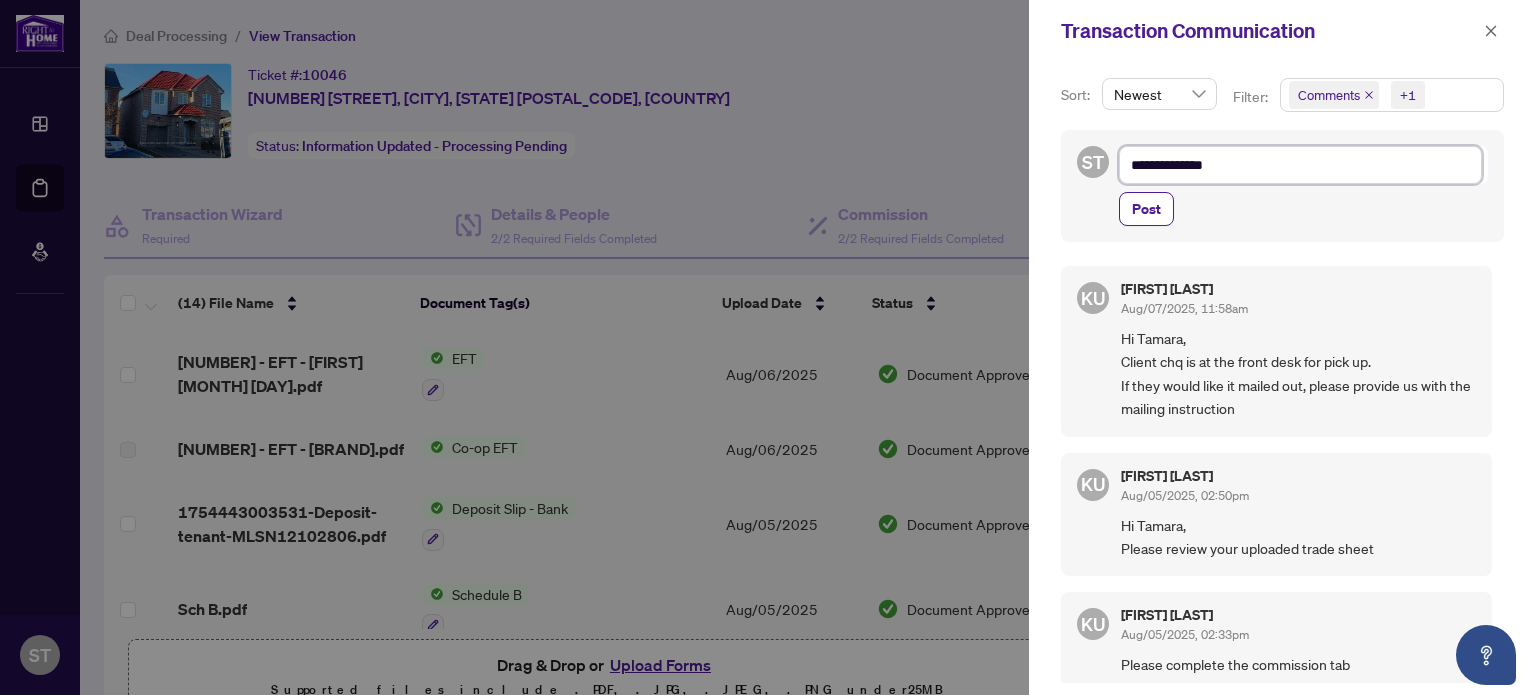 type on "**********" 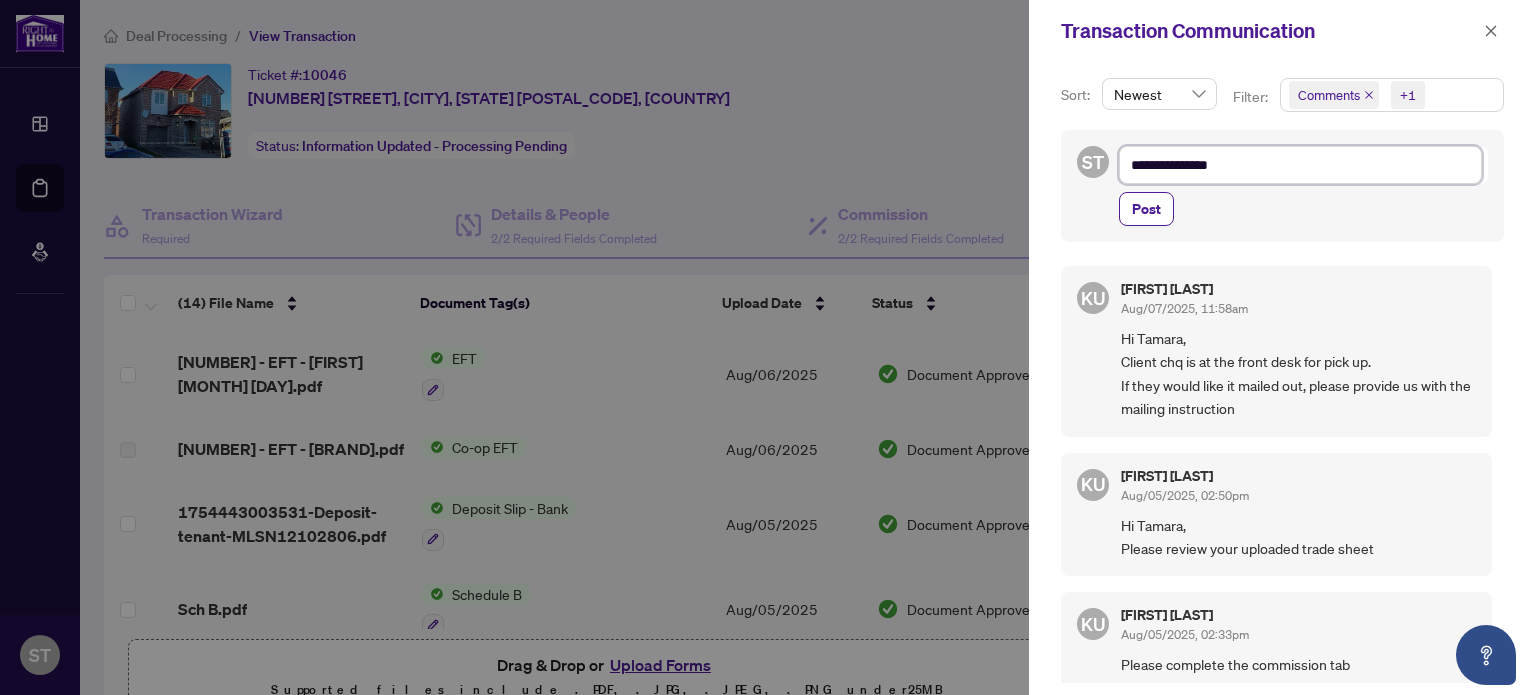 type on "**********" 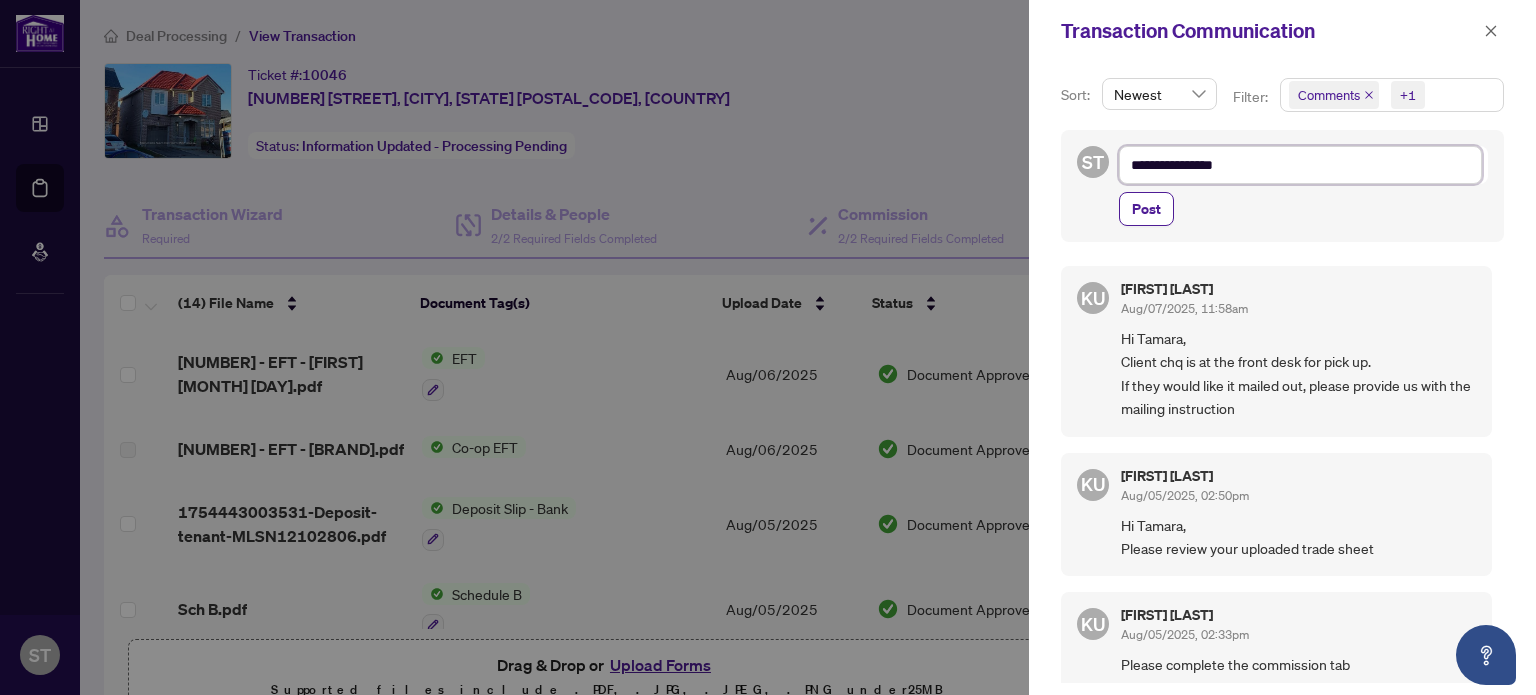 type on "**********" 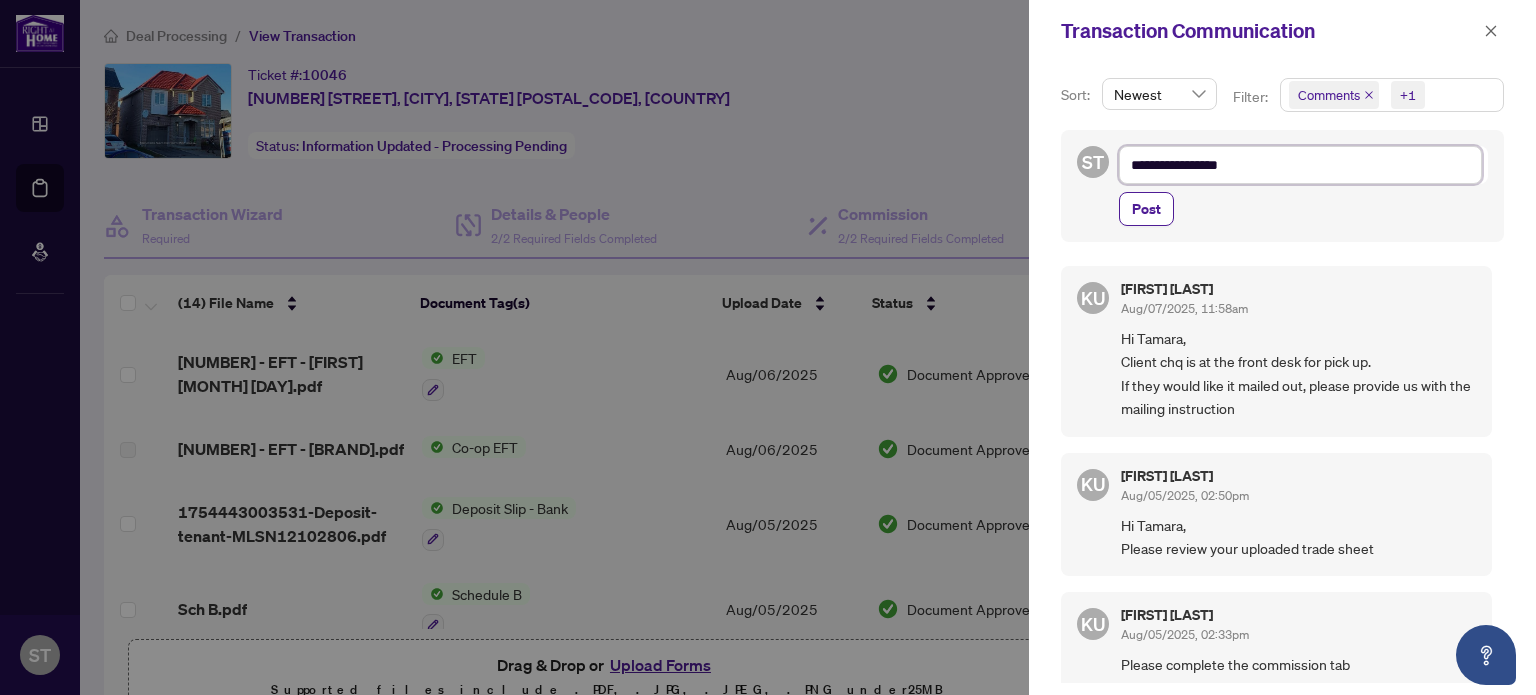 type on "**********" 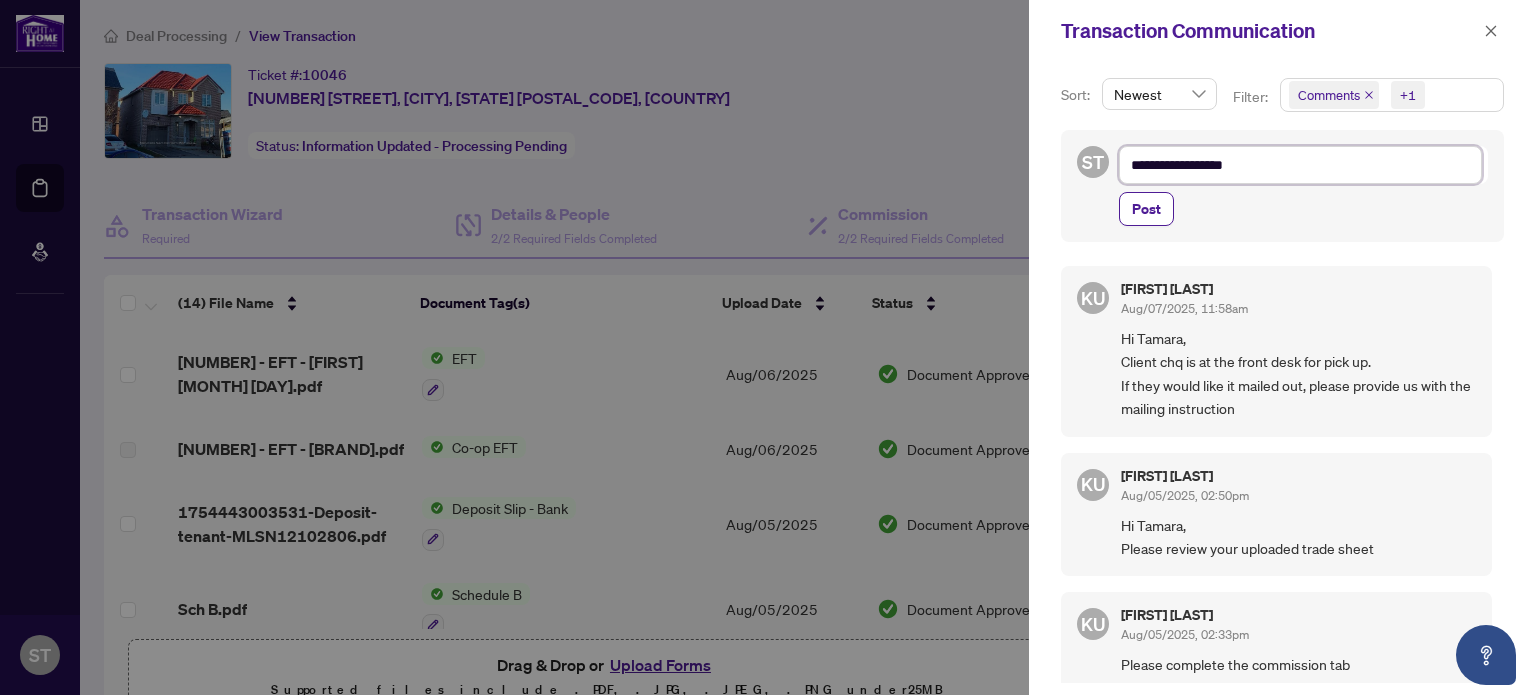 type on "**********" 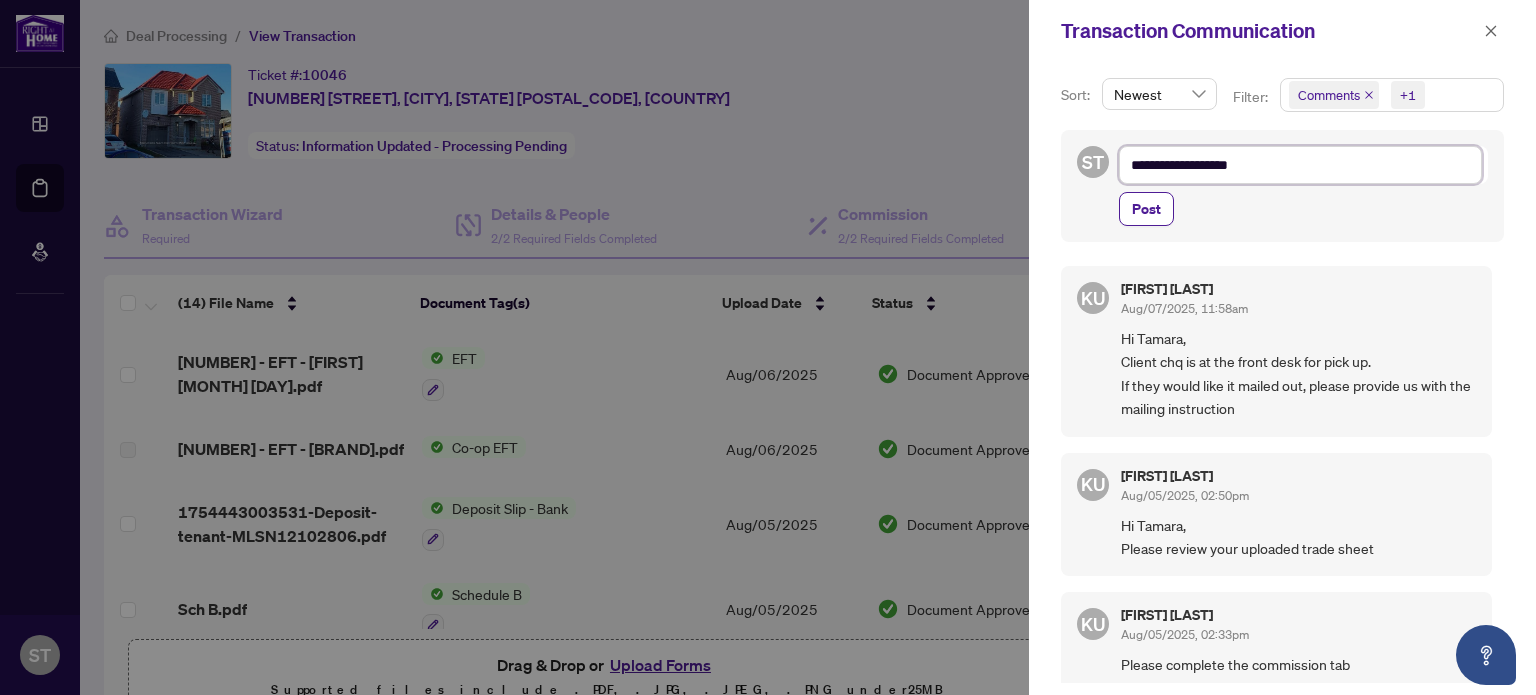 type on "**********" 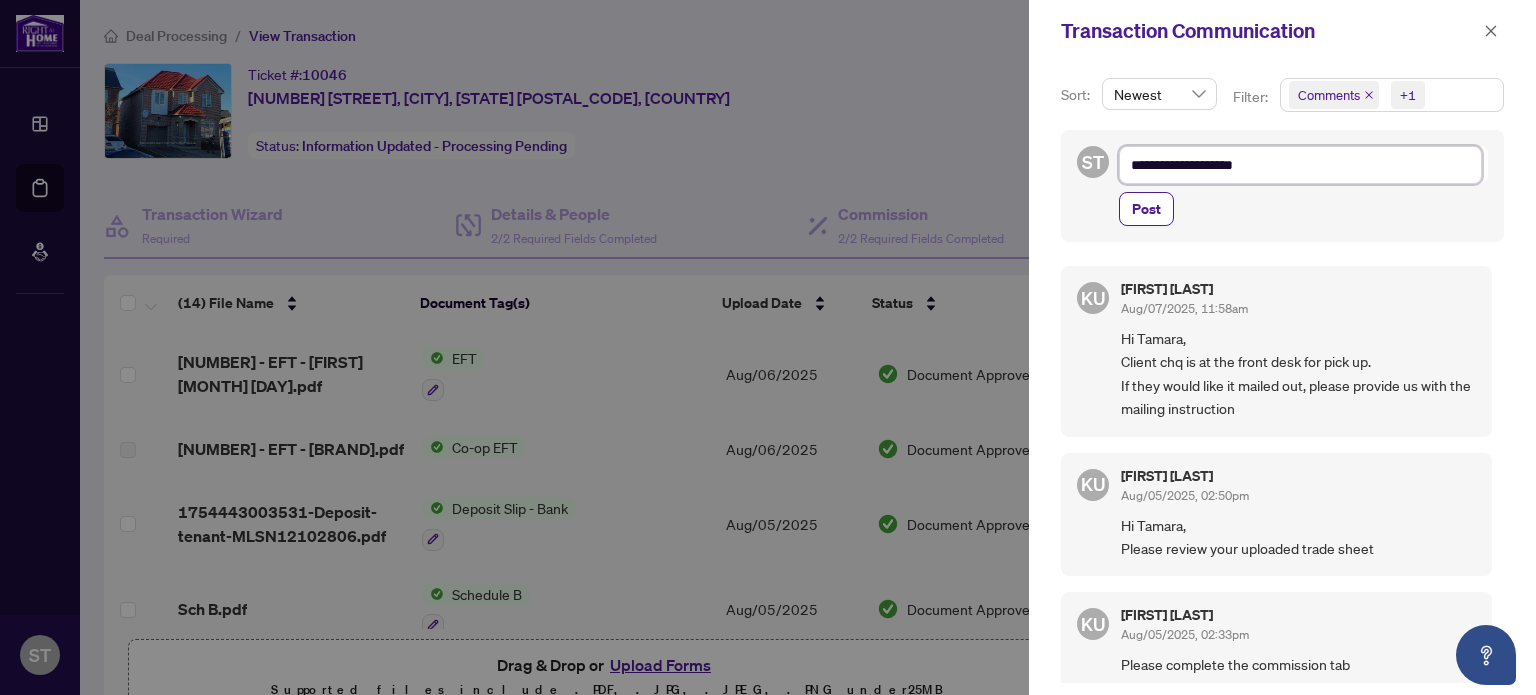 type on "**********" 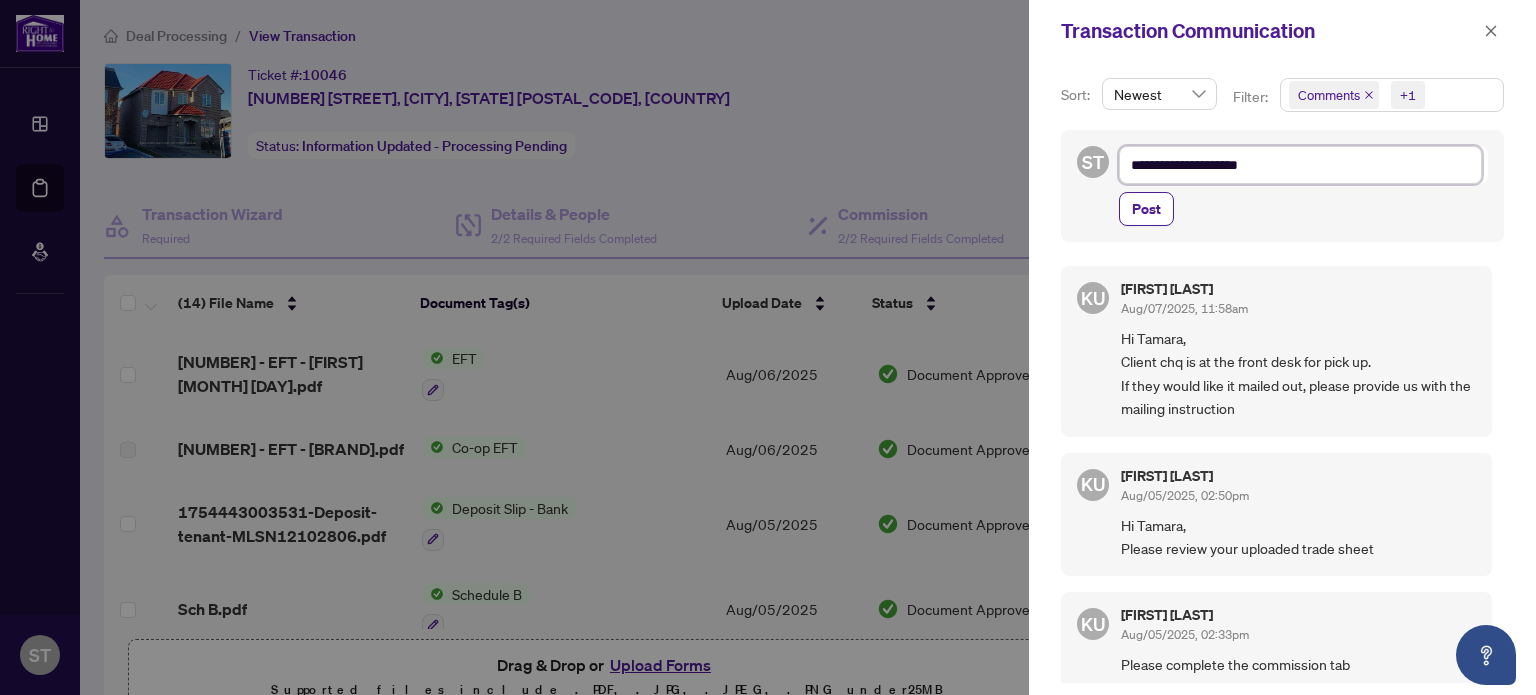 type on "**********" 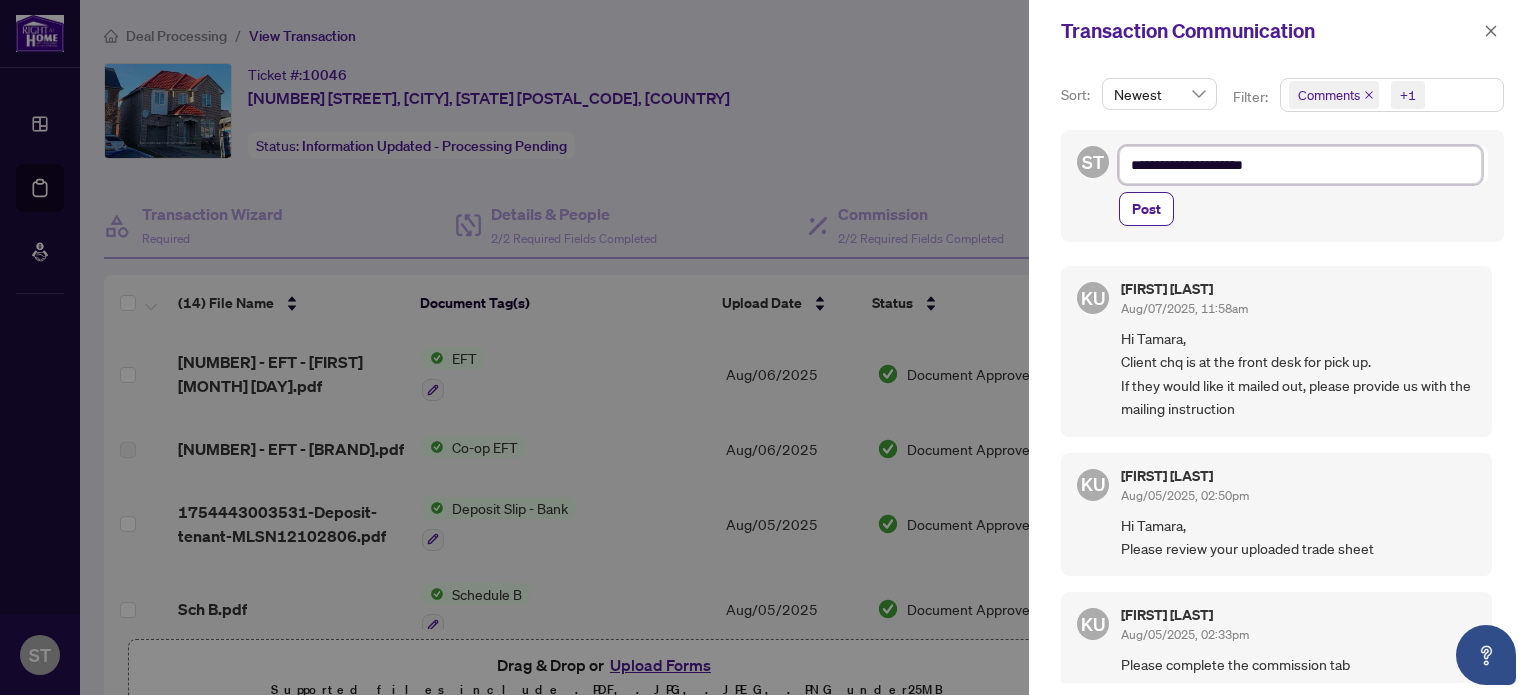 type on "**********" 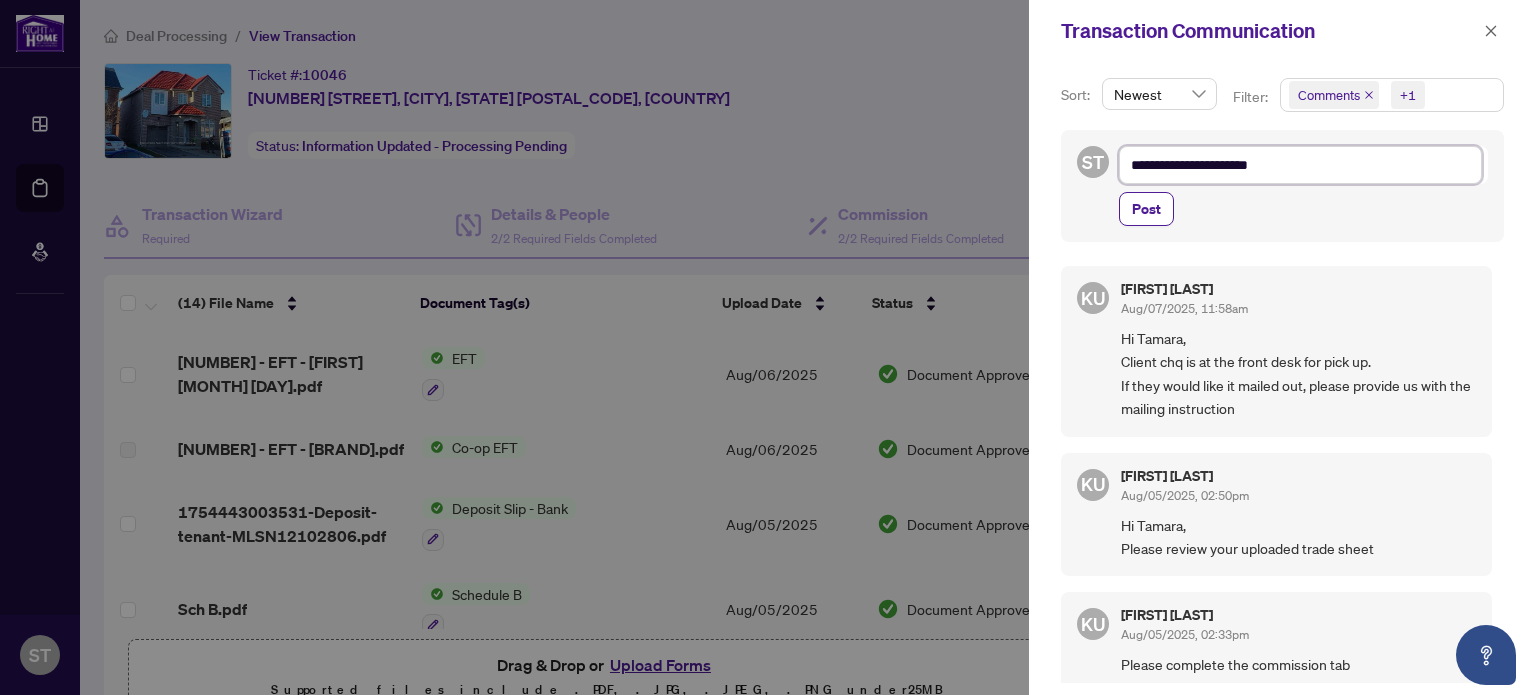 type on "**********" 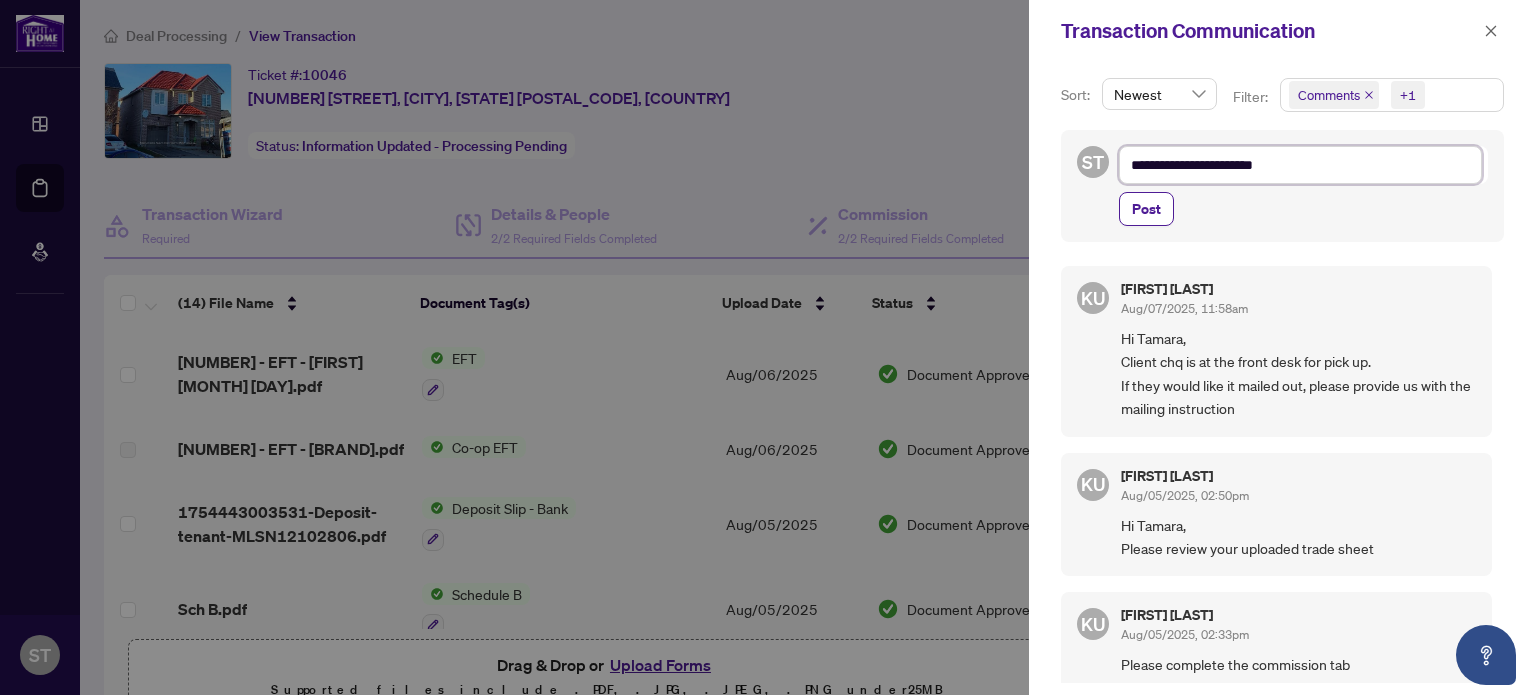 type on "**********" 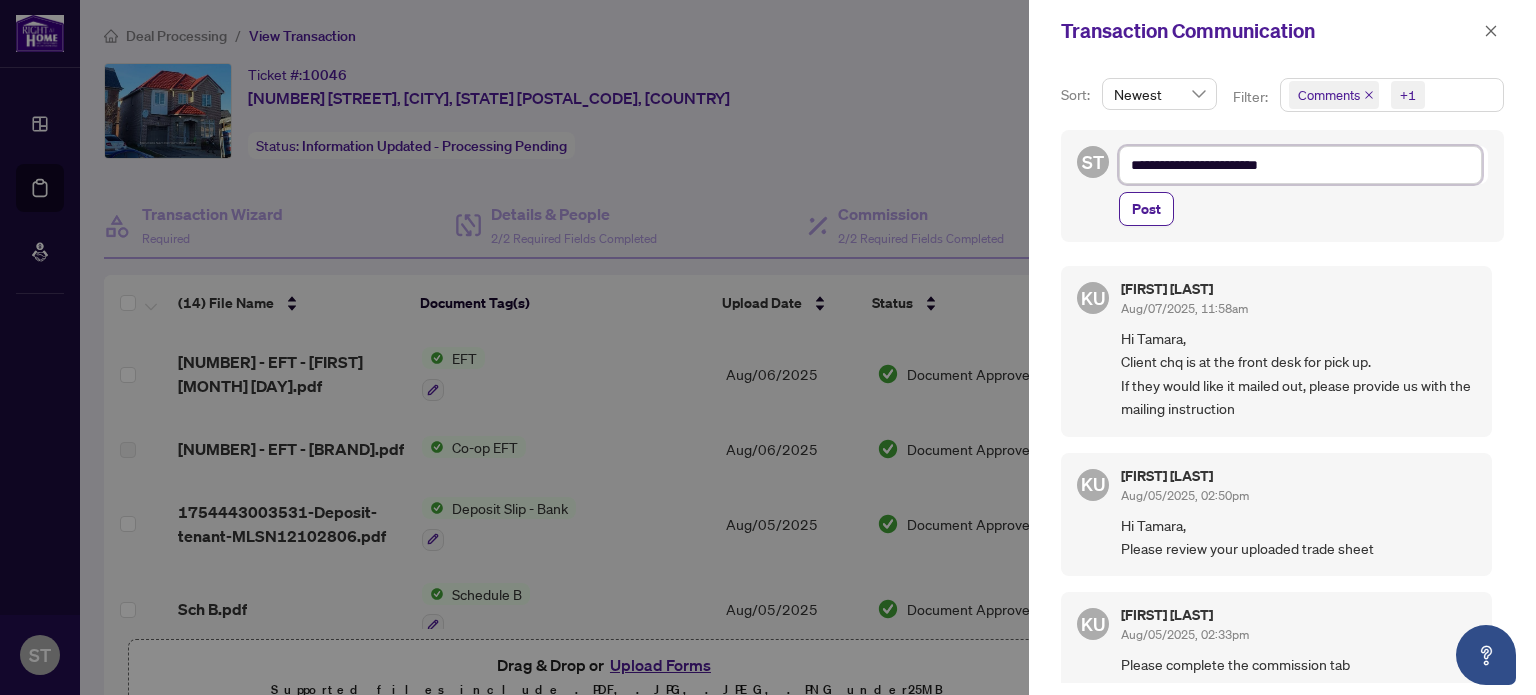type on "**********" 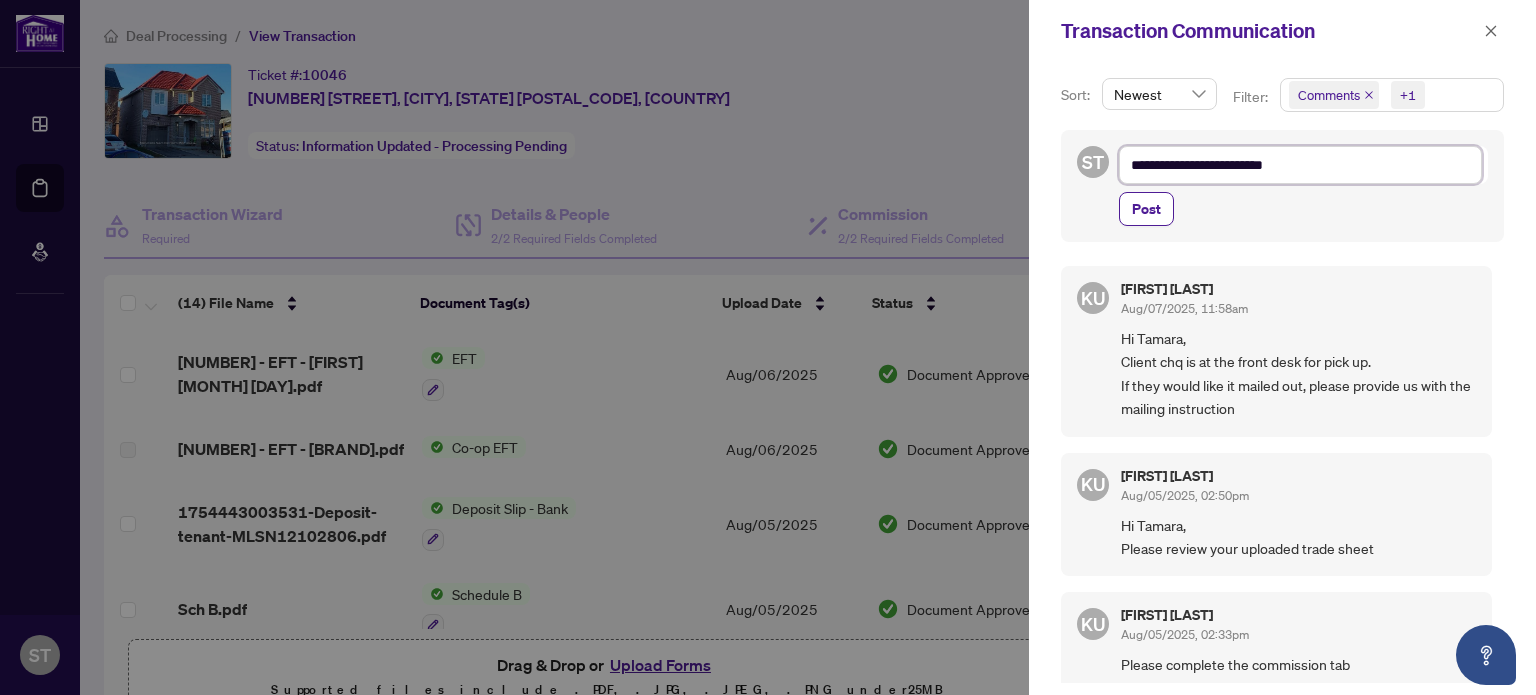 type on "**********" 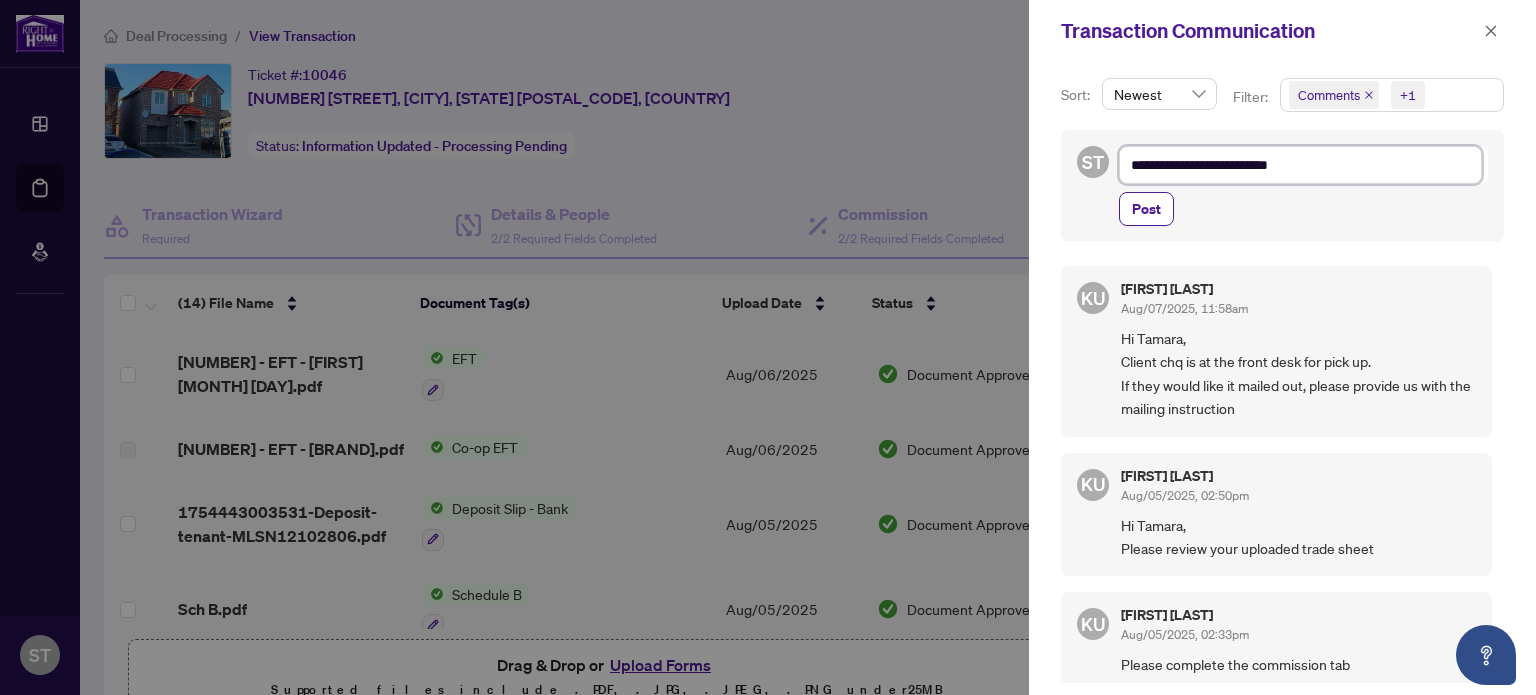 type on "**********" 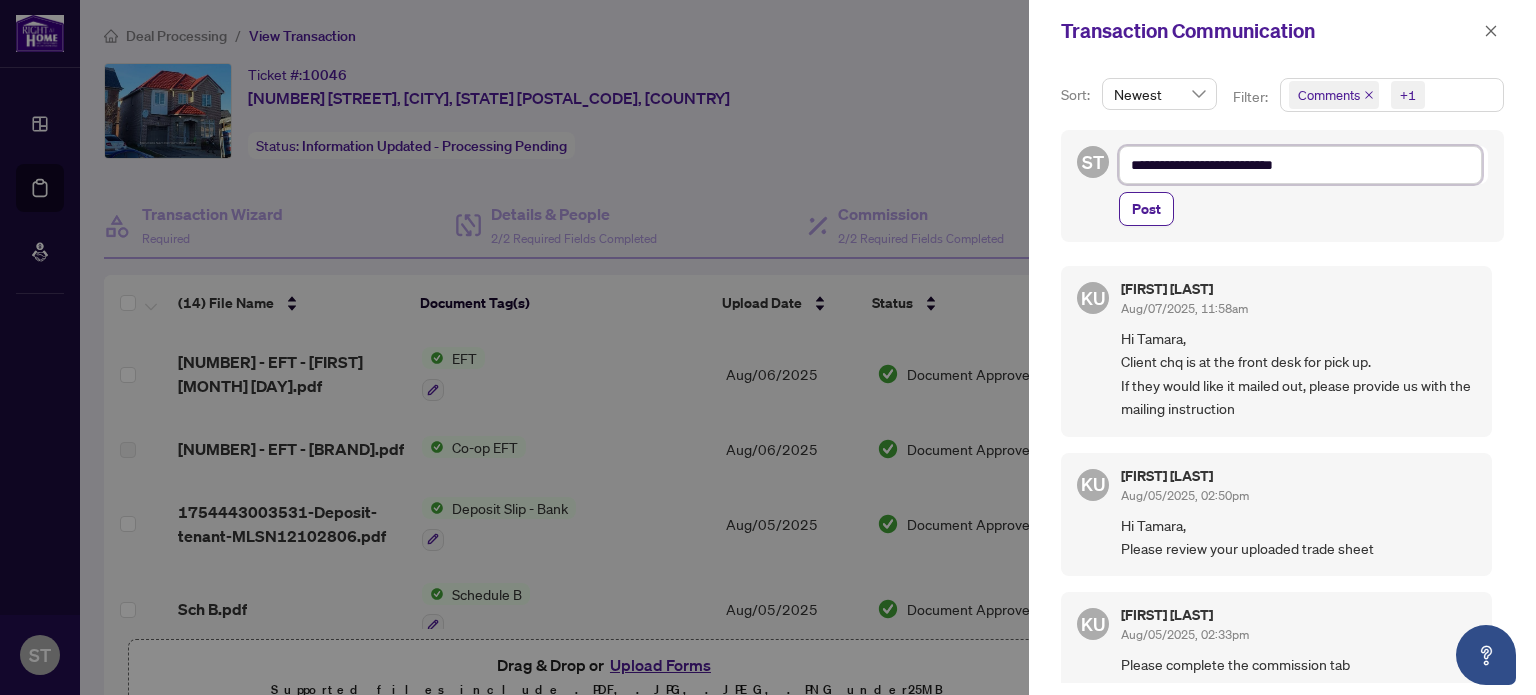 type on "**********" 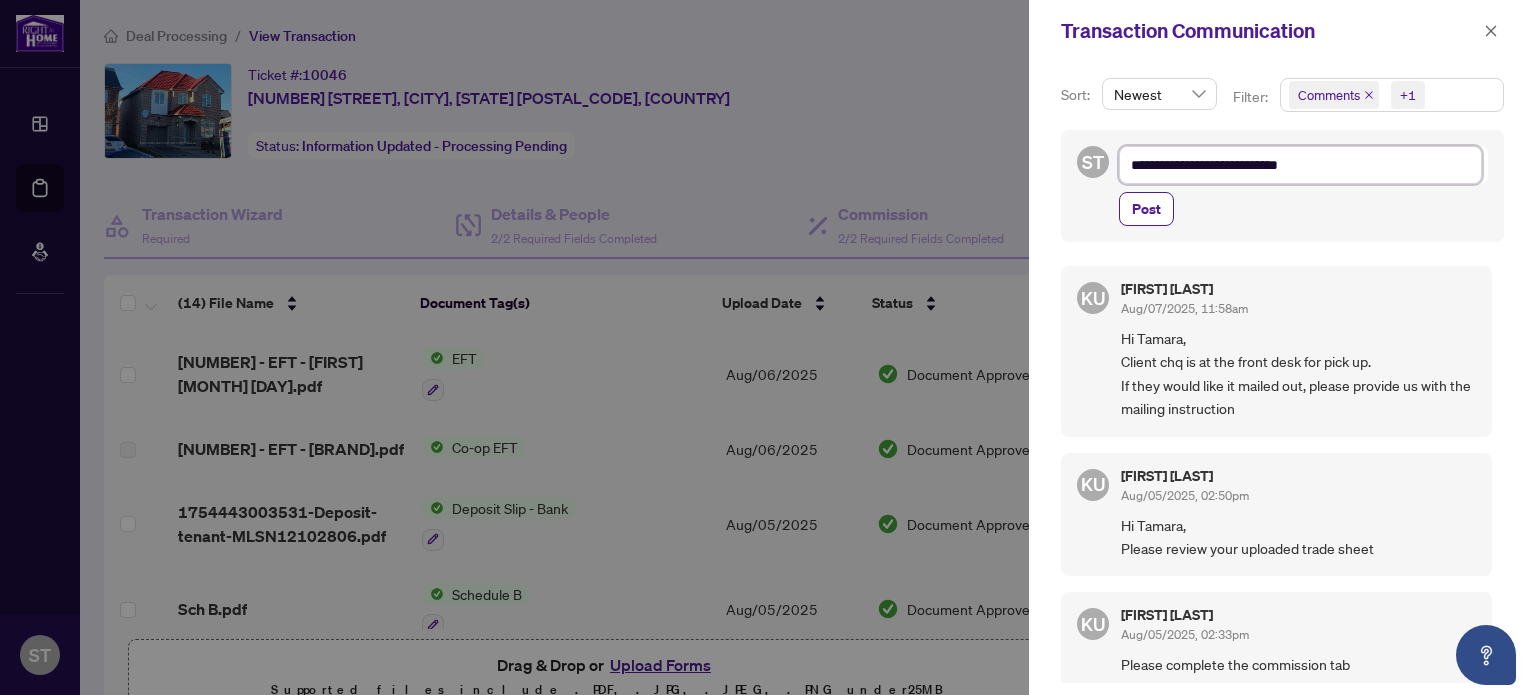 type on "**********" 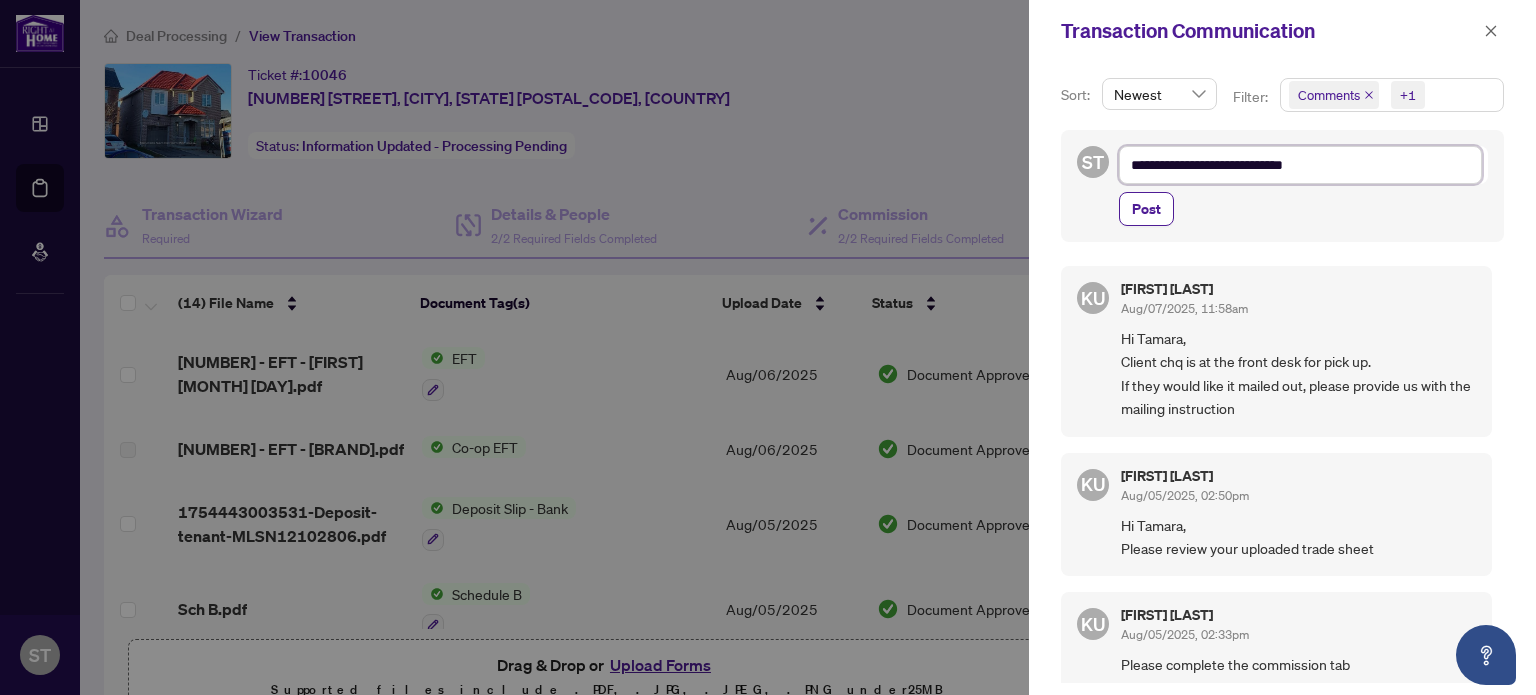 type on "**********" 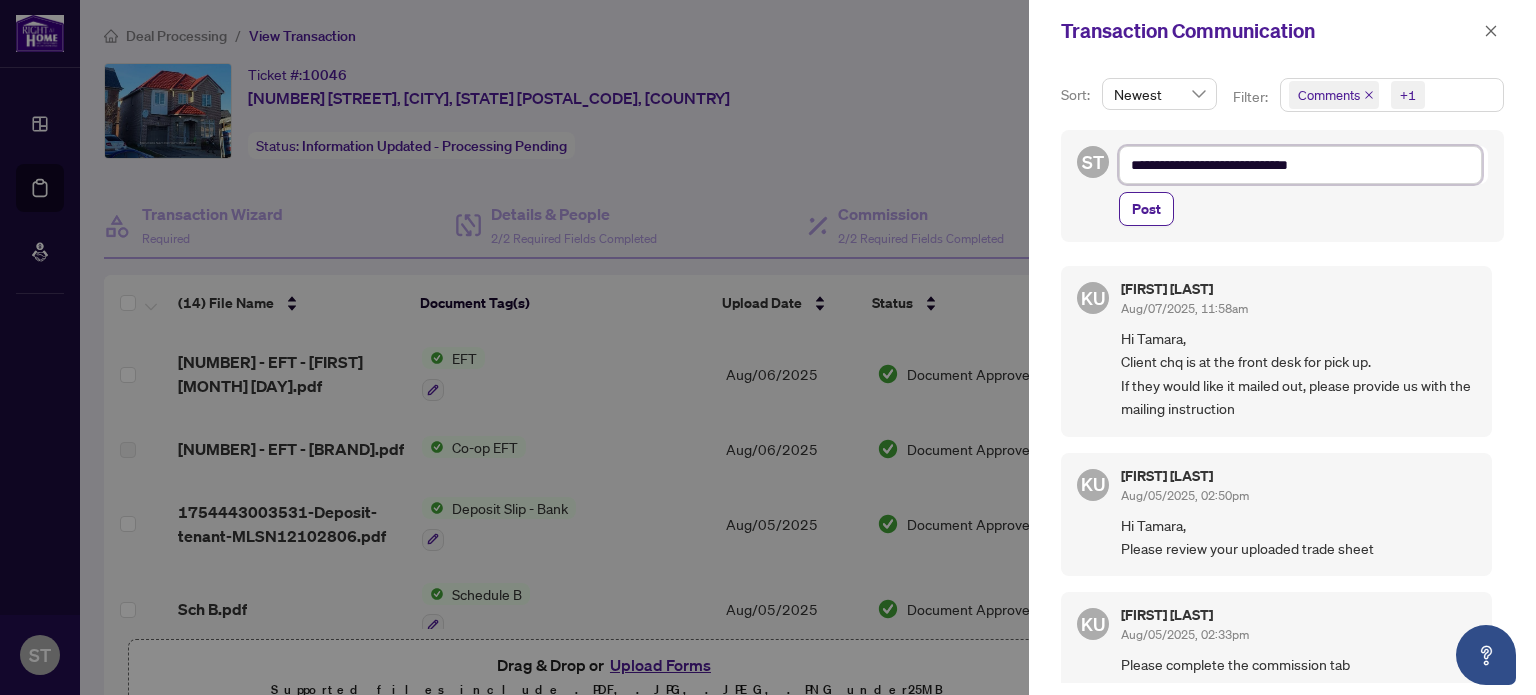 click on "**********" at bounding box center (1300, 165) 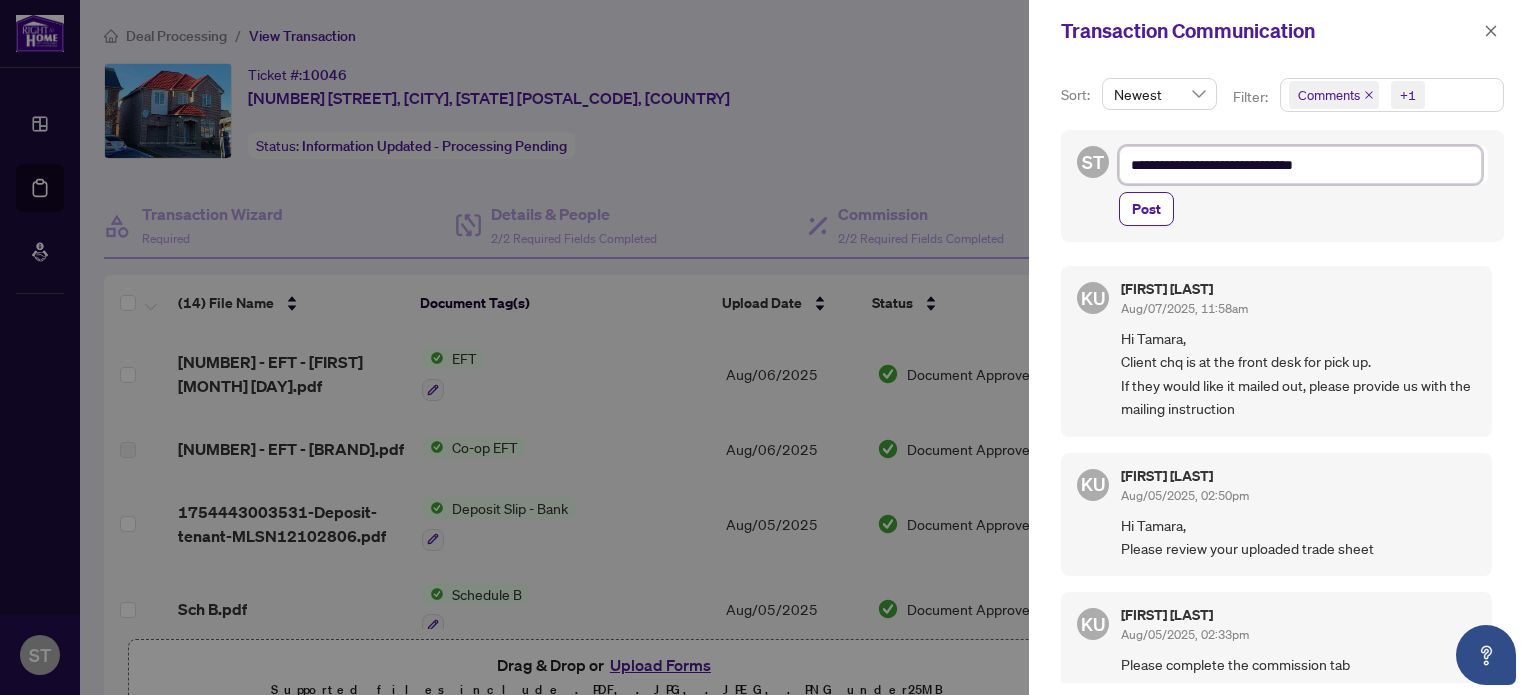 type on "**********" 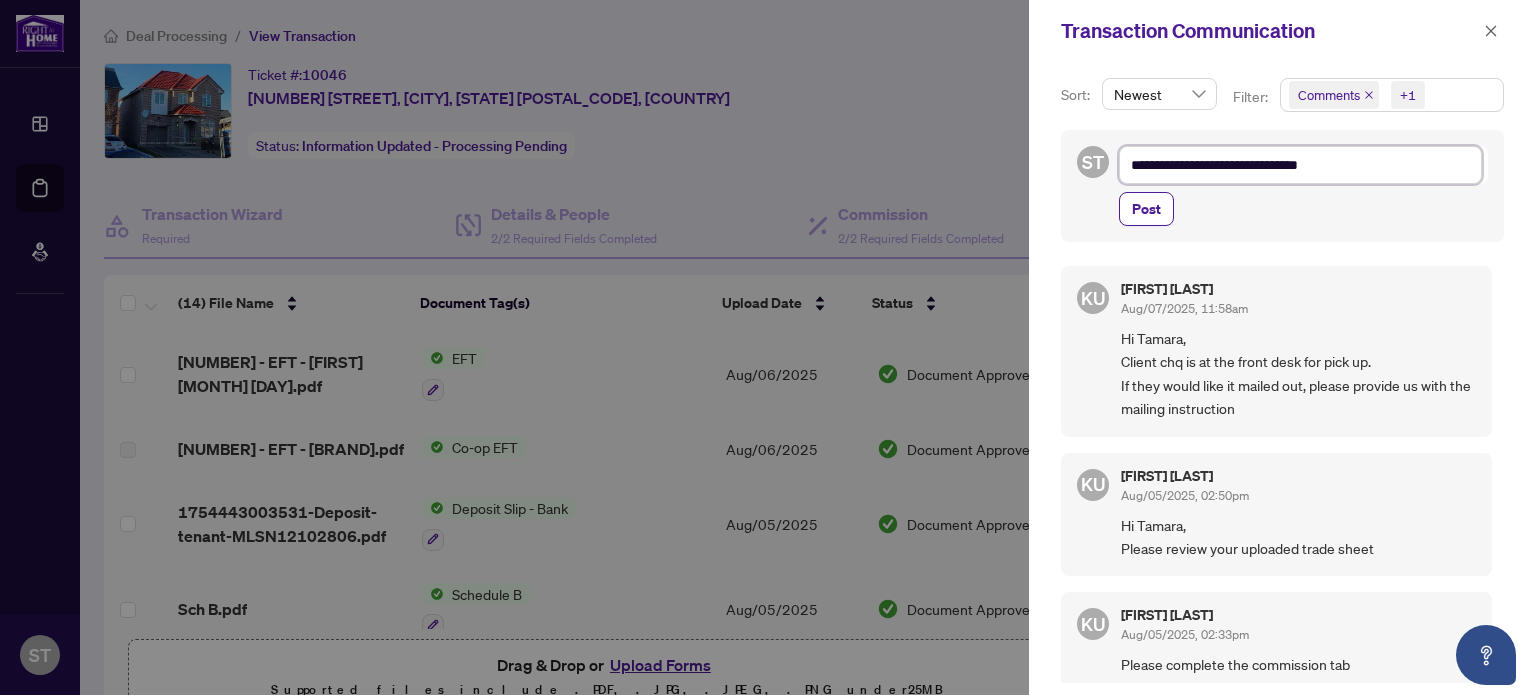 type on "**********" 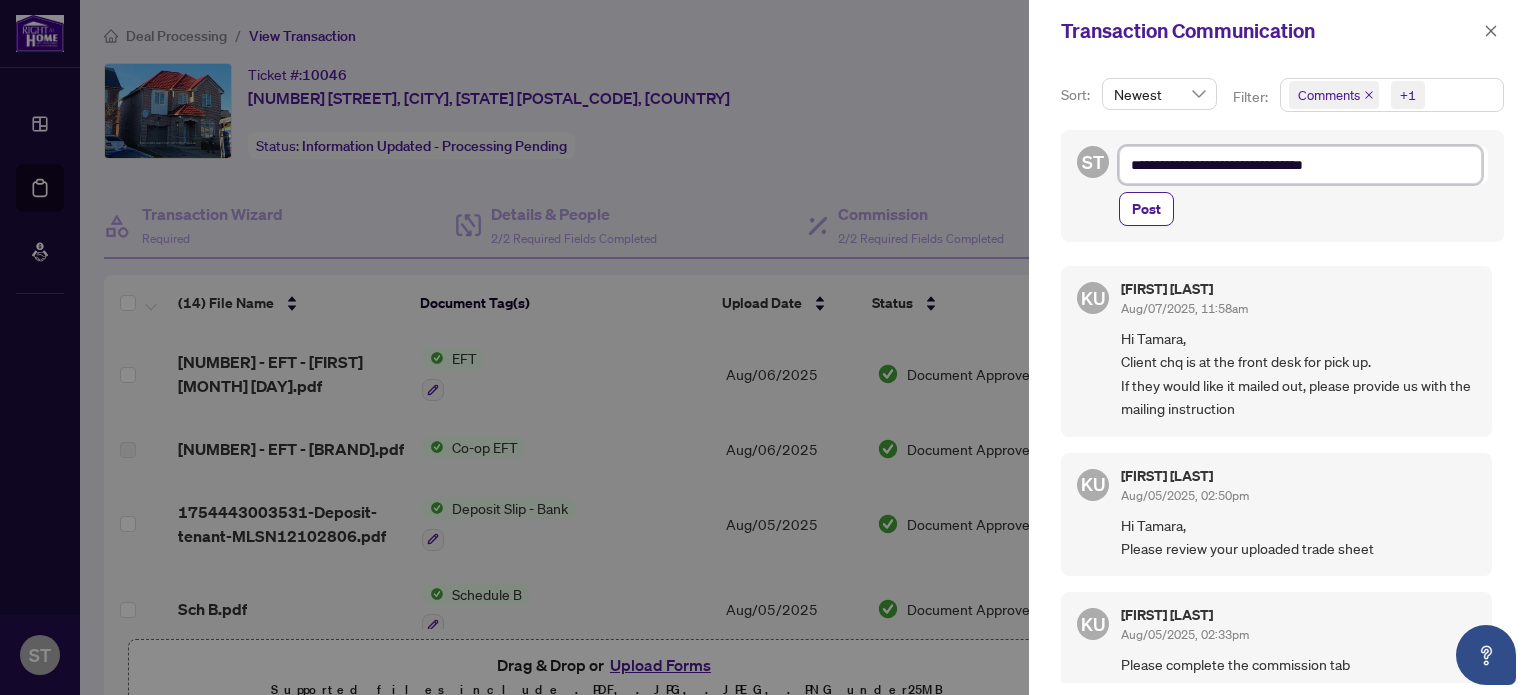 type on "**********" 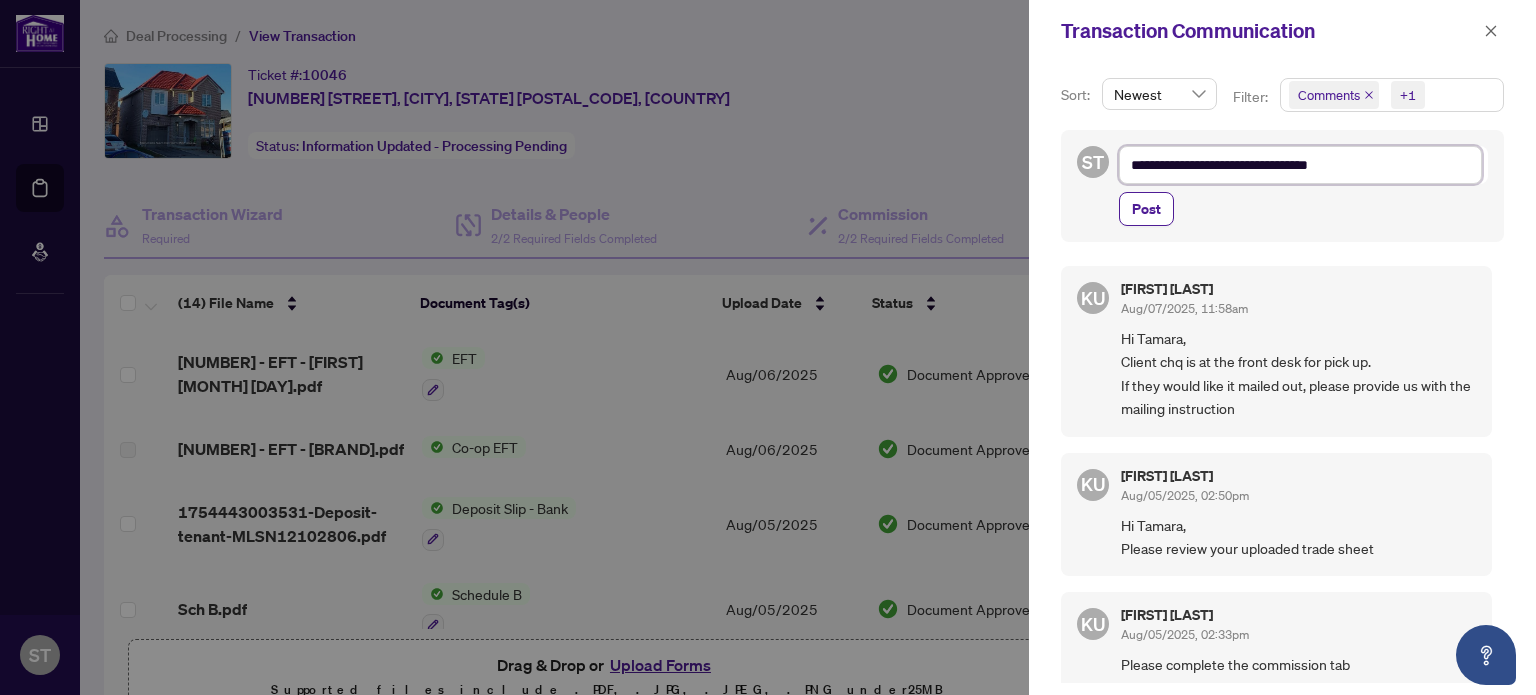 type on "**********" 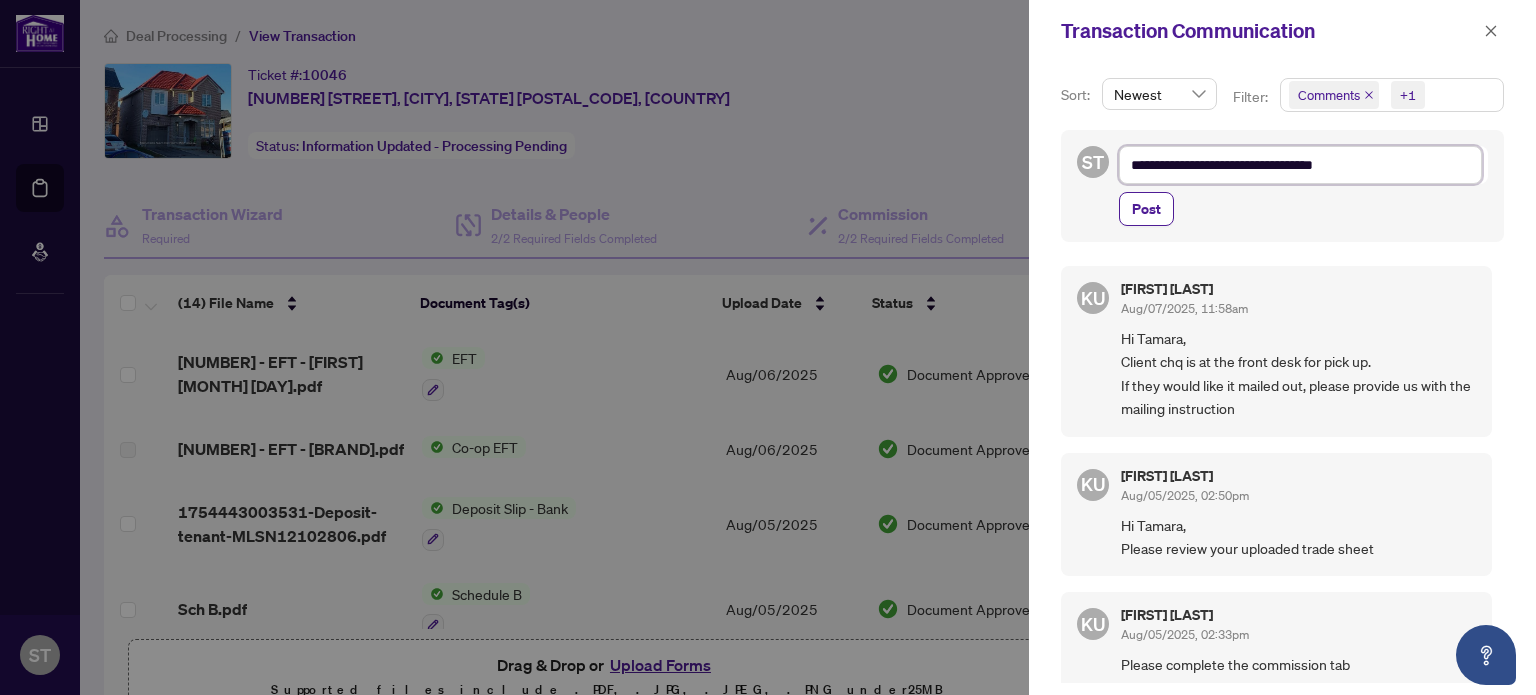type on "**********" 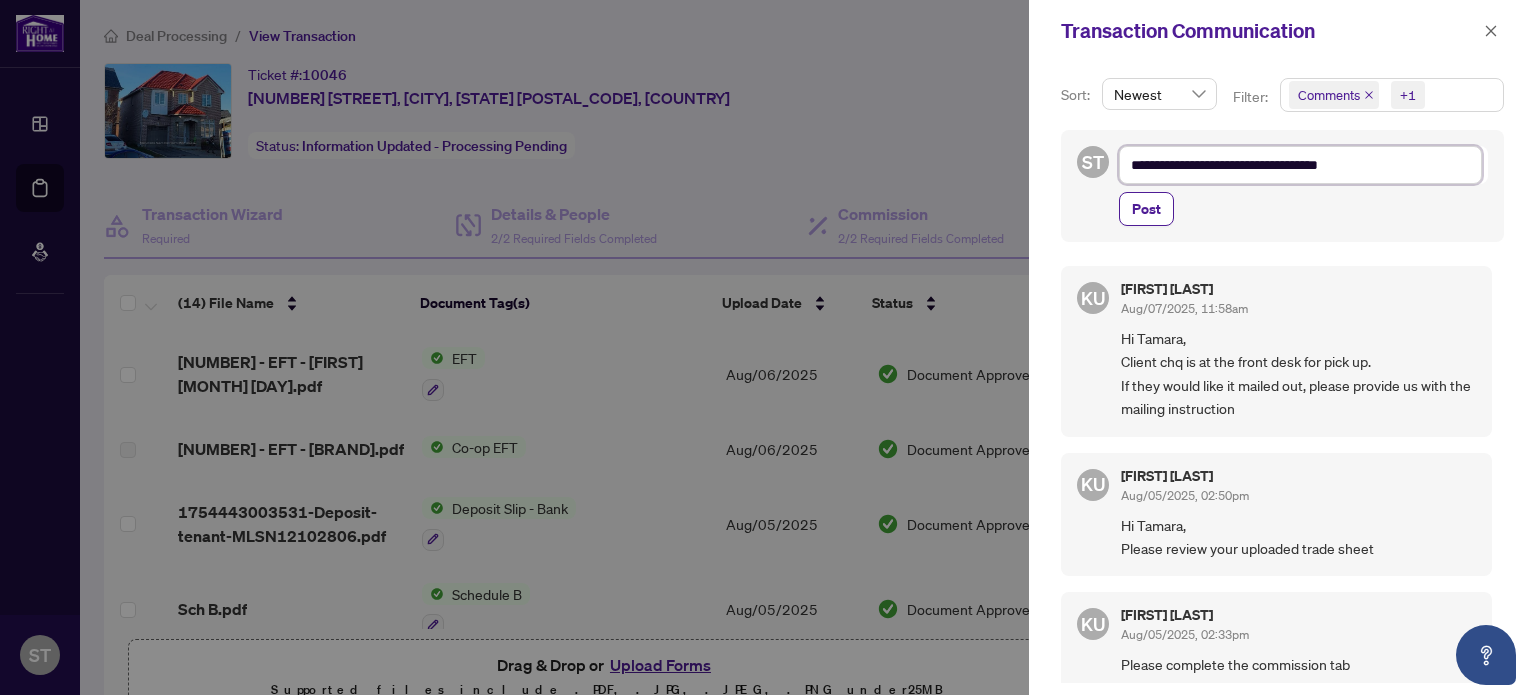 type on "**********" 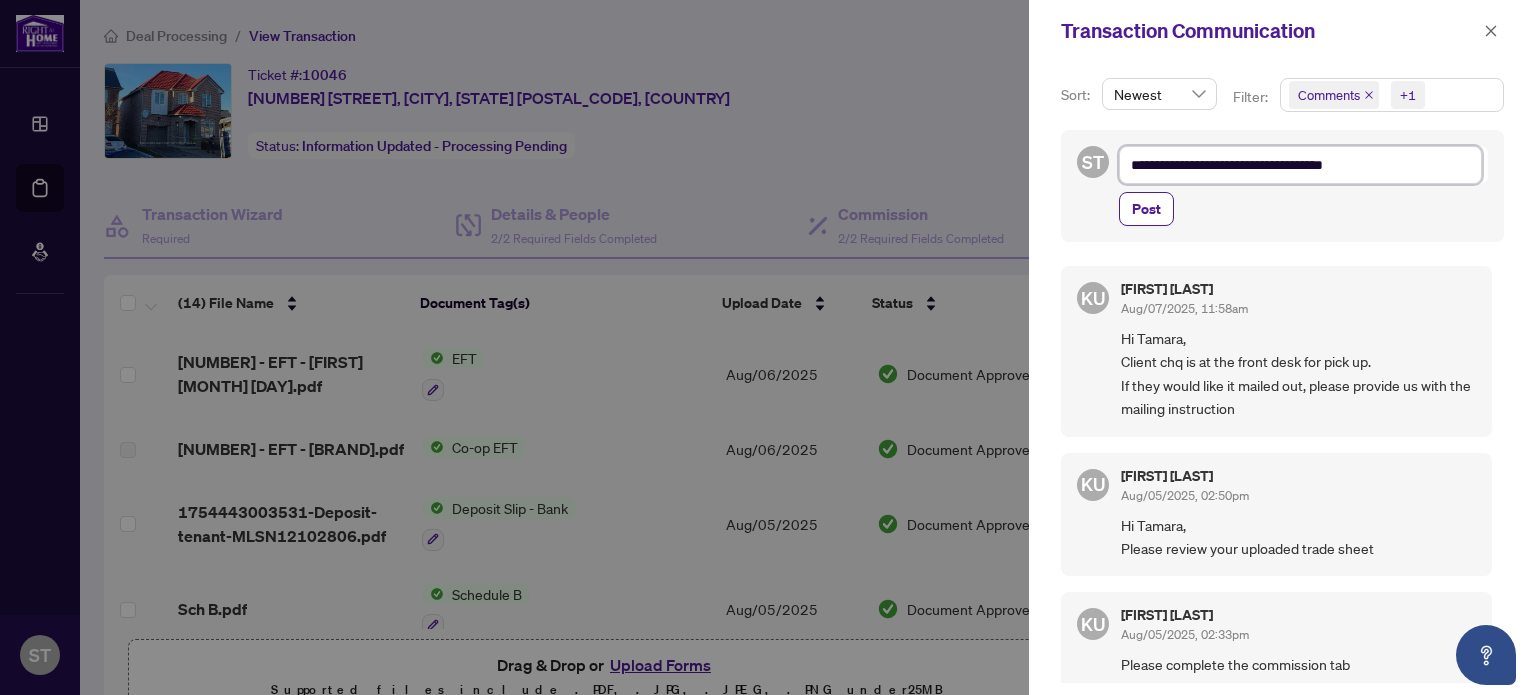 type on "**********" 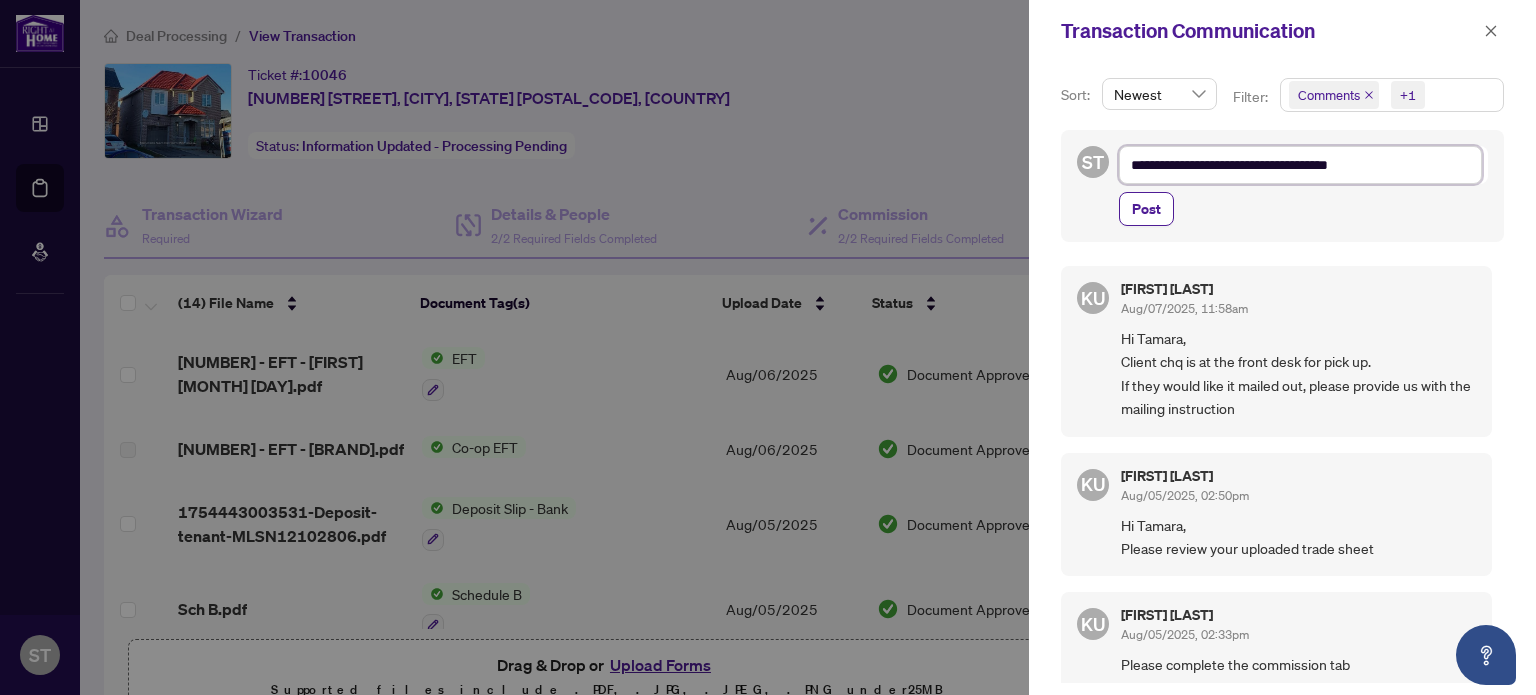click on "**********" at bounding box center [1300, 165] 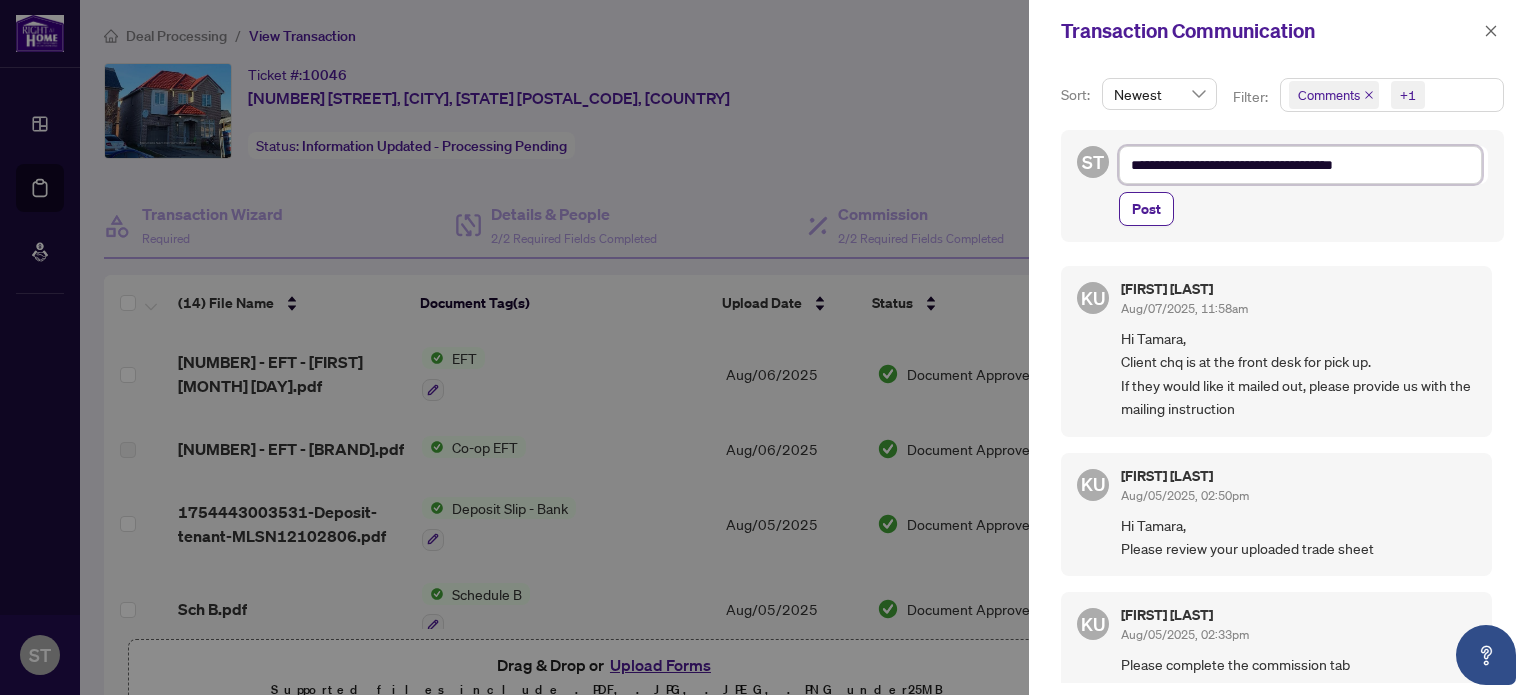 type on "**********" 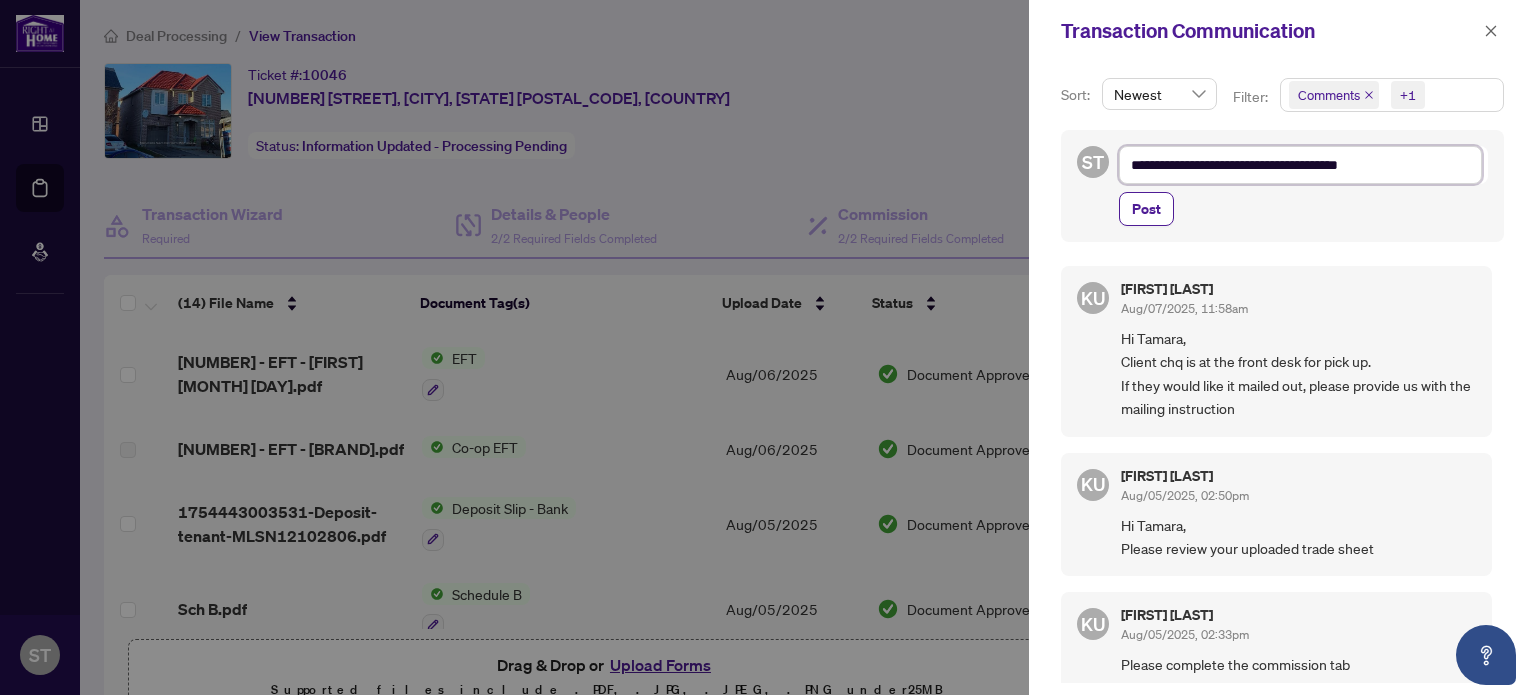 type on "**********" 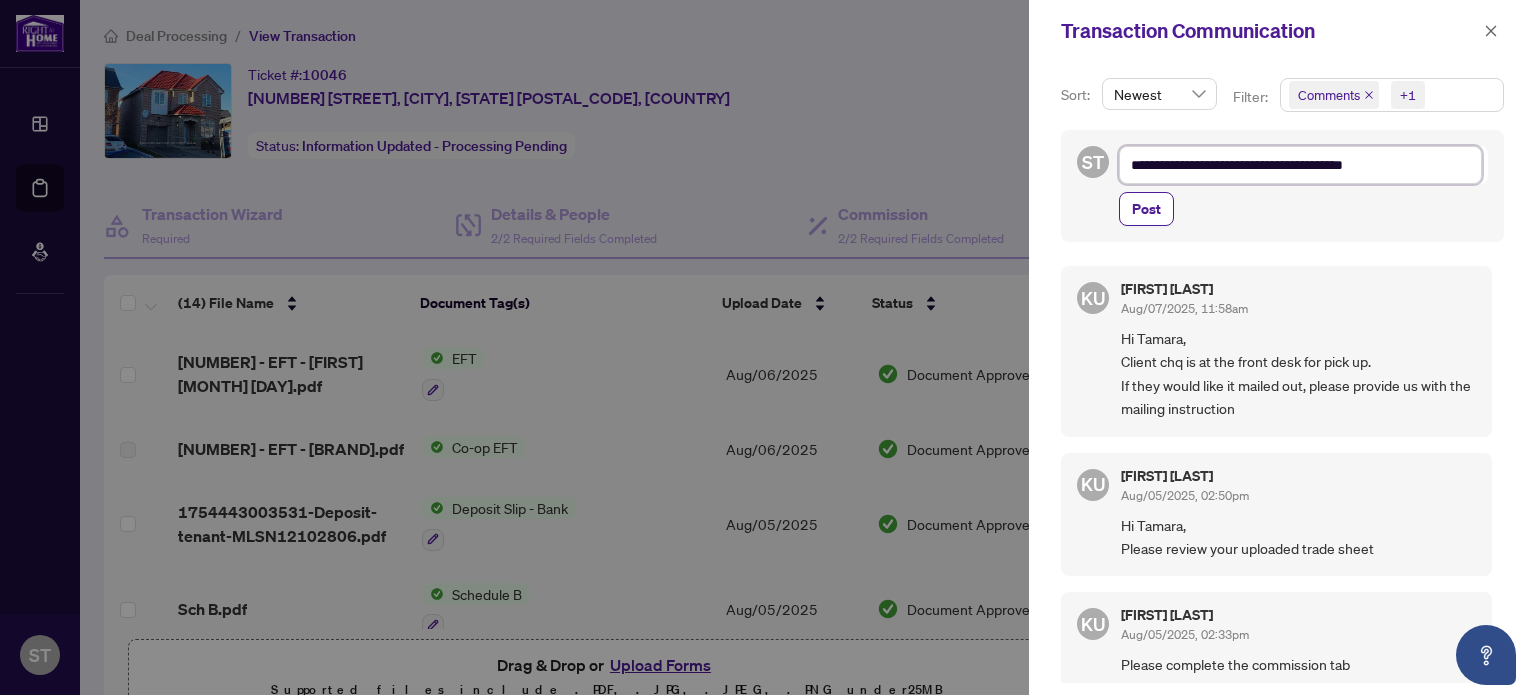 type on "**********" 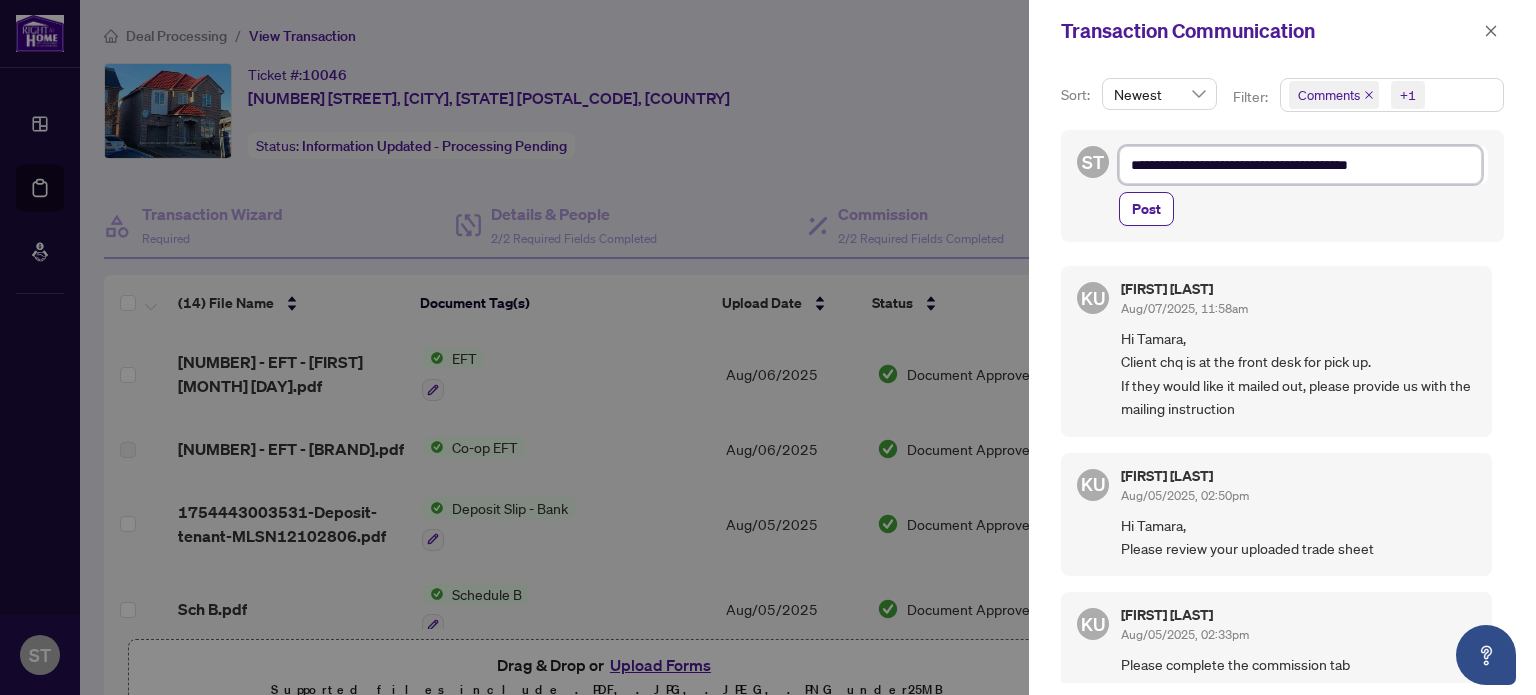 type on "**********" 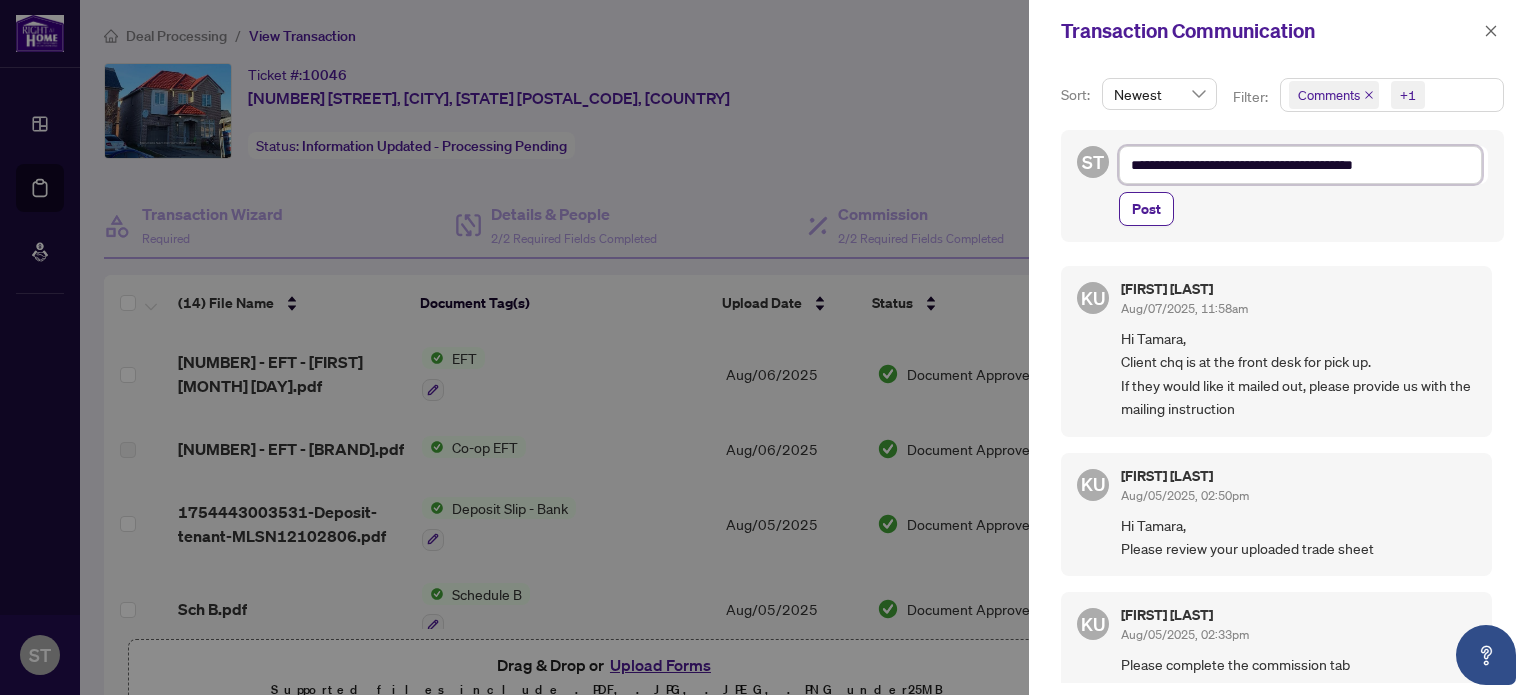 type on "**********" 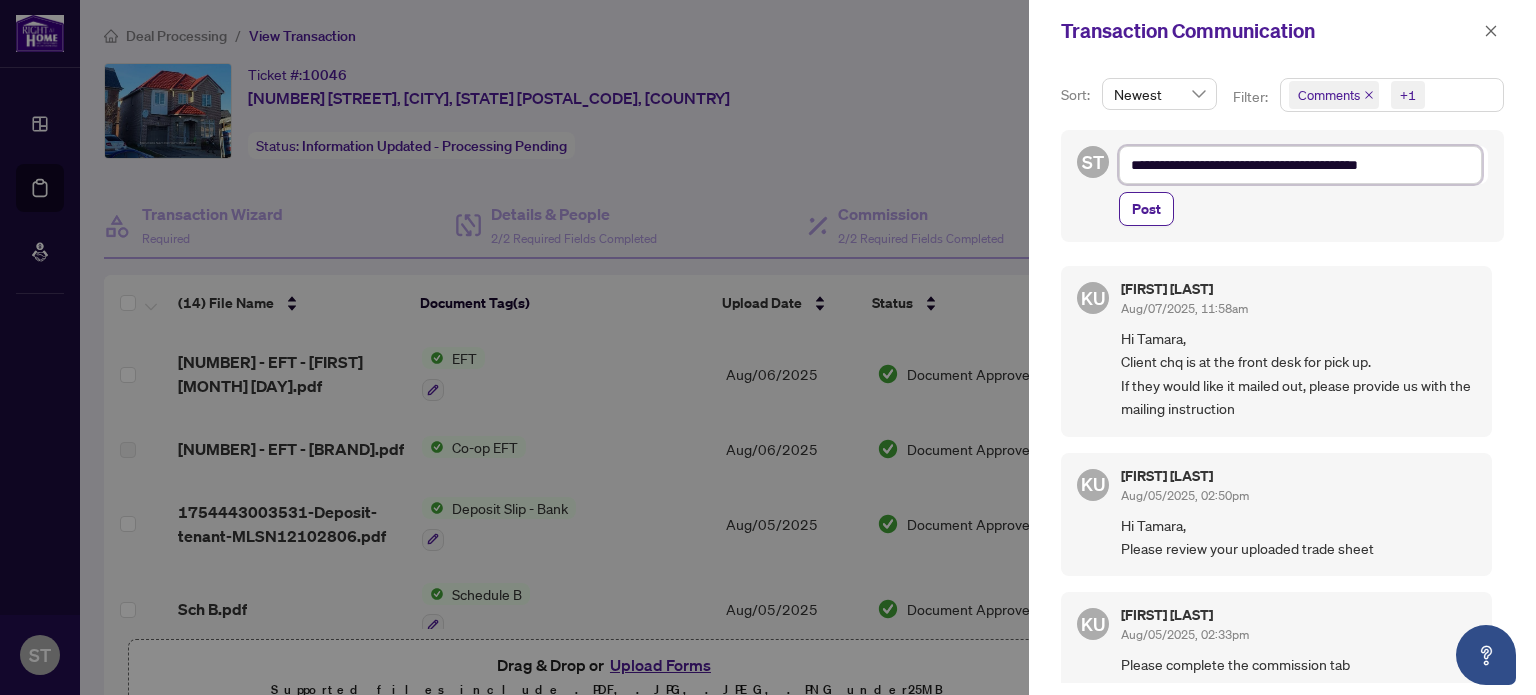 type on "**********" 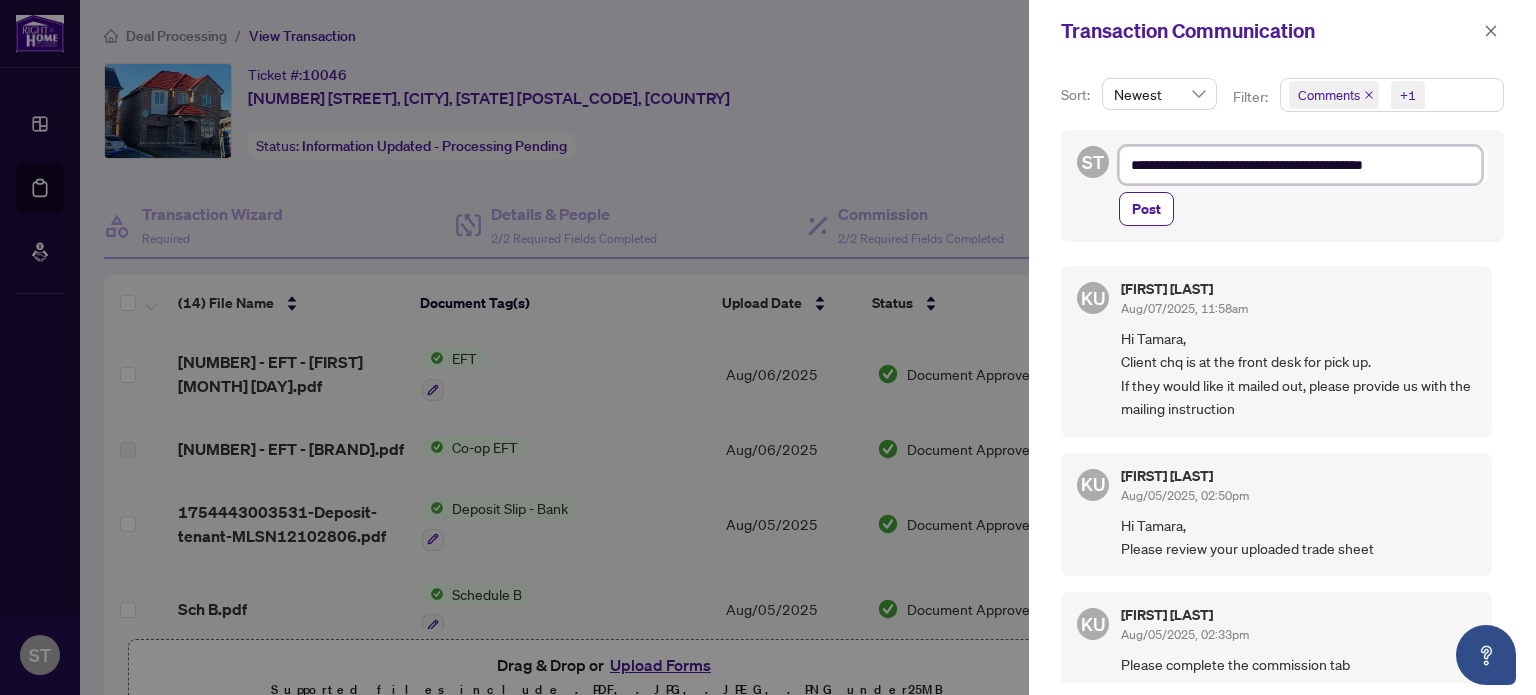 type on "**********" 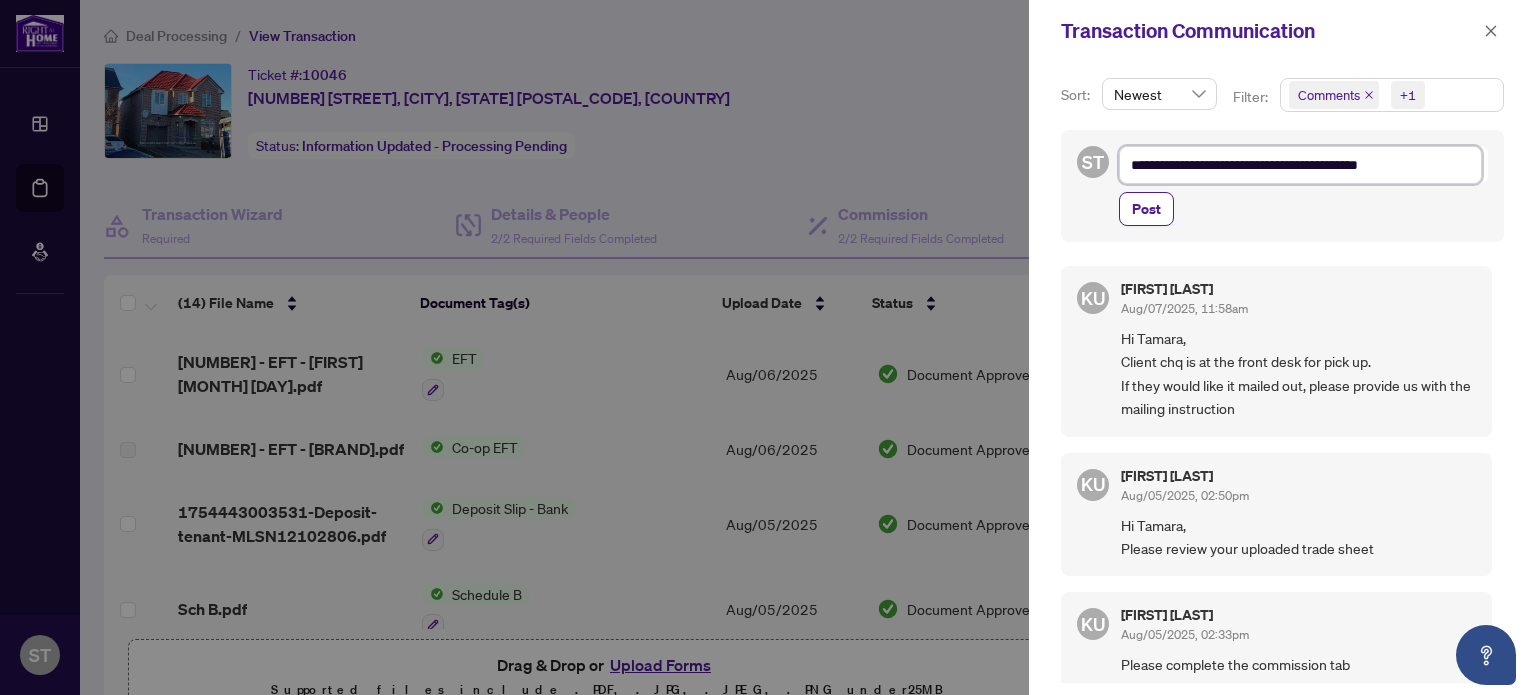 type on "**********" 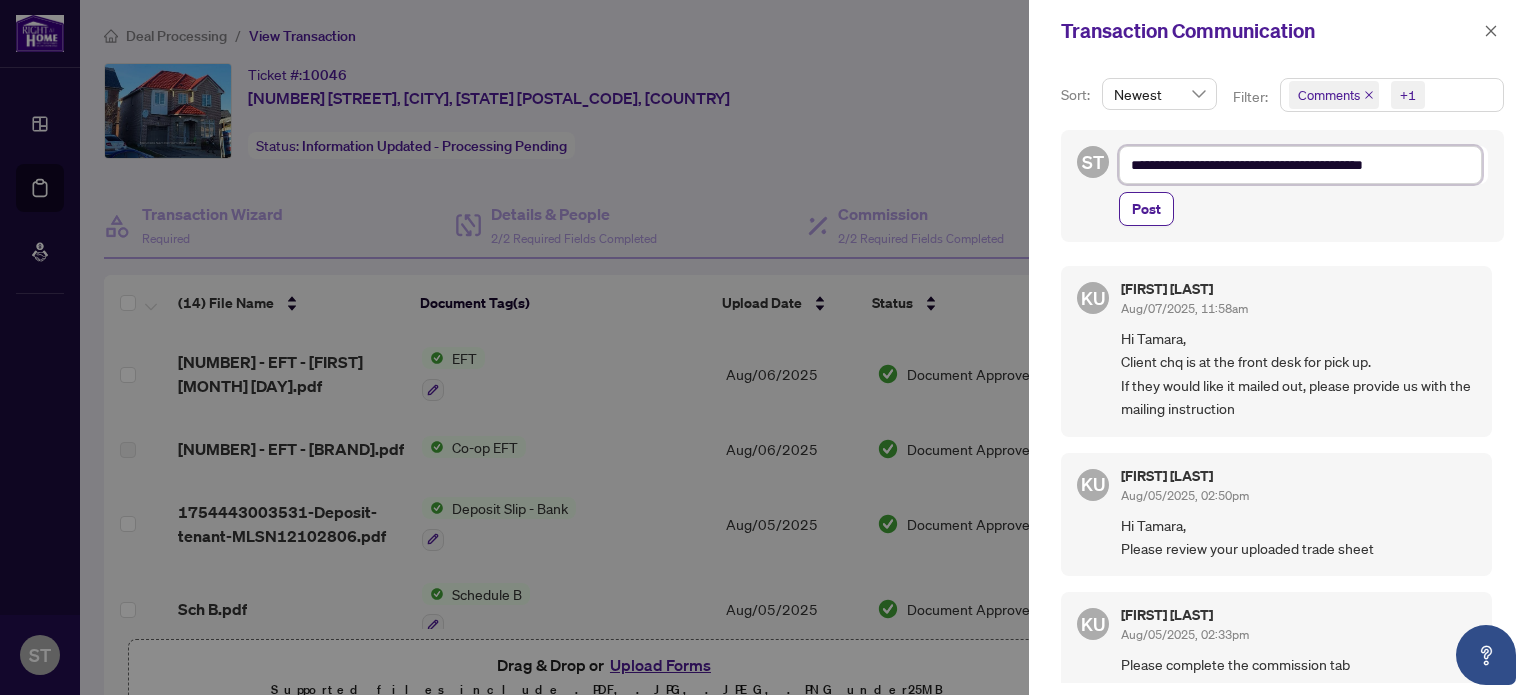 type on "**********" 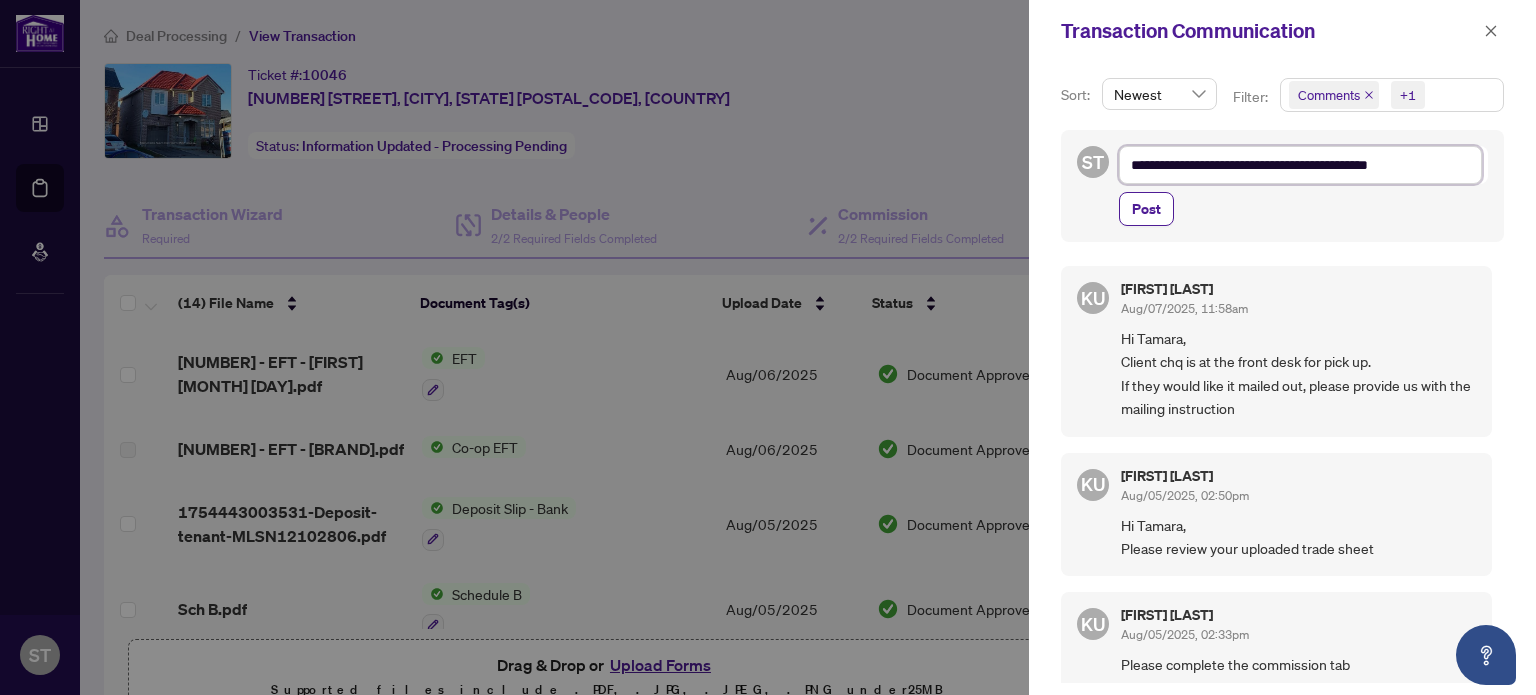 type on "**********" 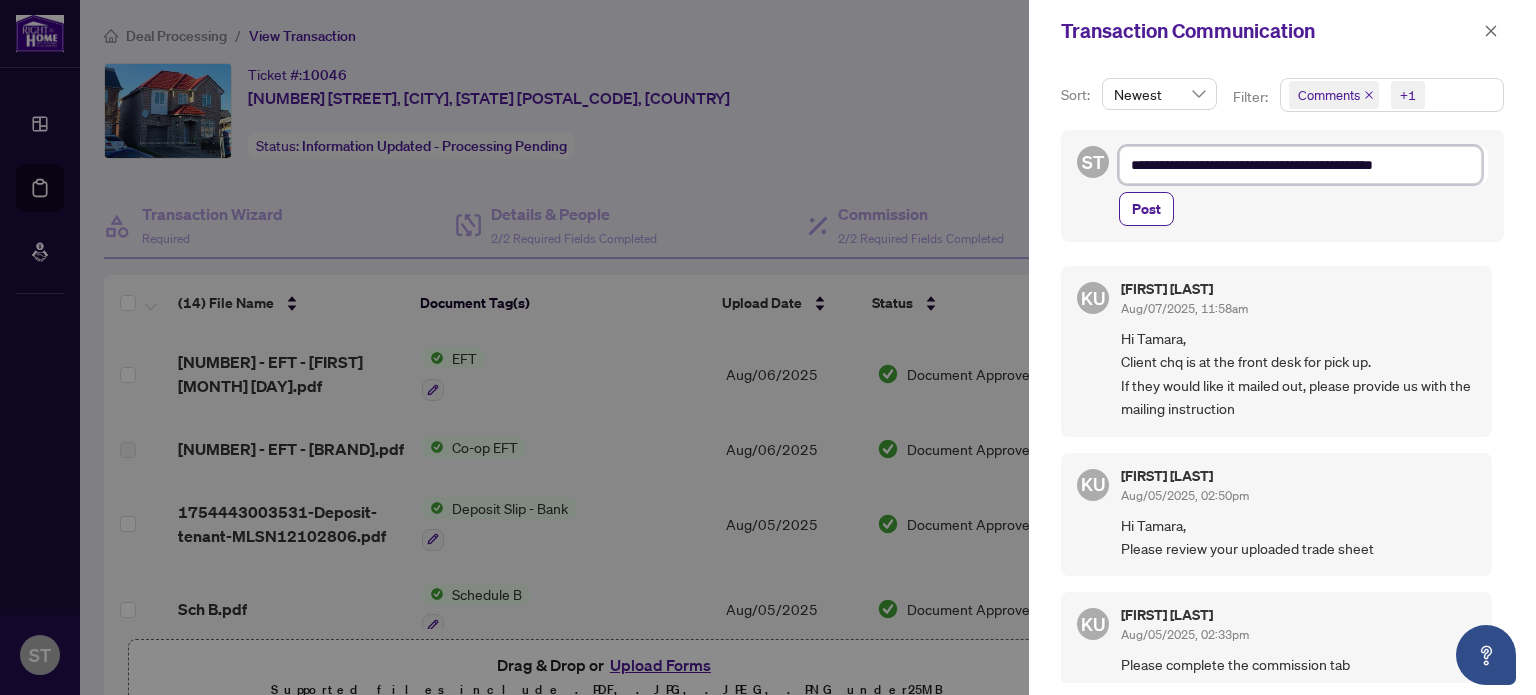 type on "**********" 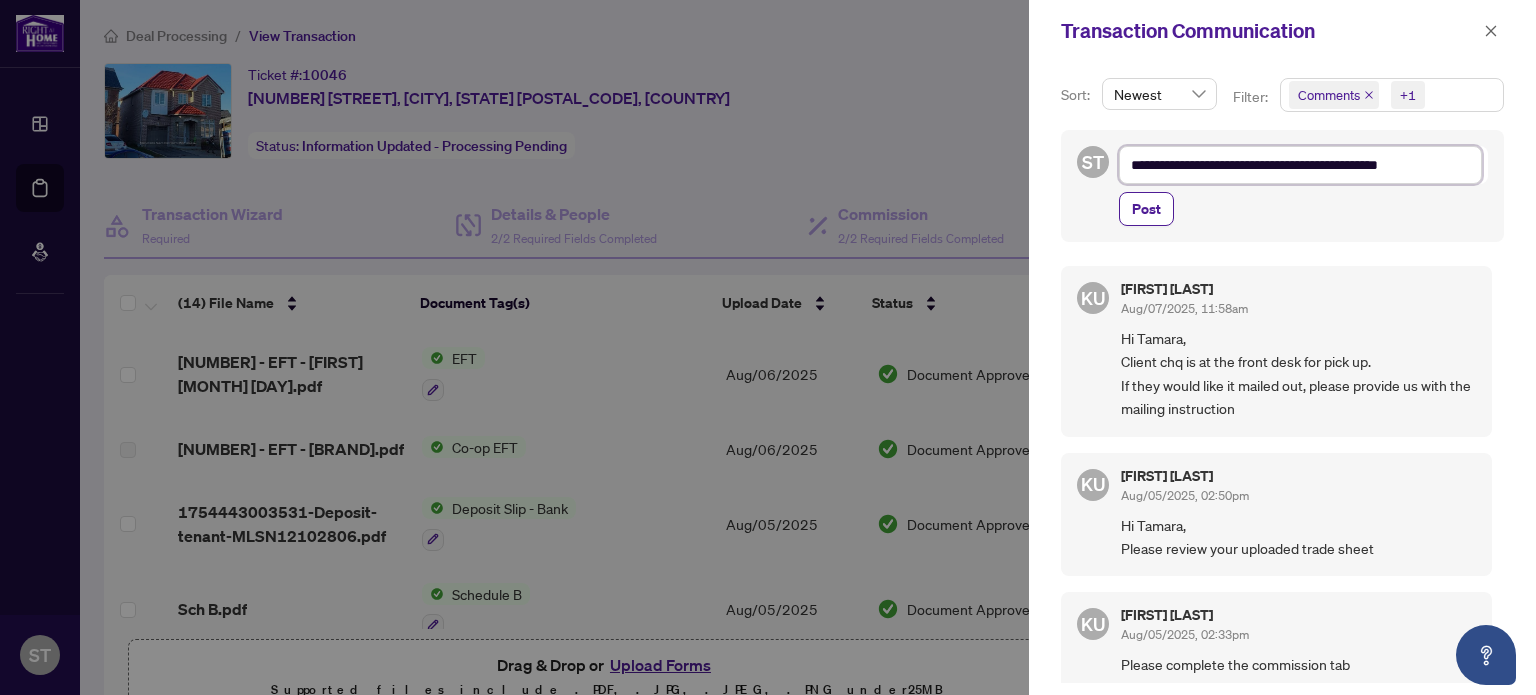 type on "**********" 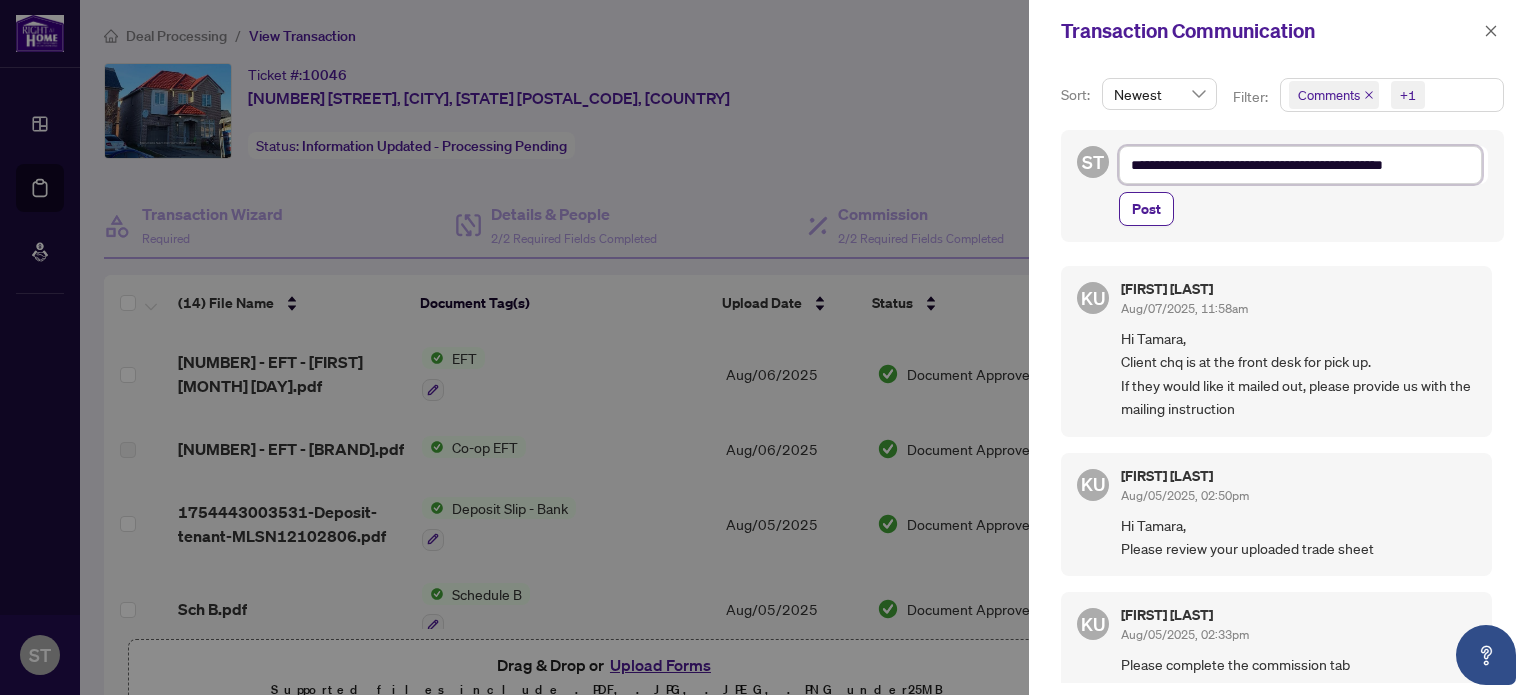 type on "**********" 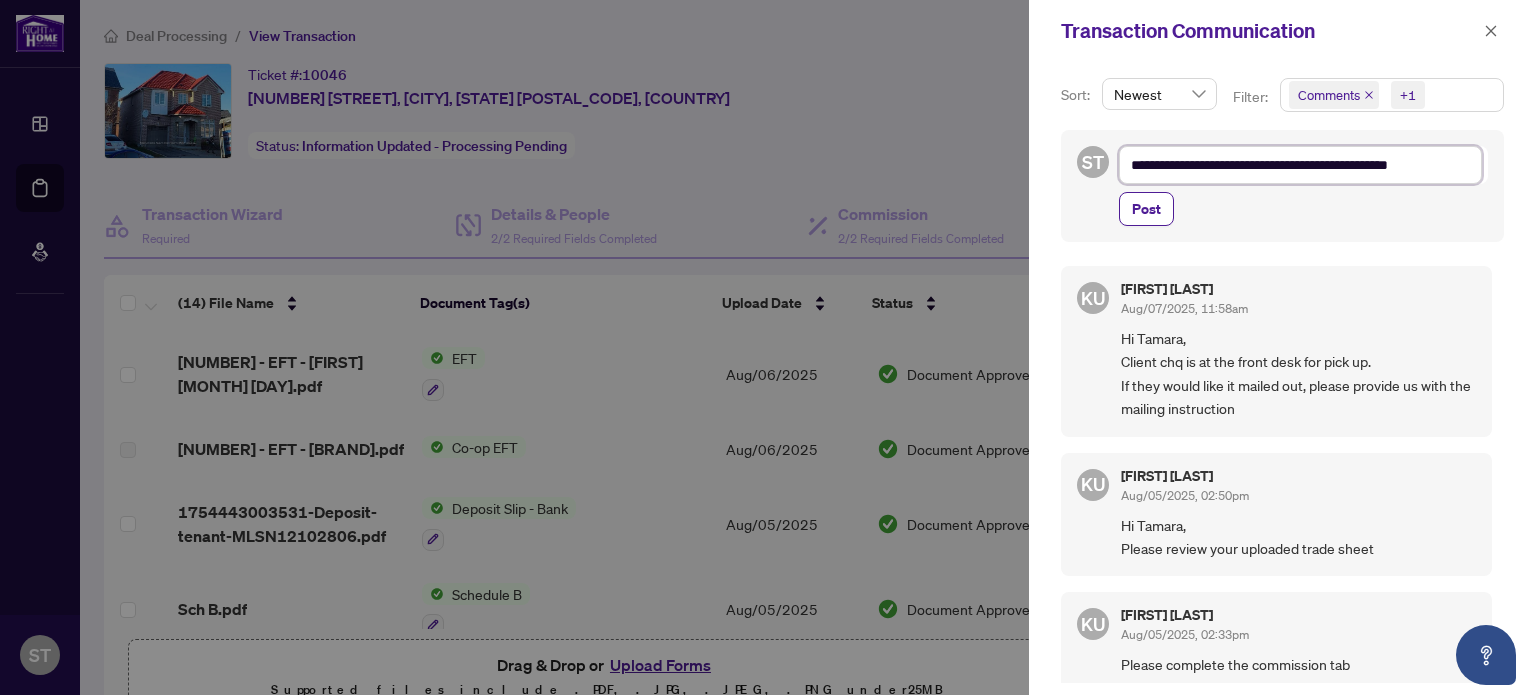 type on "**********" 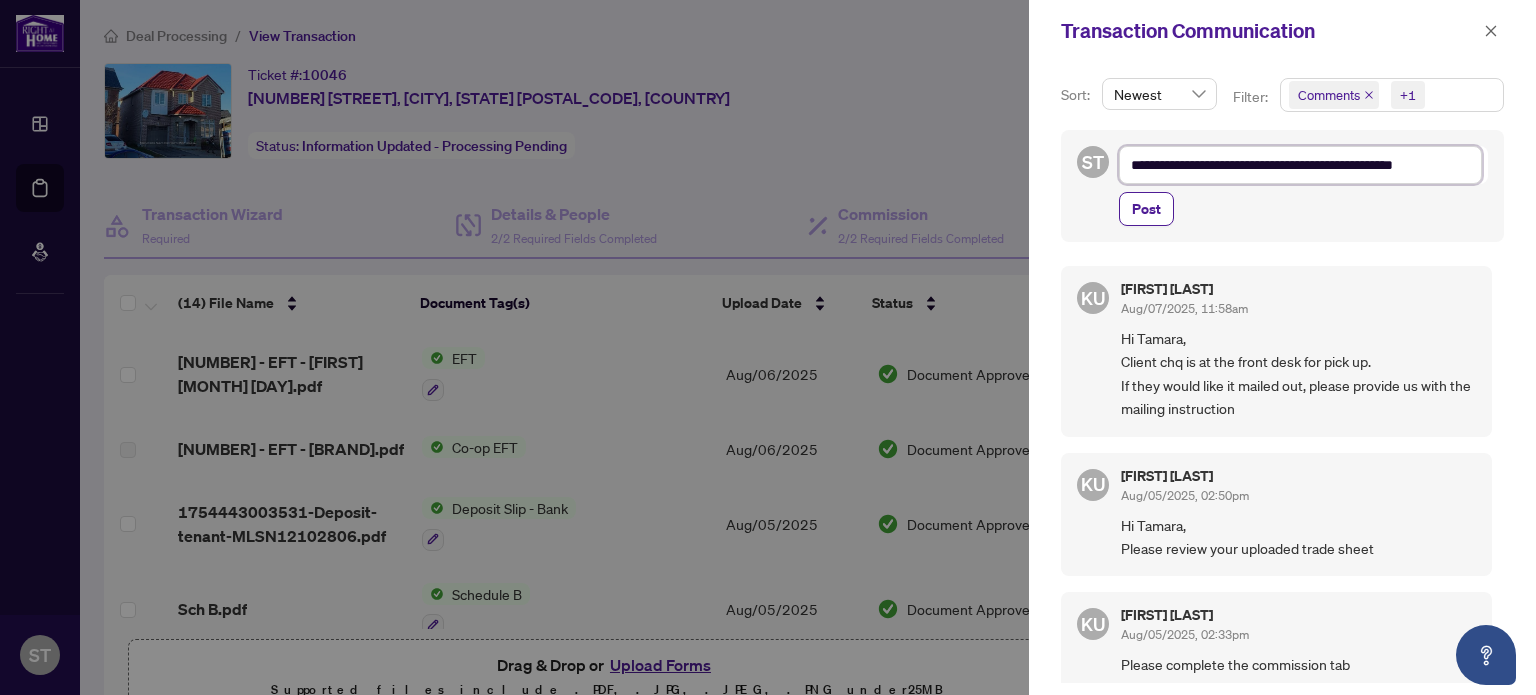 type on "**********" 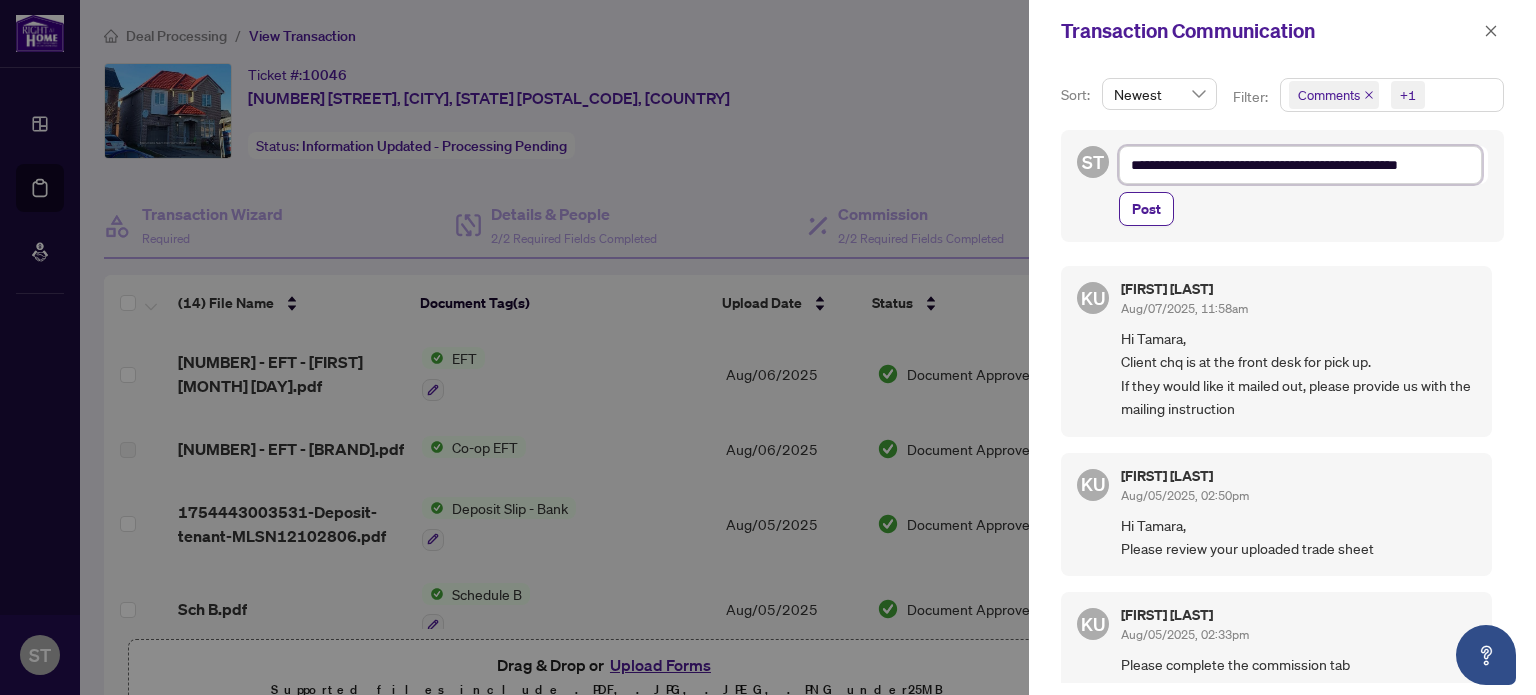 type on "**********" 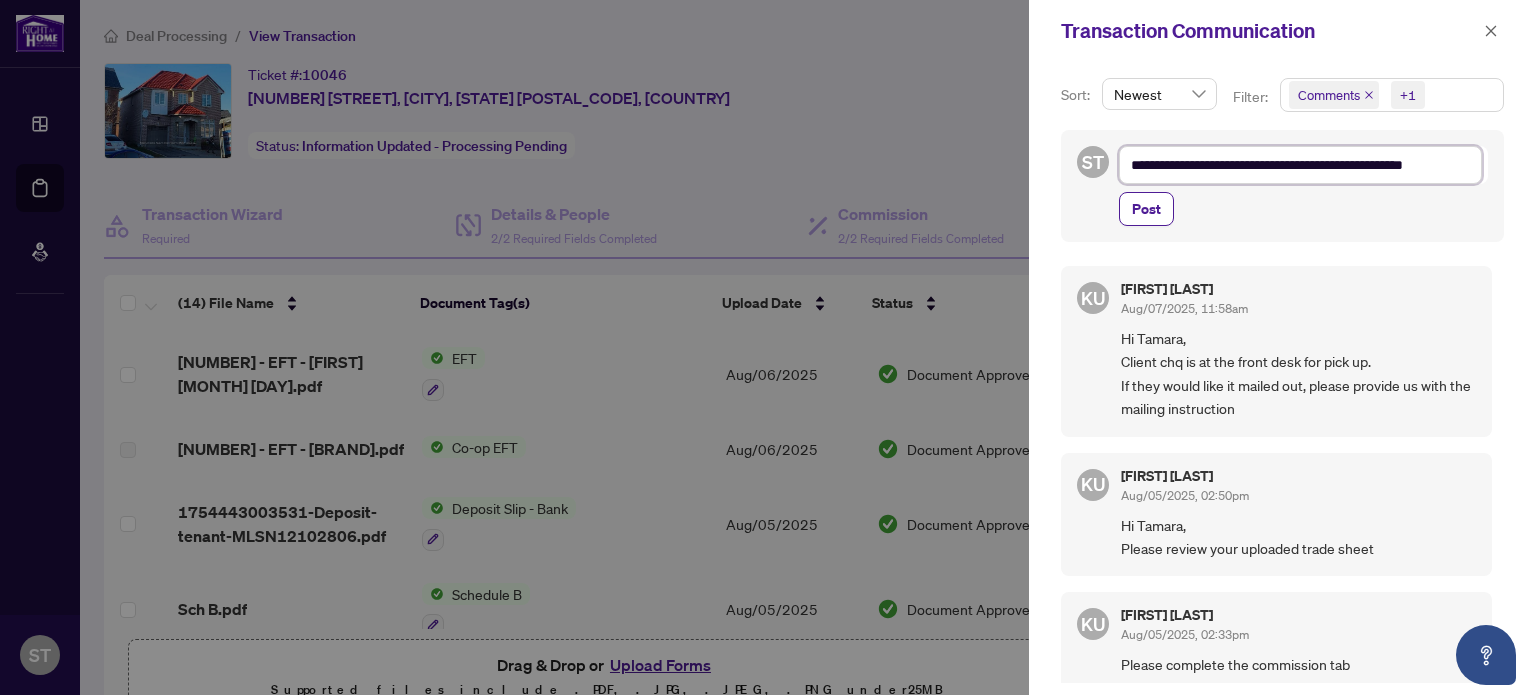 type on "**********" 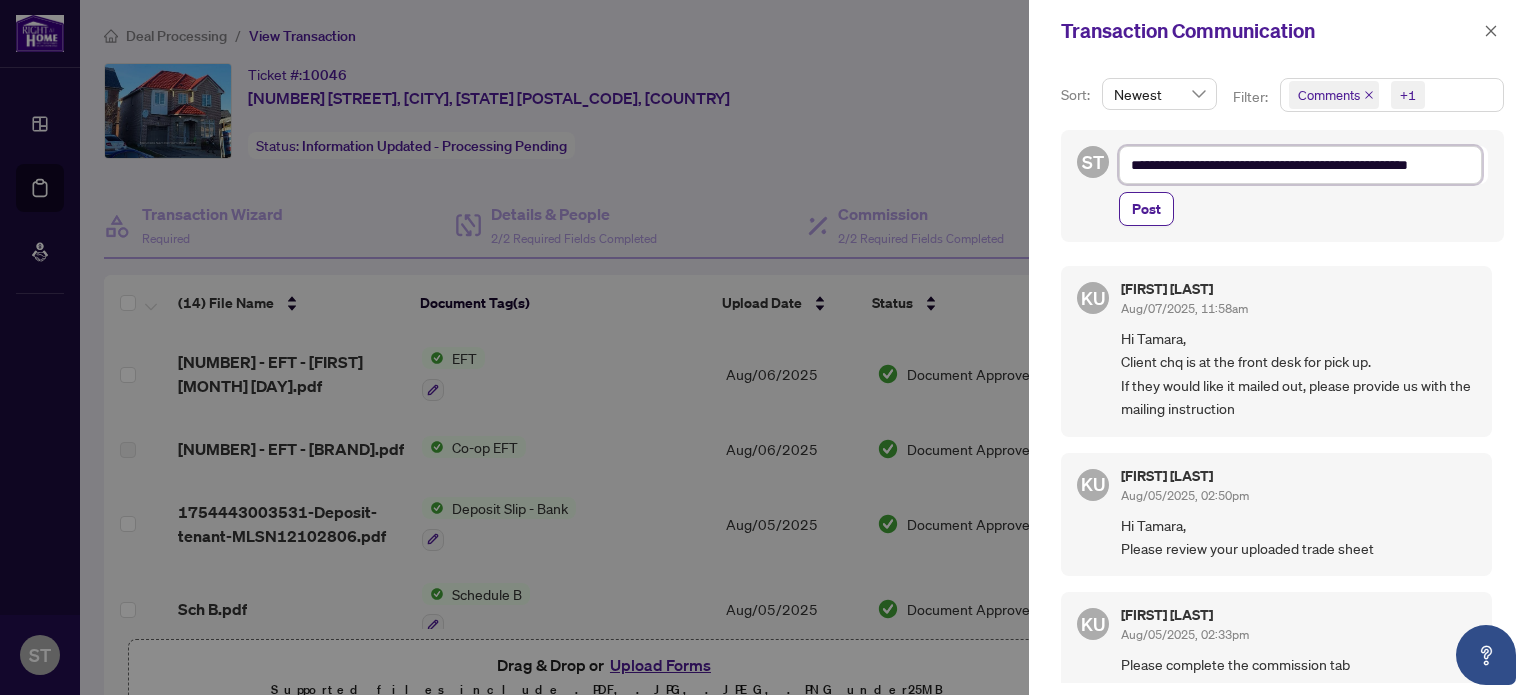 type on "**********" 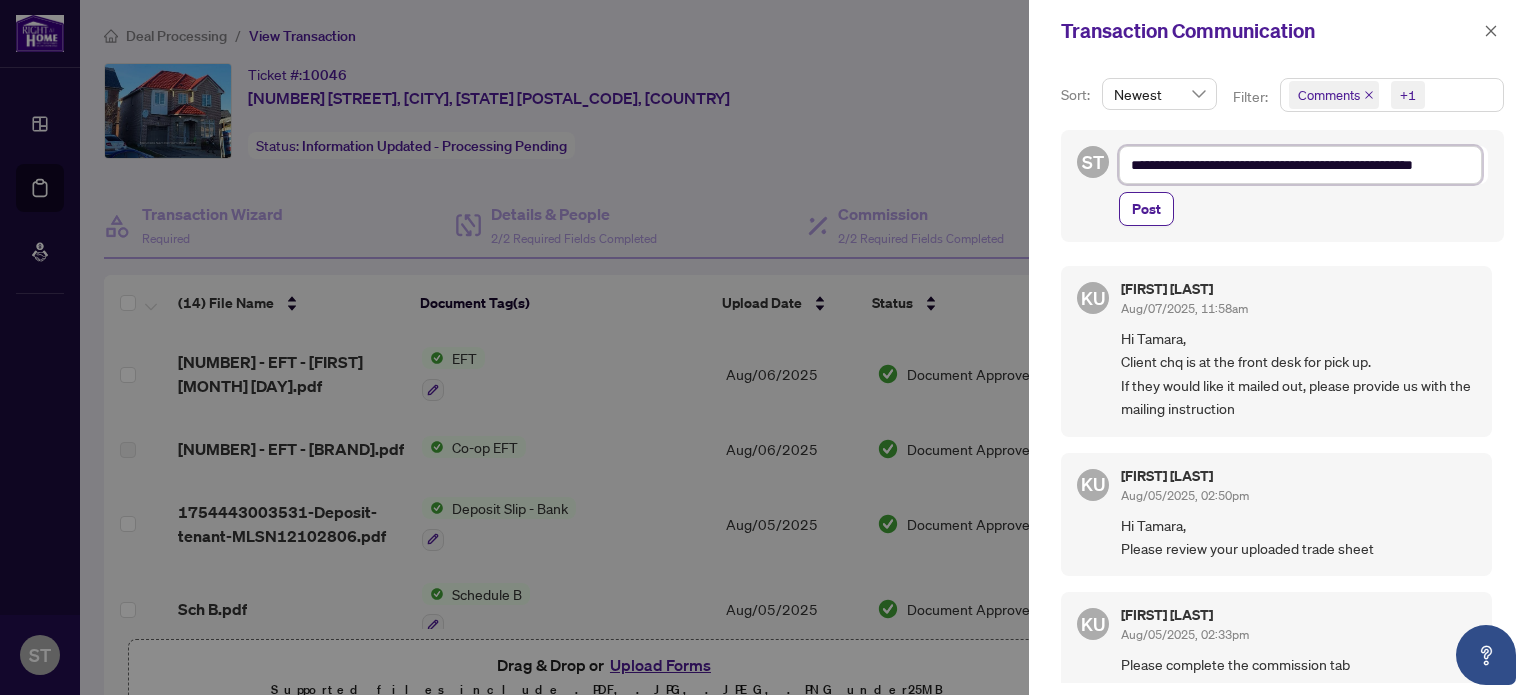 type on "**********" 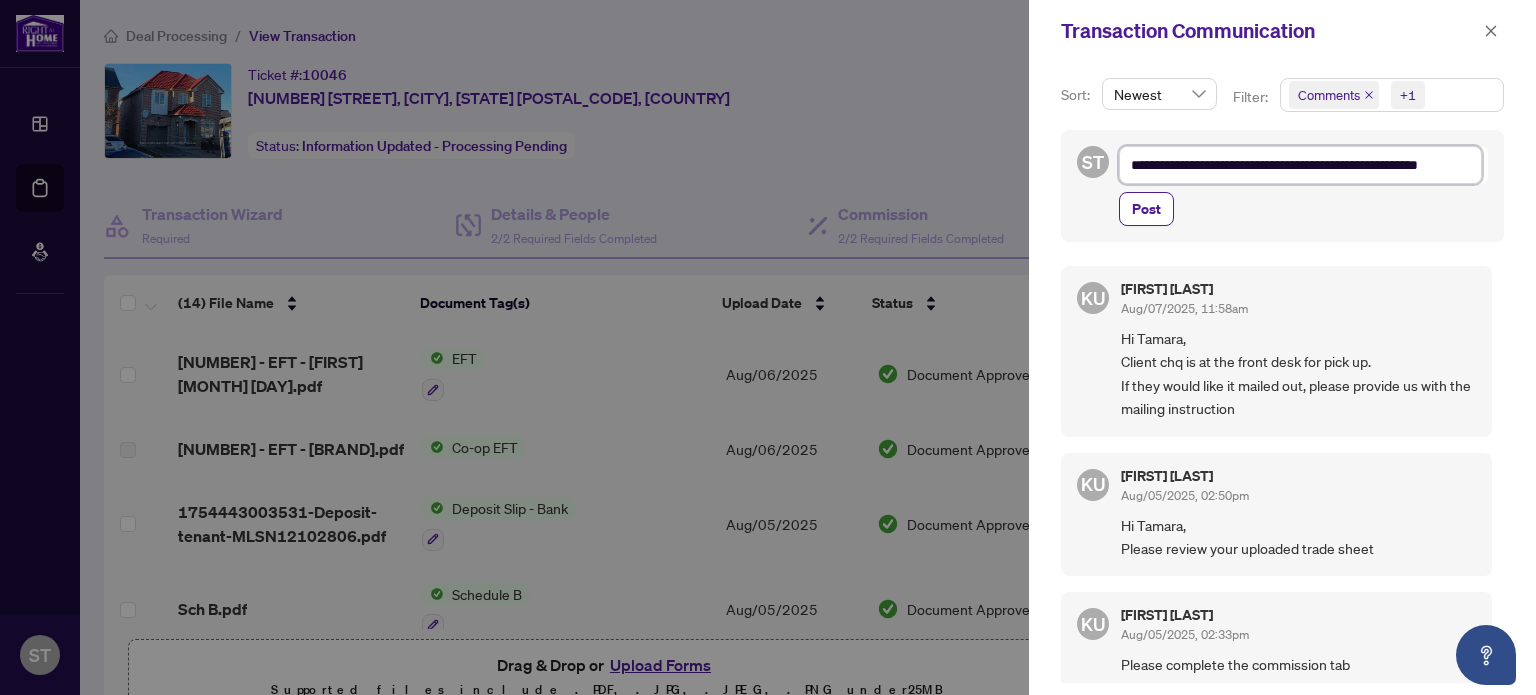 type on "**********" 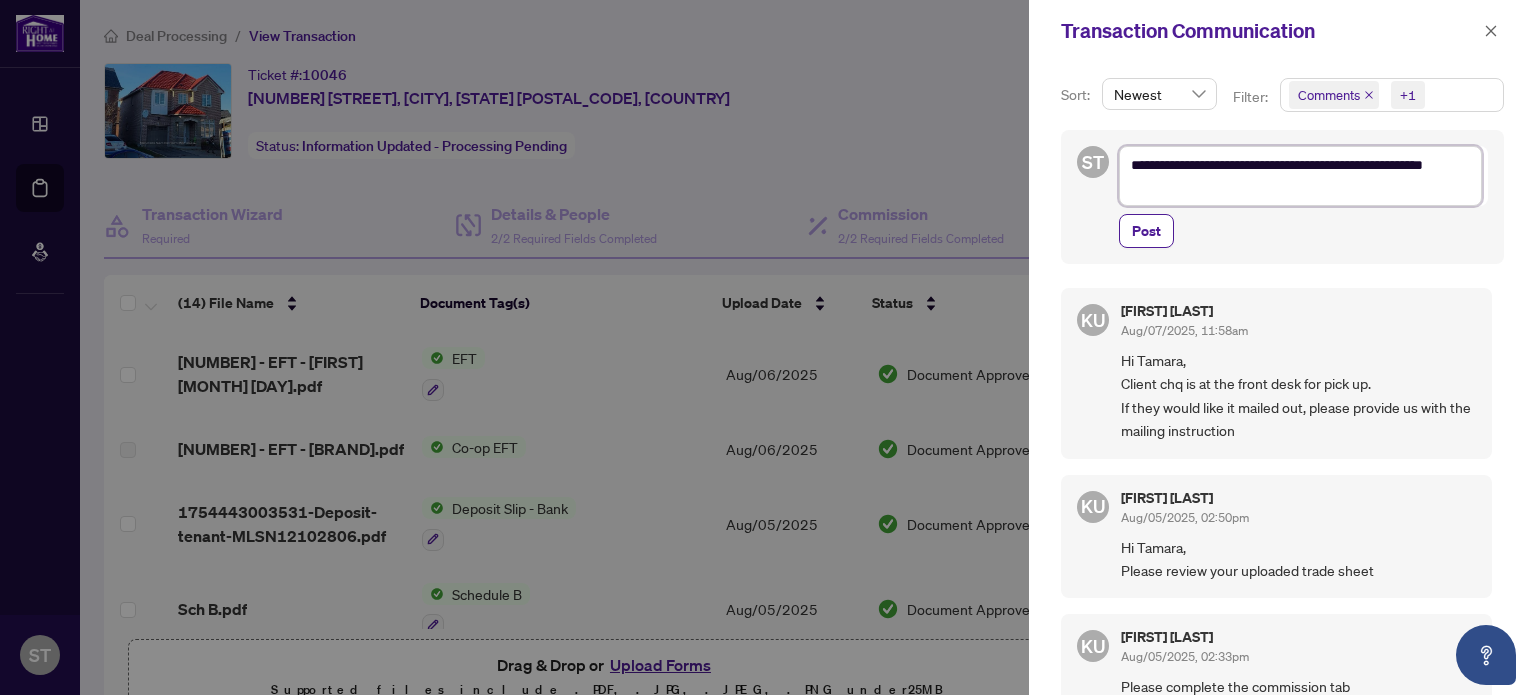 scroll, scrollTop: 0, scrollLeft: 0, axis: both 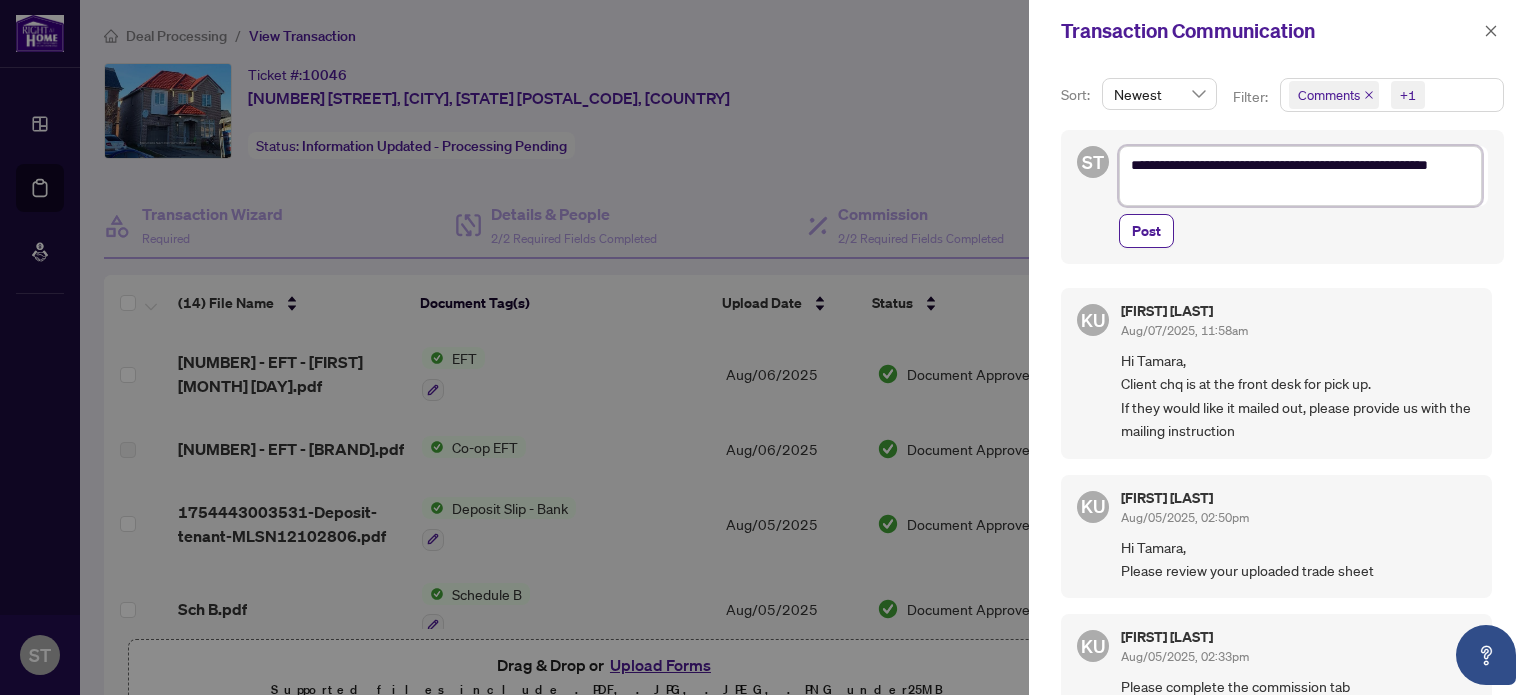 type on "**********" 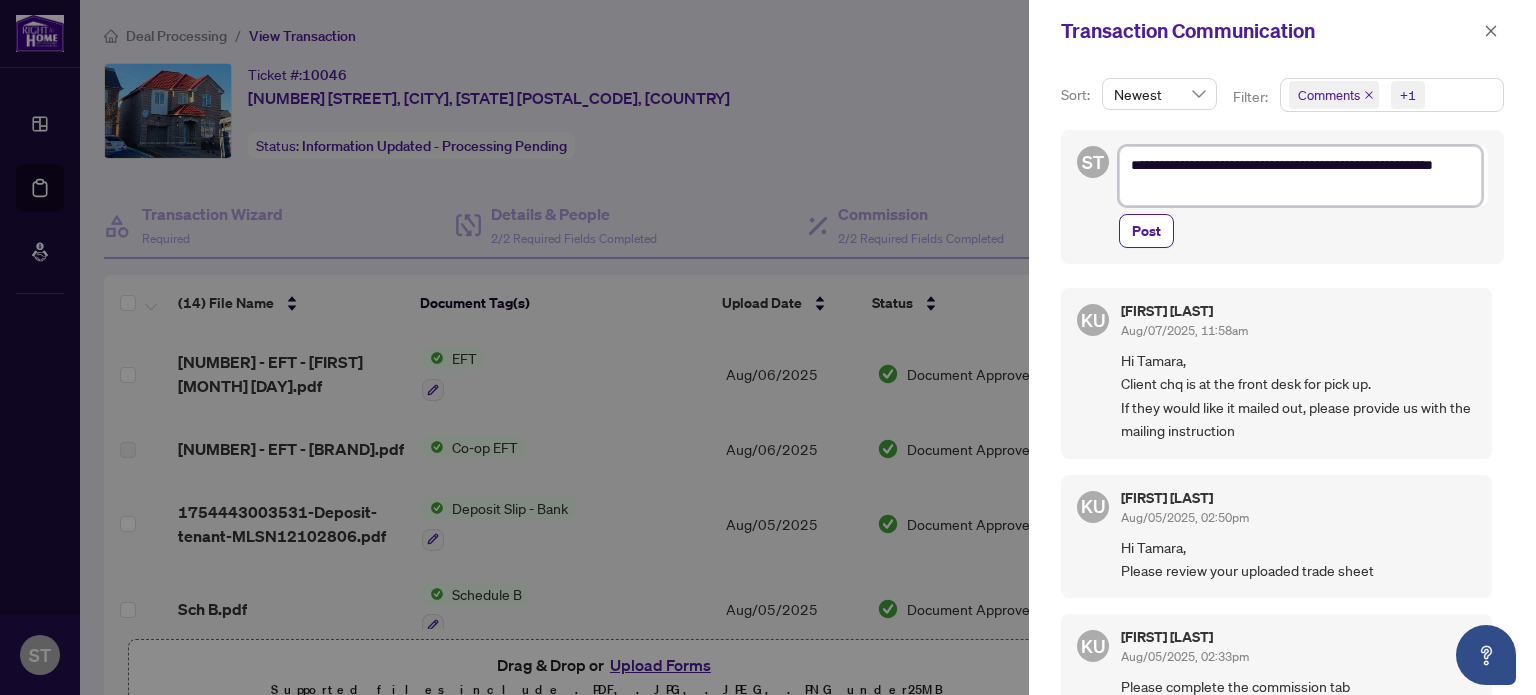 type on "**********" 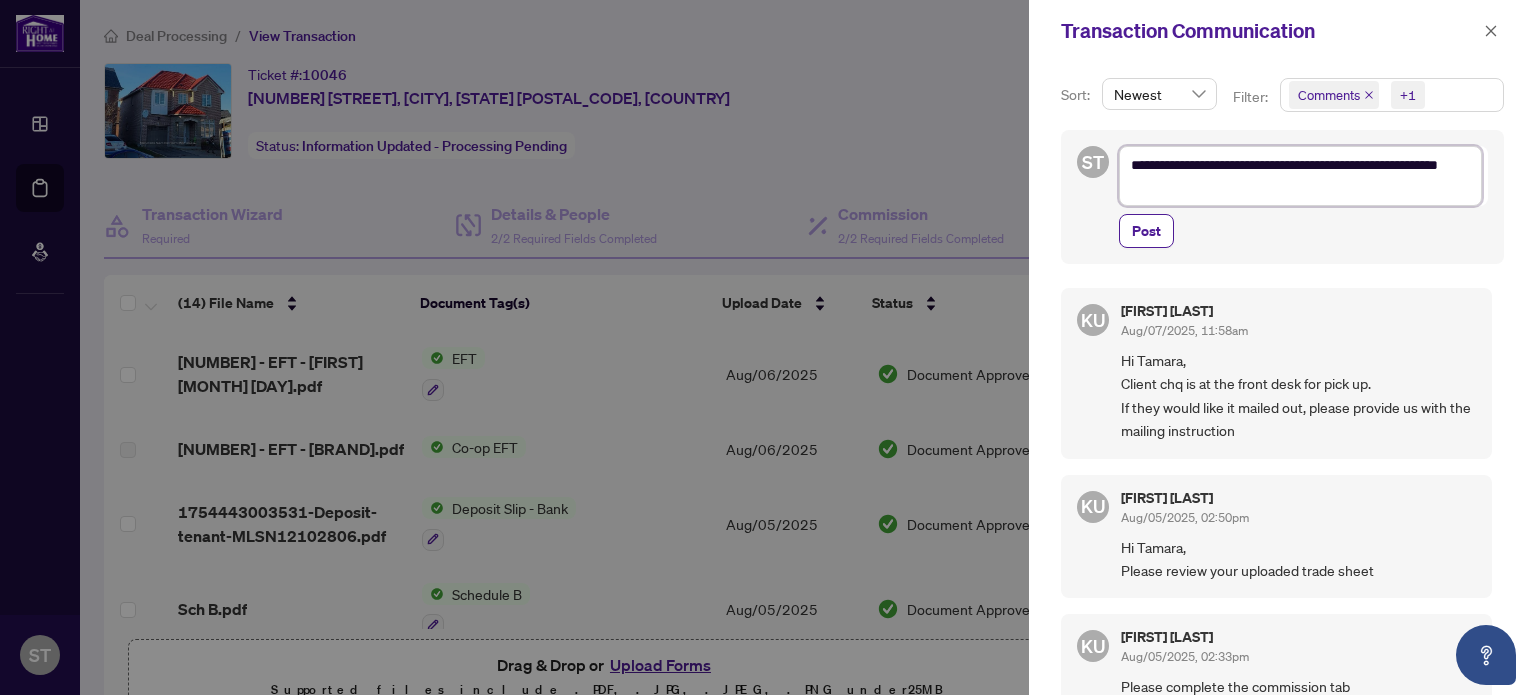 type on "**********" 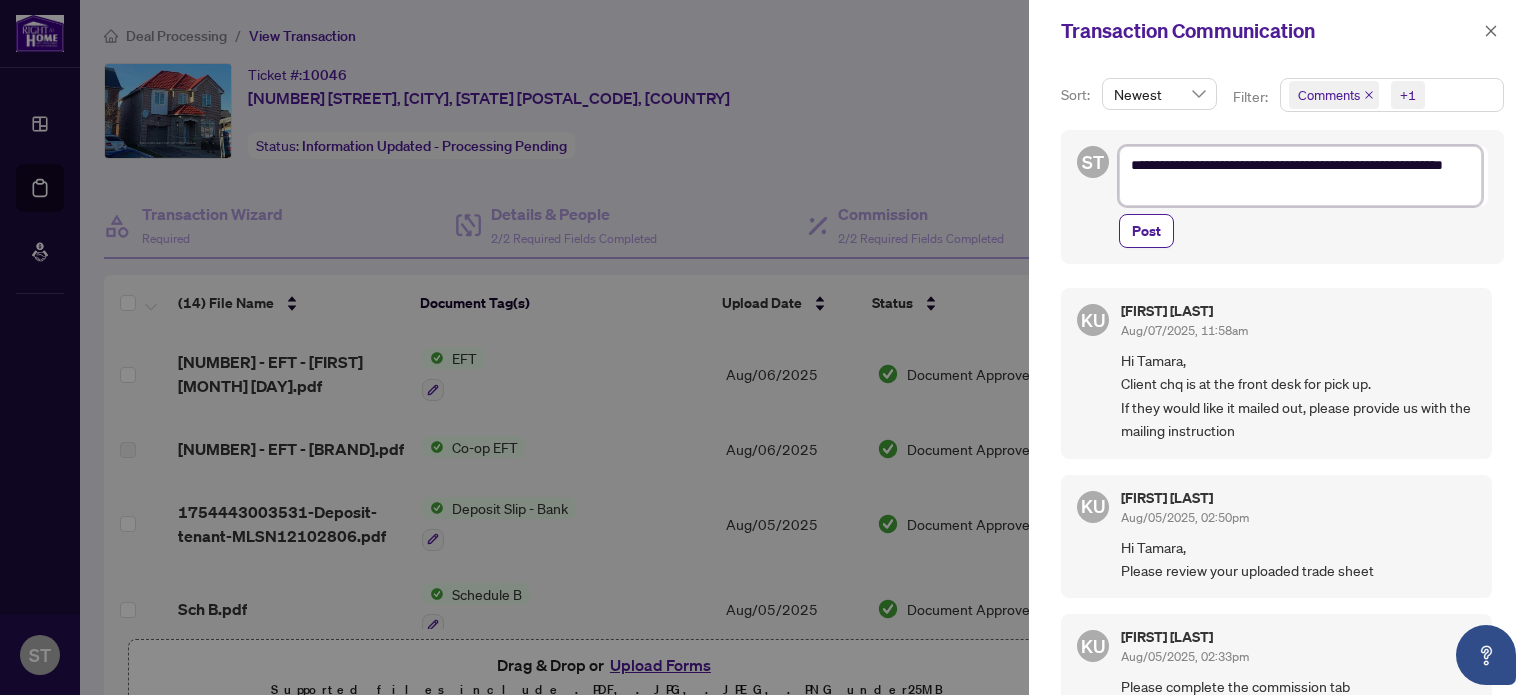 click on "**********" at bounding box center [1300, 176] 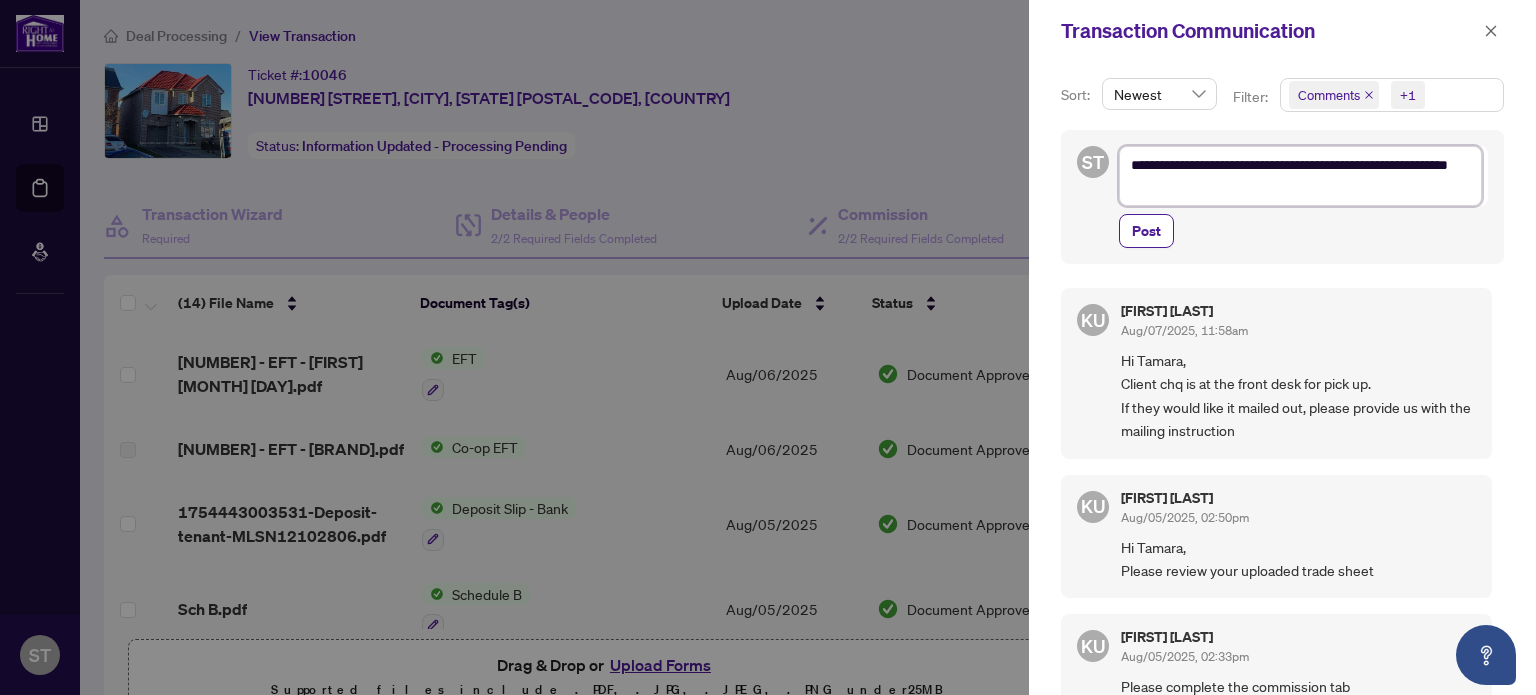 click on "**********" at bounding box center [1300, 176] 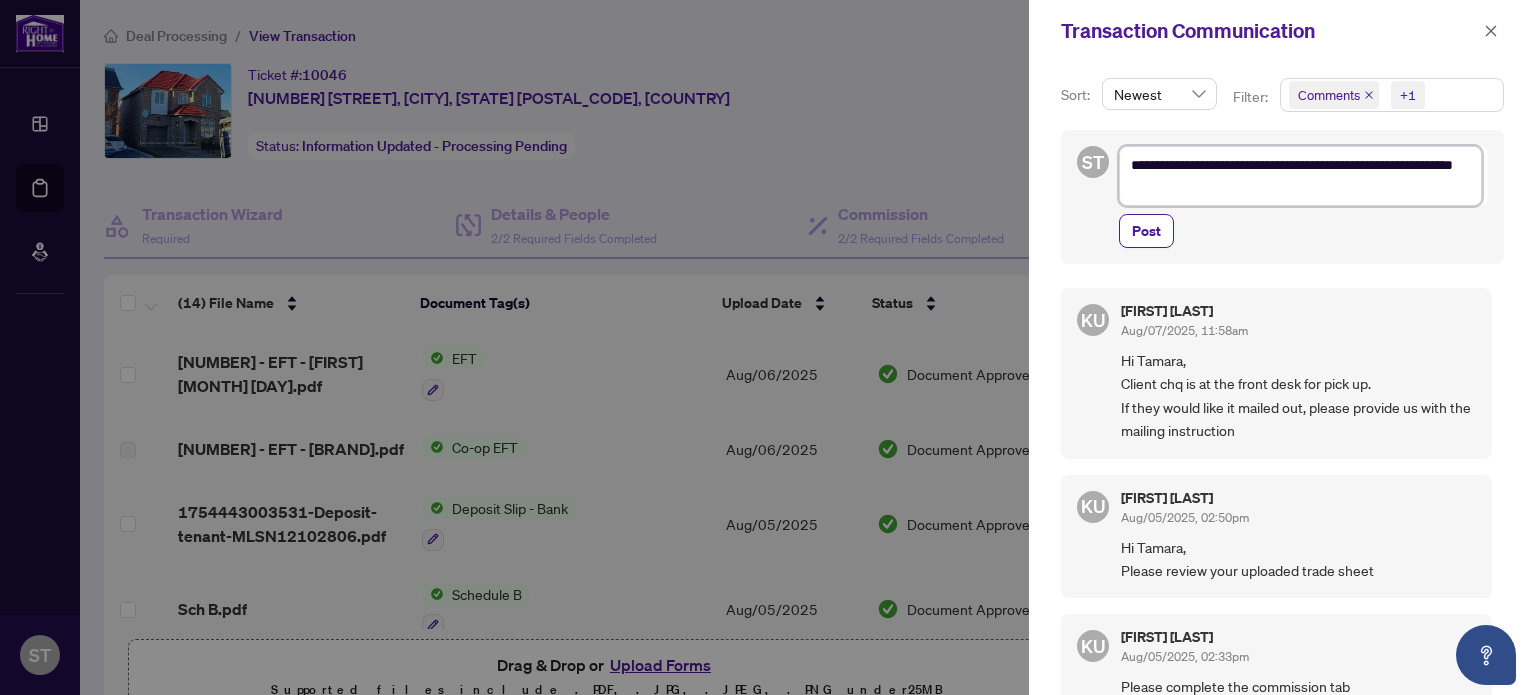 type on "**********" 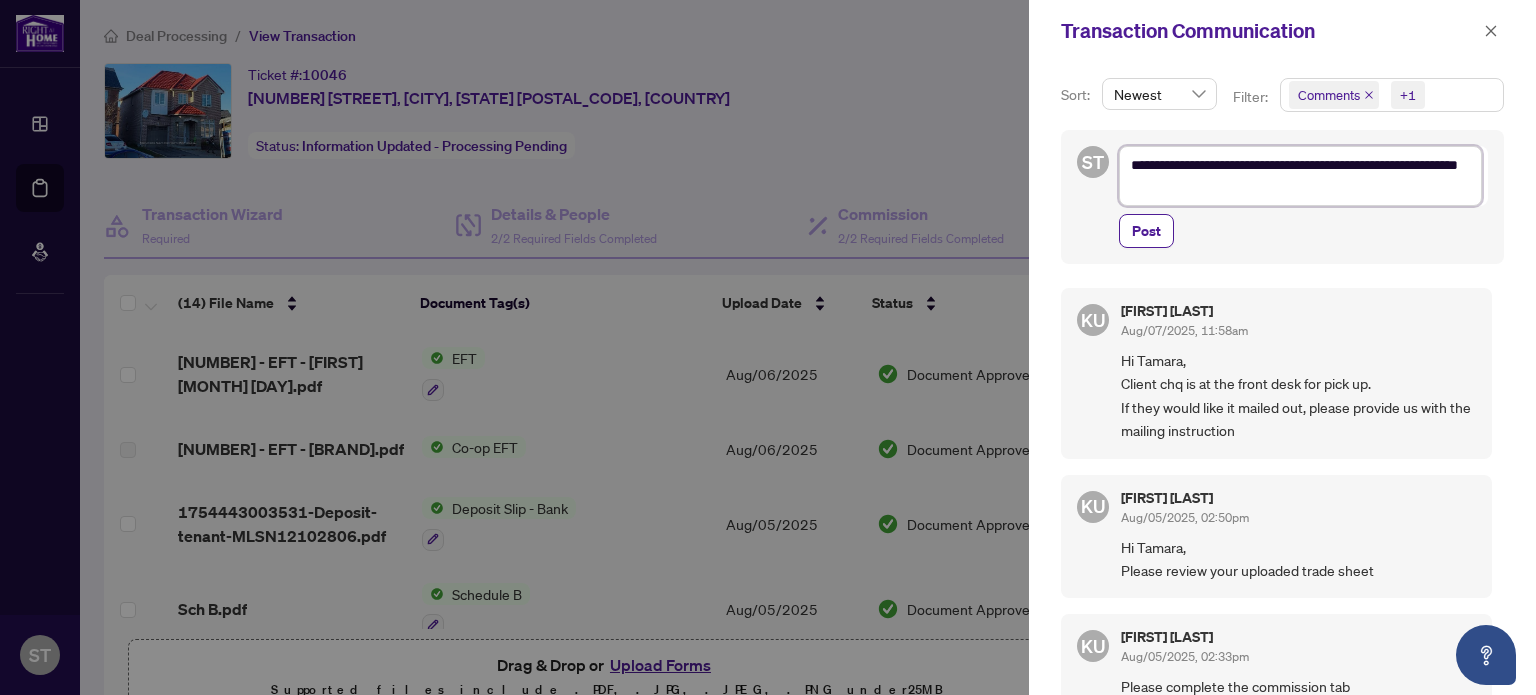 type on "**********" 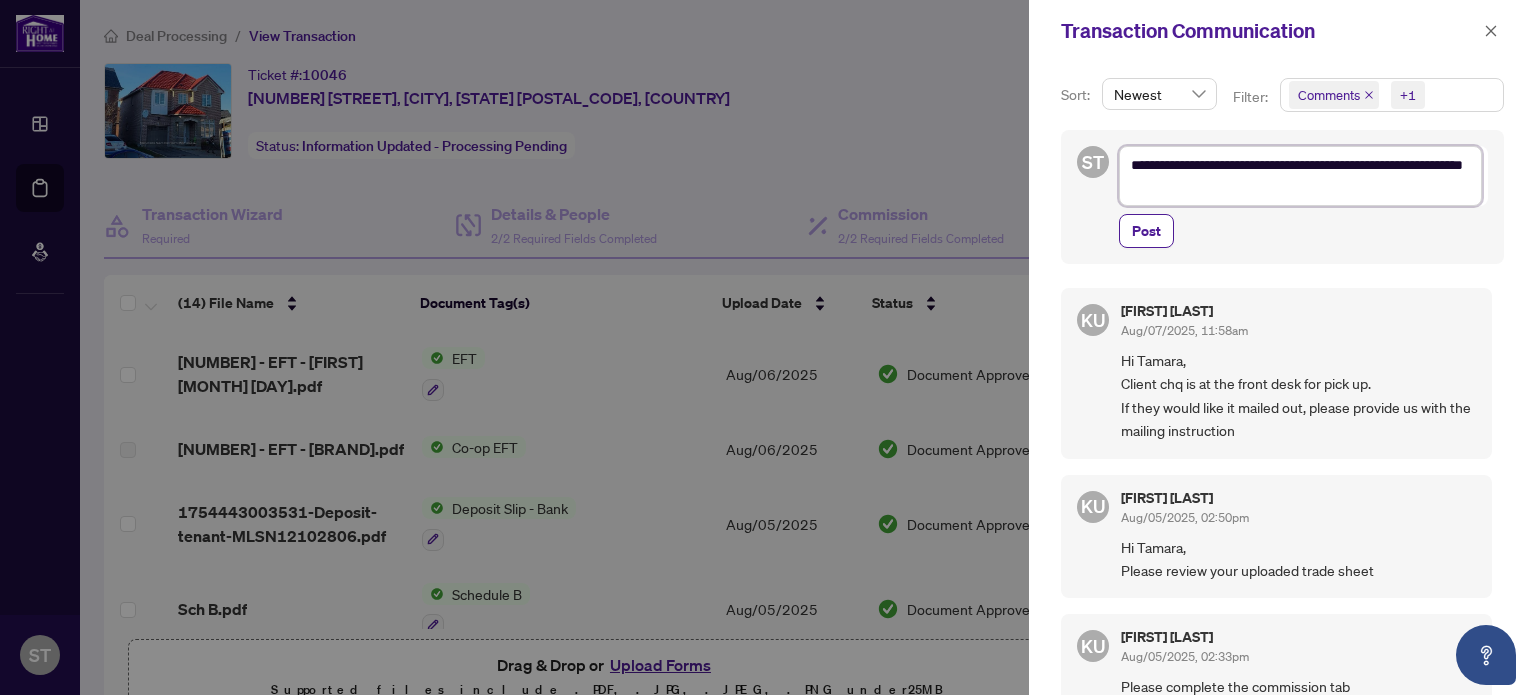 type on "**********" 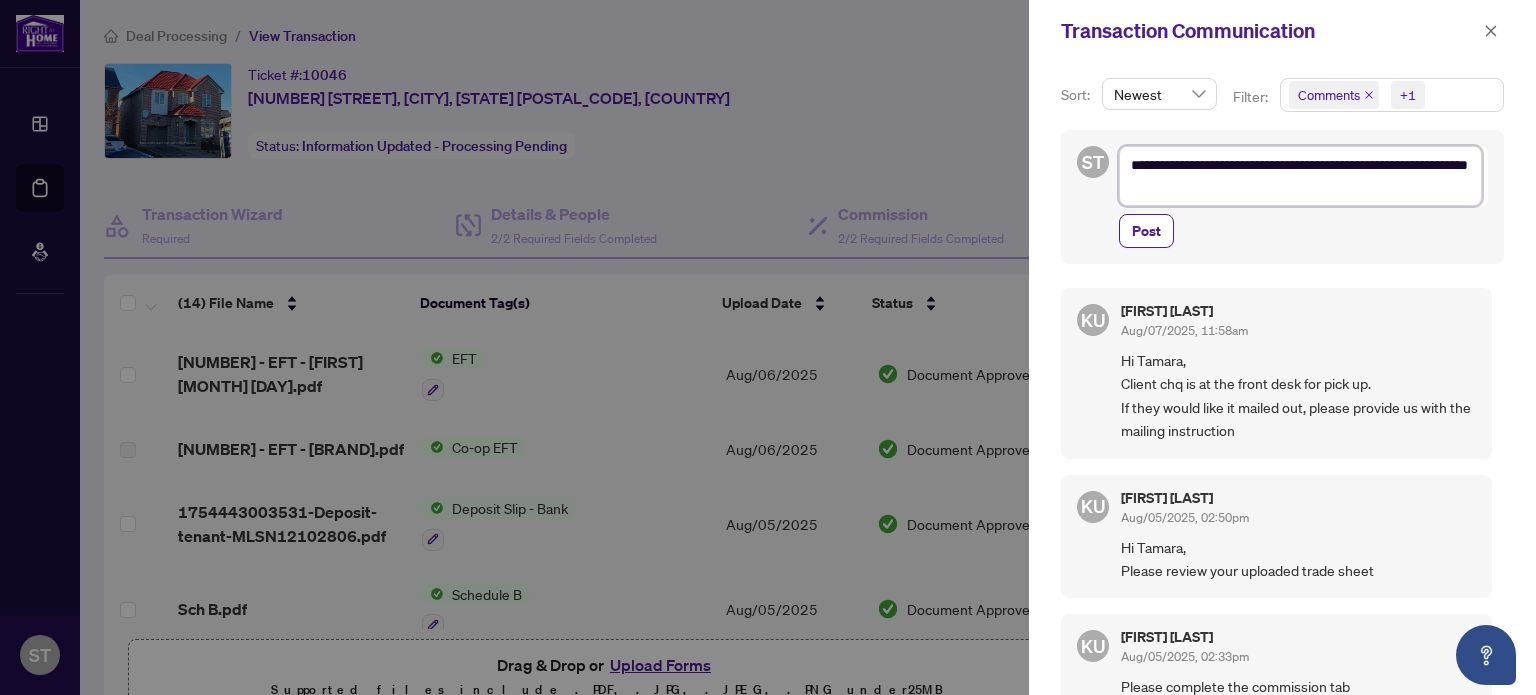type on "**********" 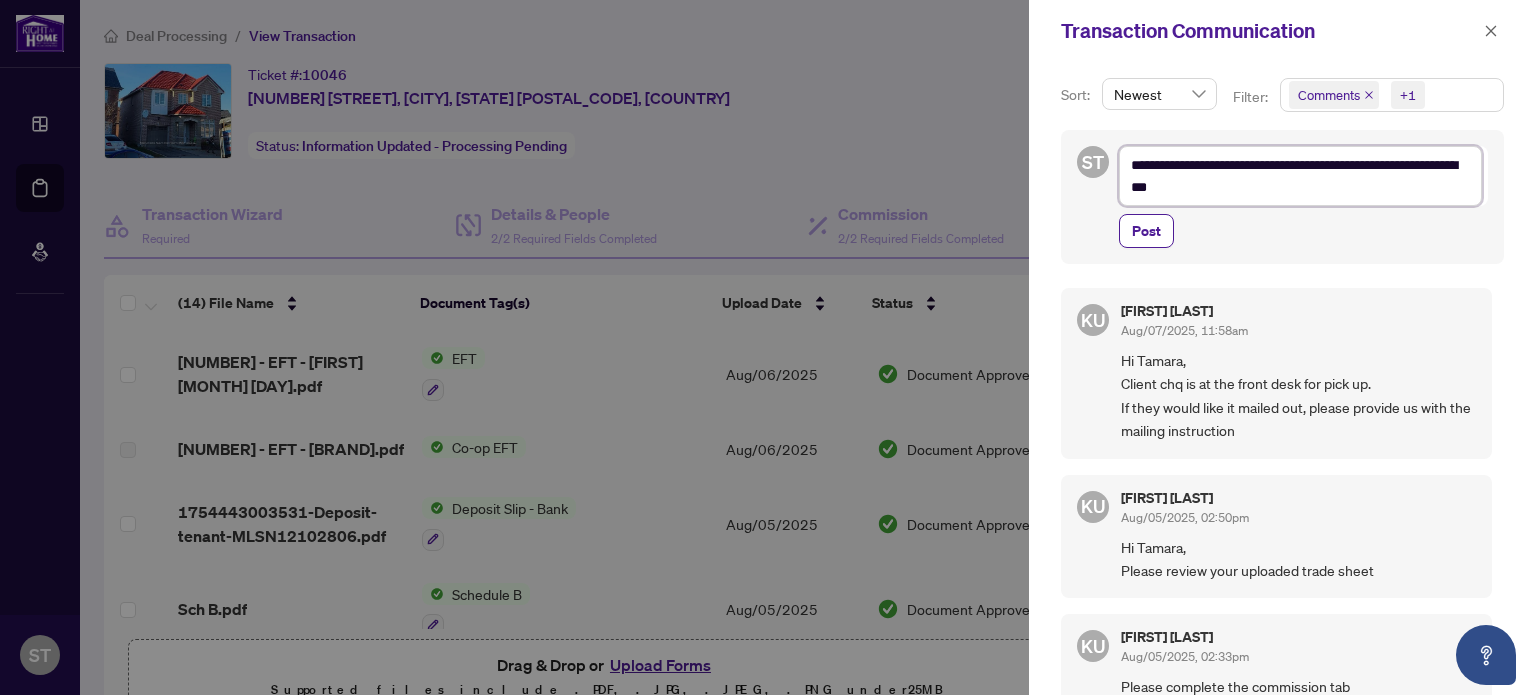type on "**********" 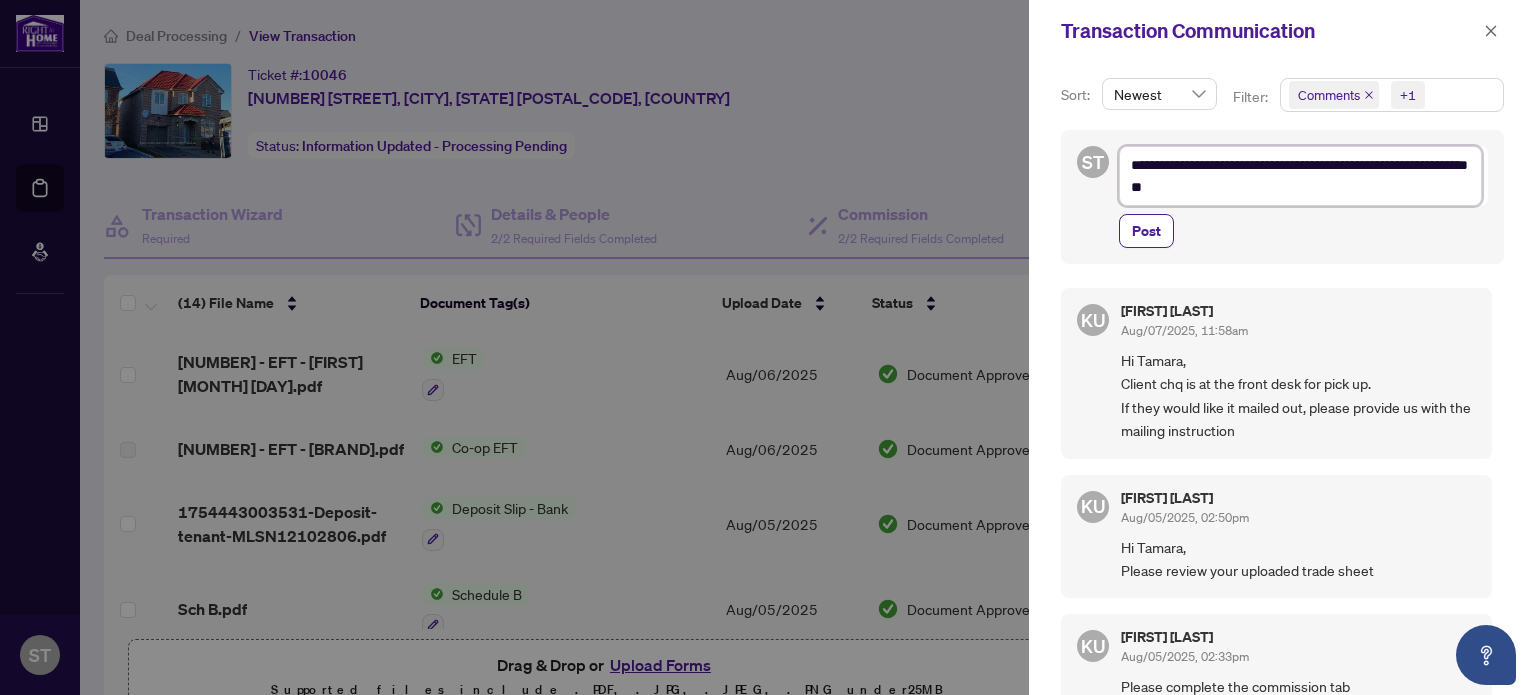type on "**********" 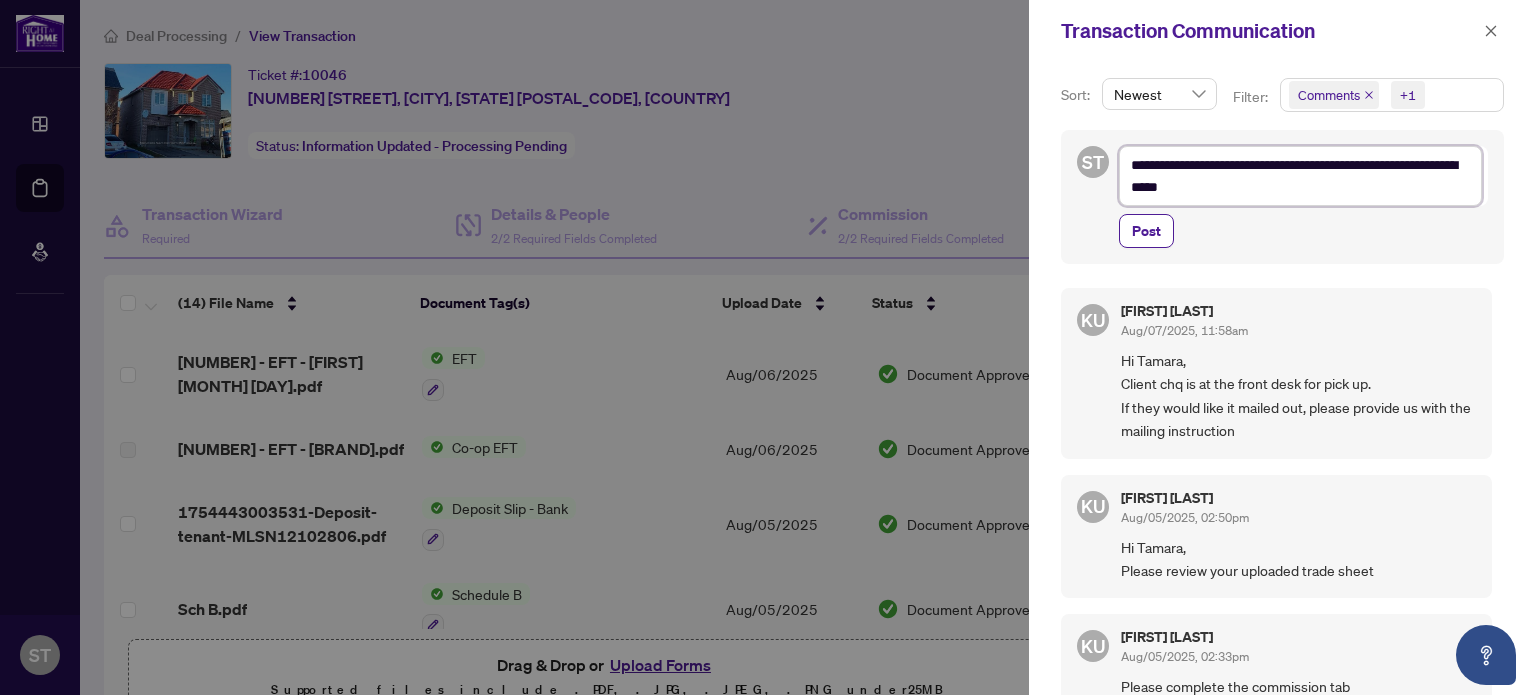 type on "**********" 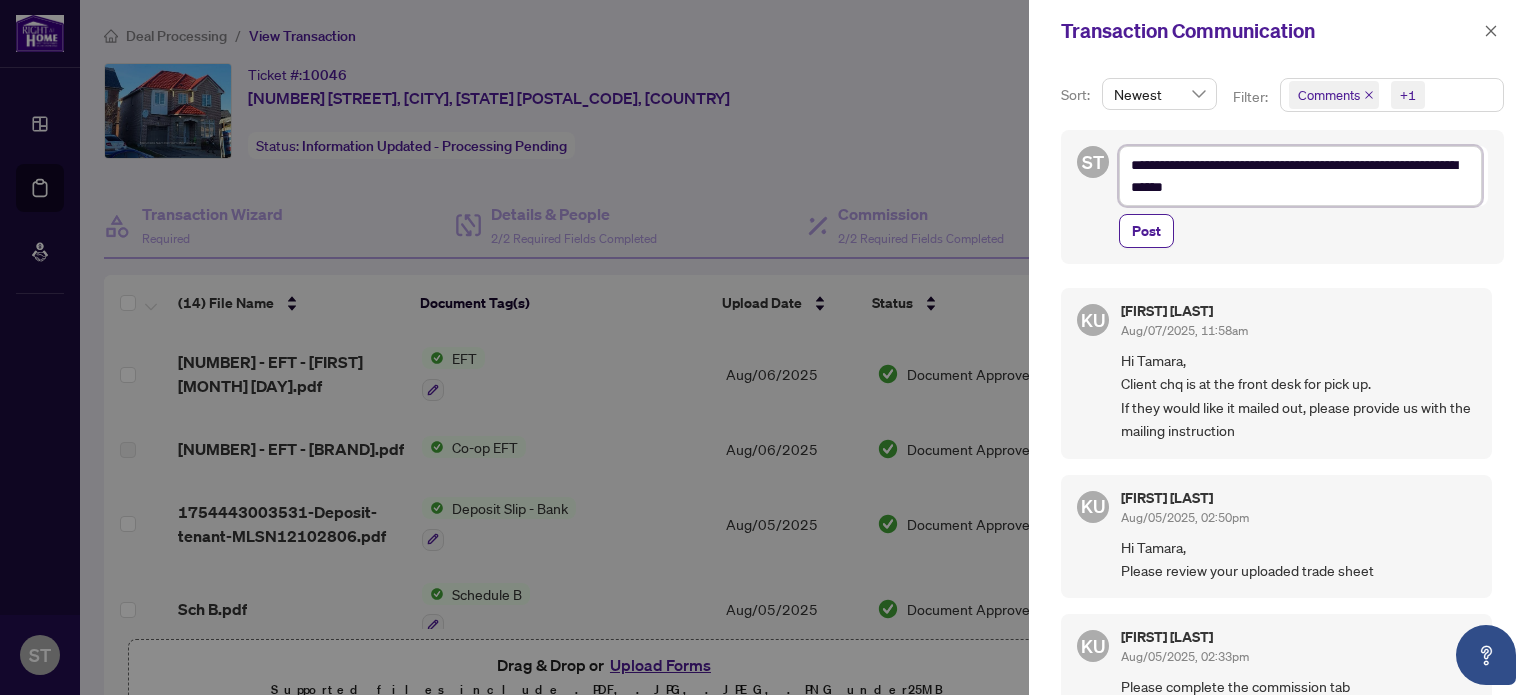 type on "**********" 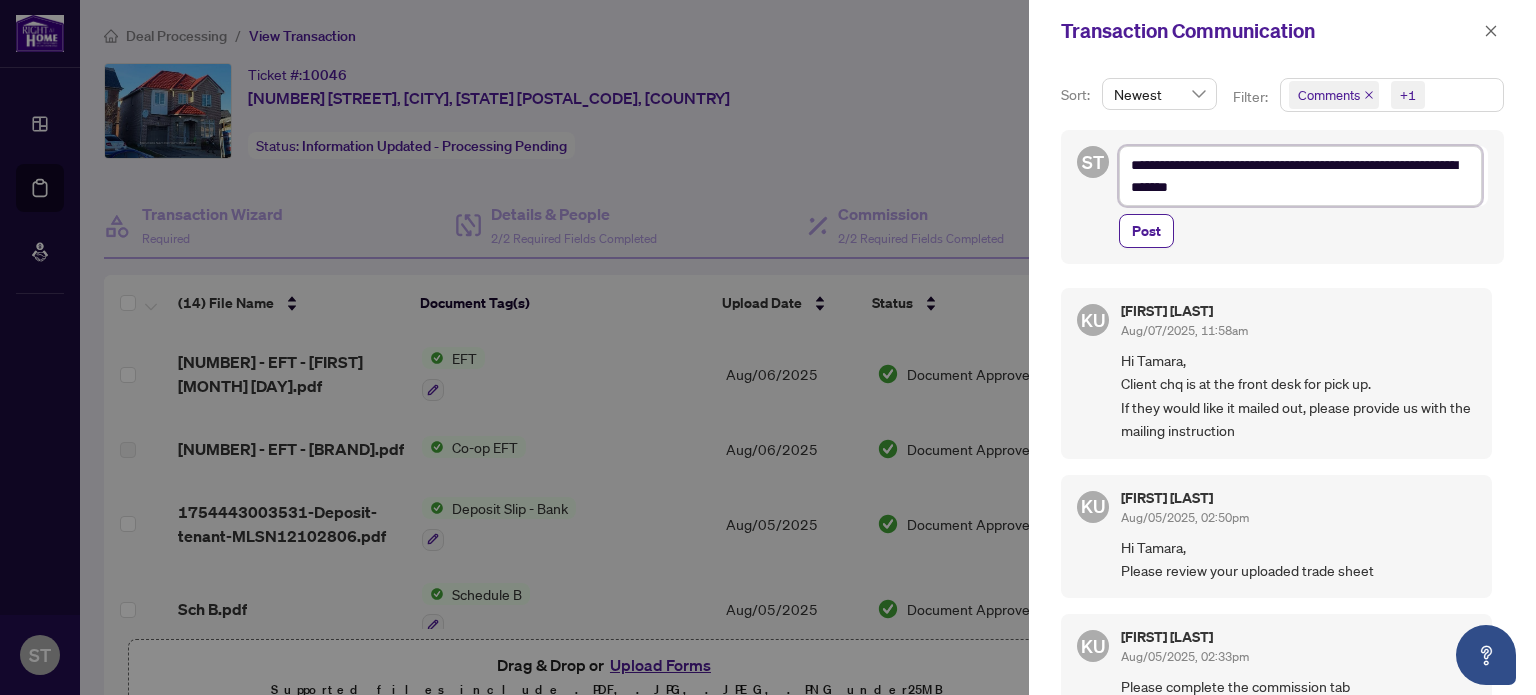 type on "**********" 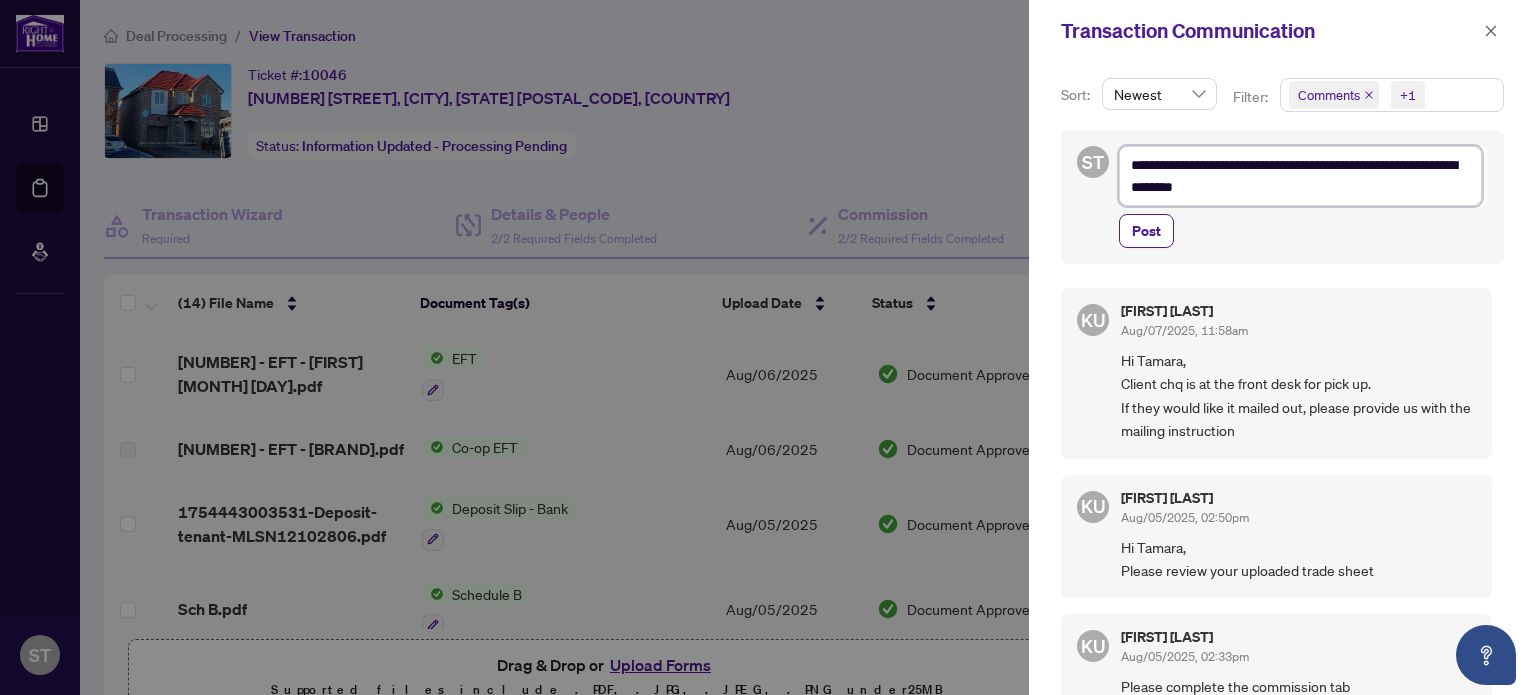 type on "**********" 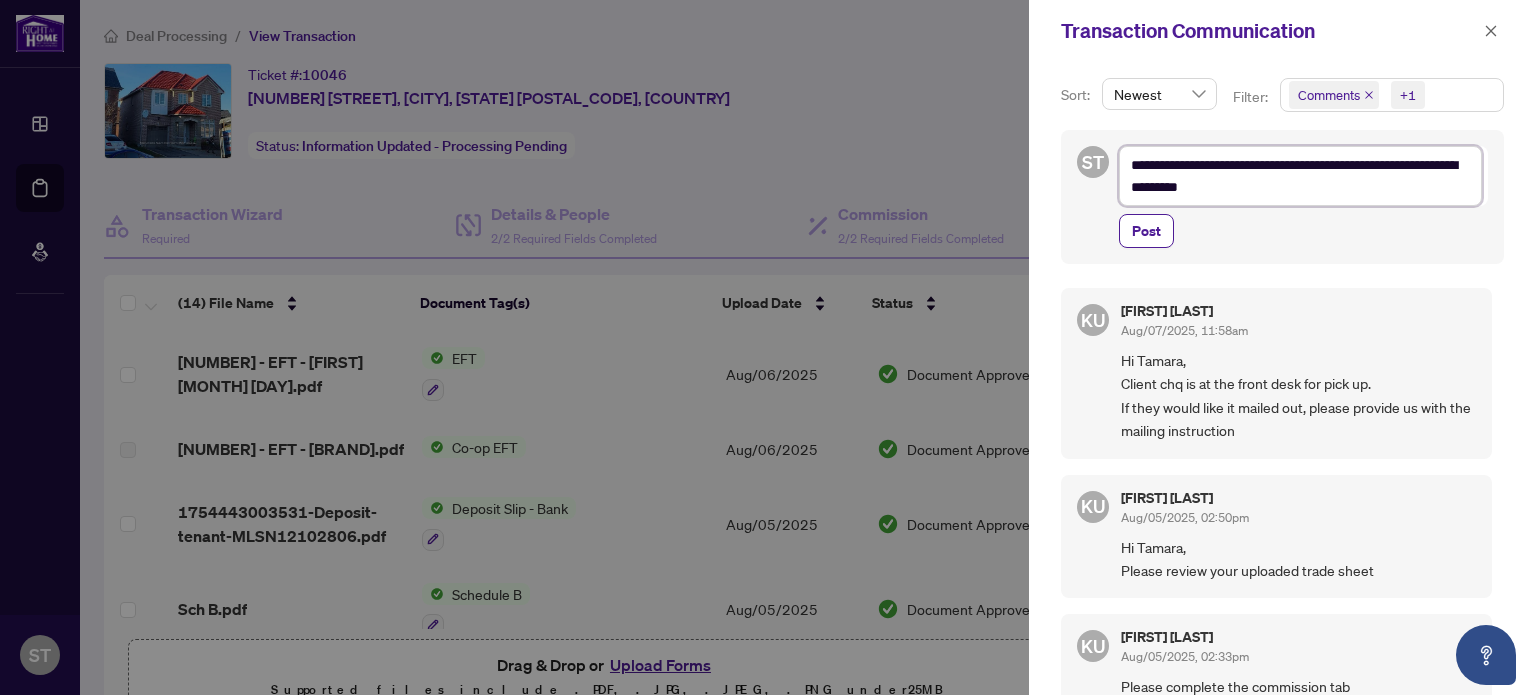 type on "**********" 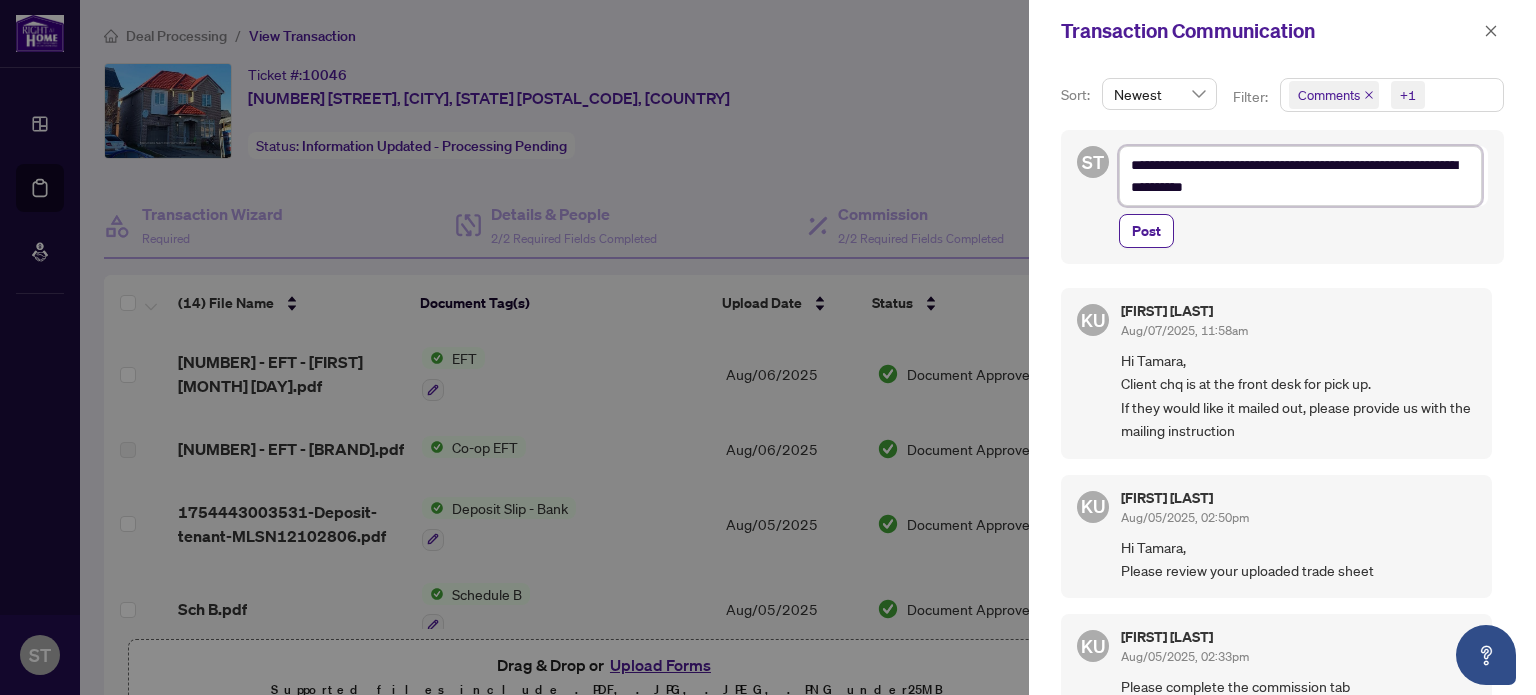 type on "**********" 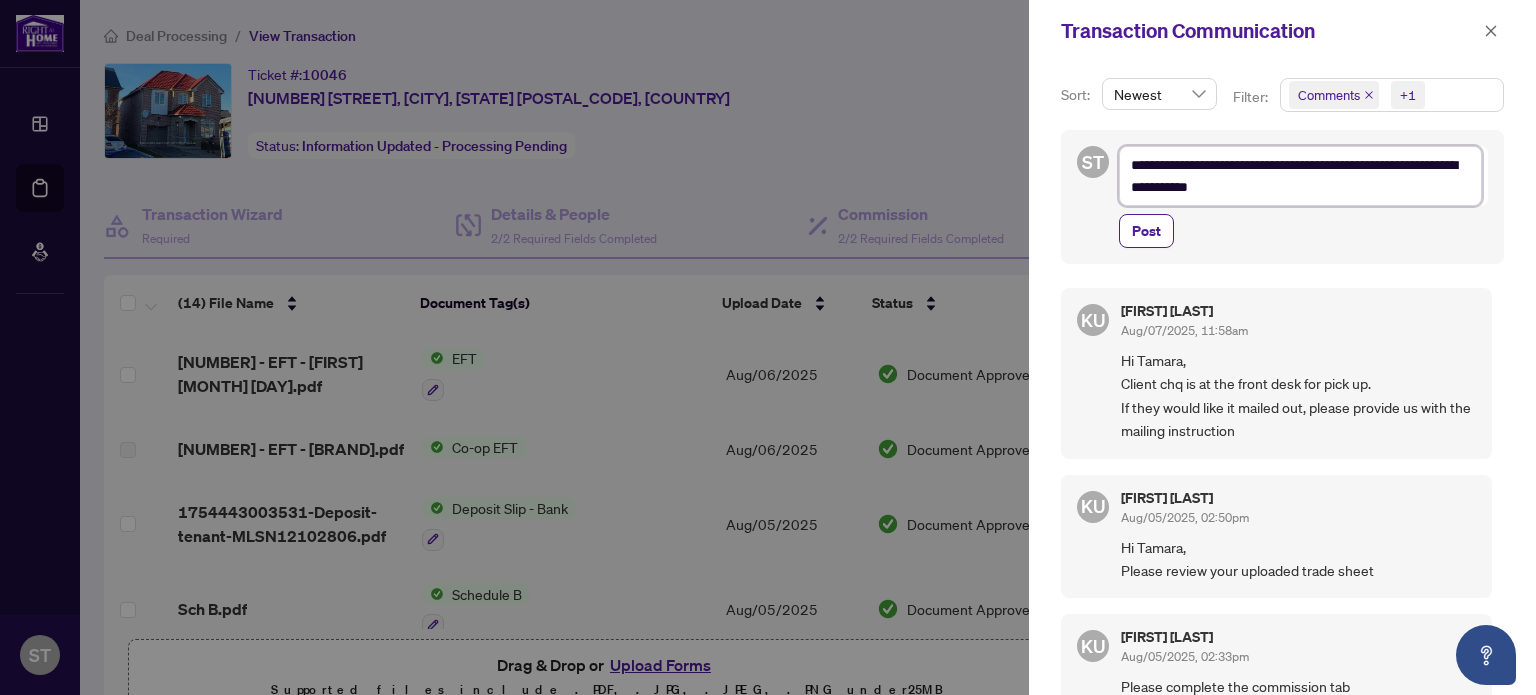 type on "**********" 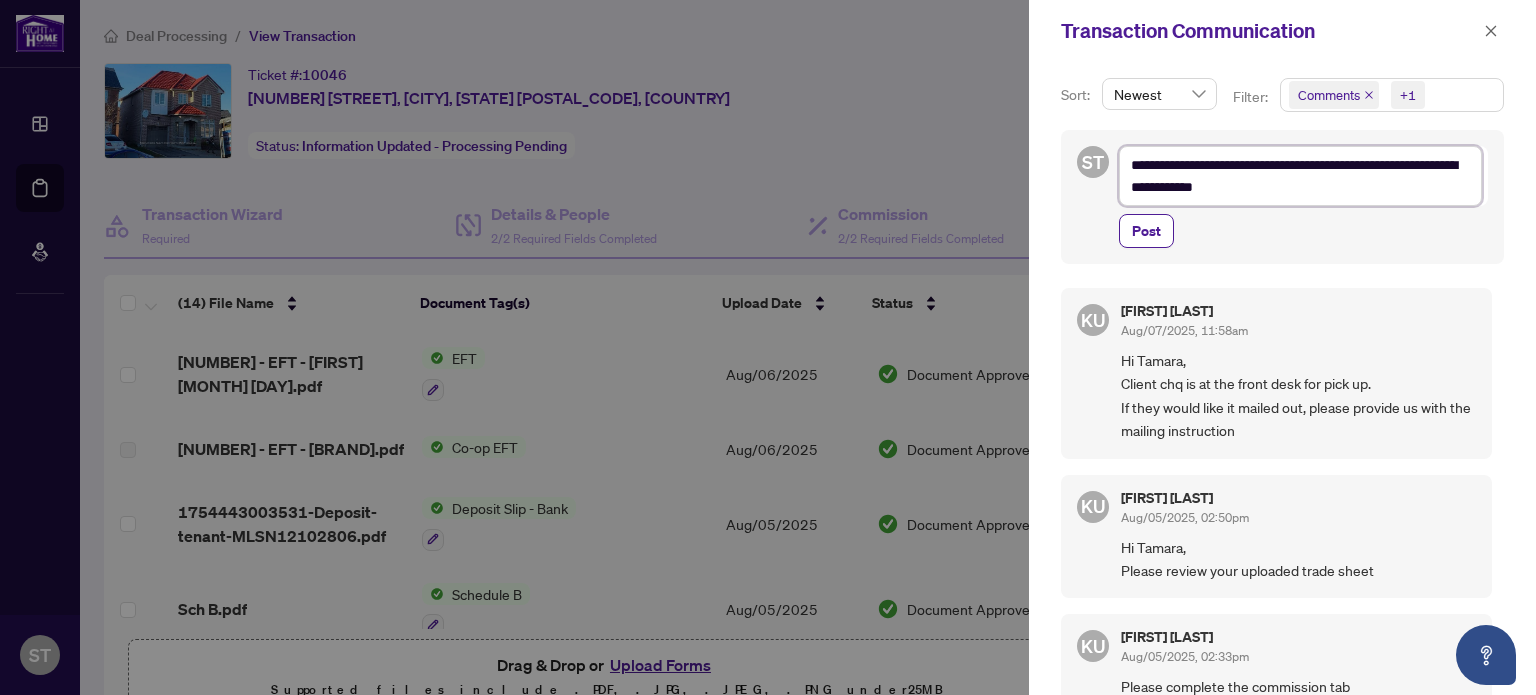 type on "**********" 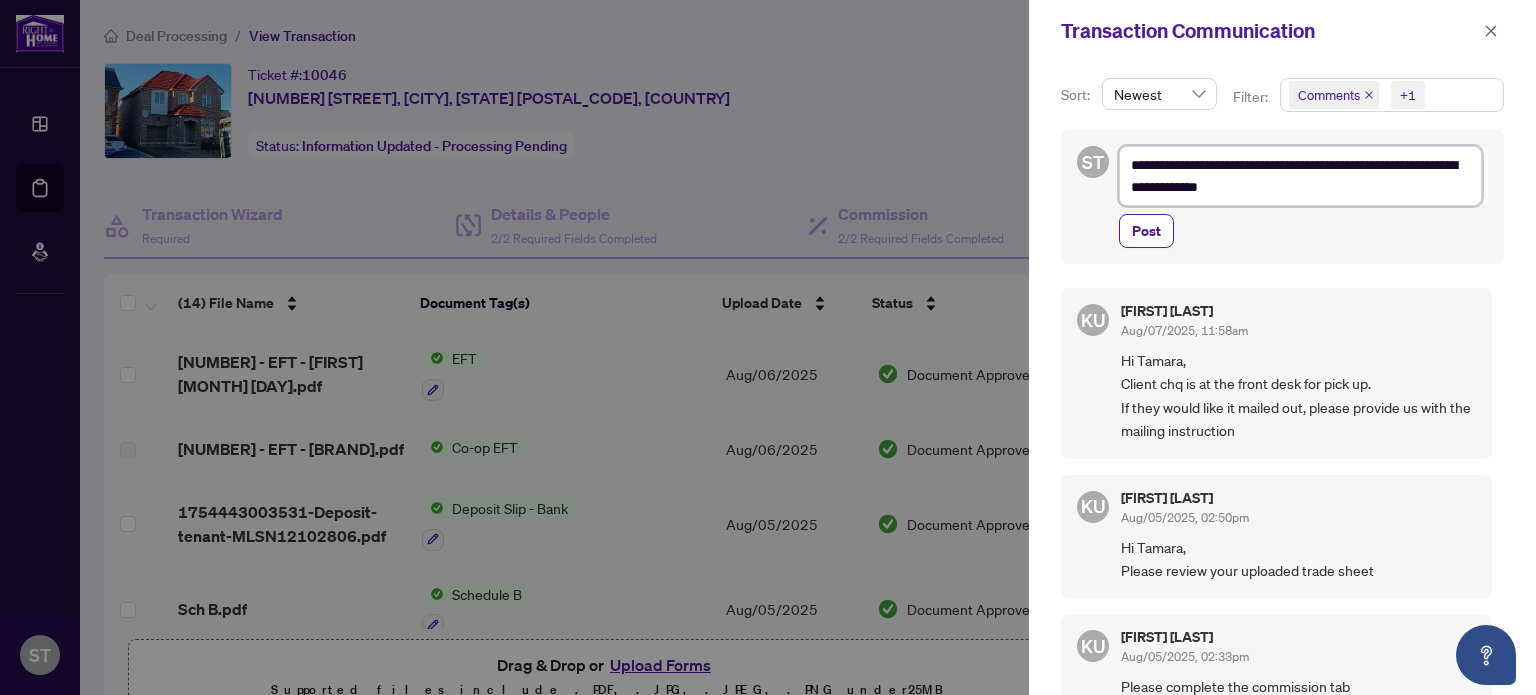 type on "**********" 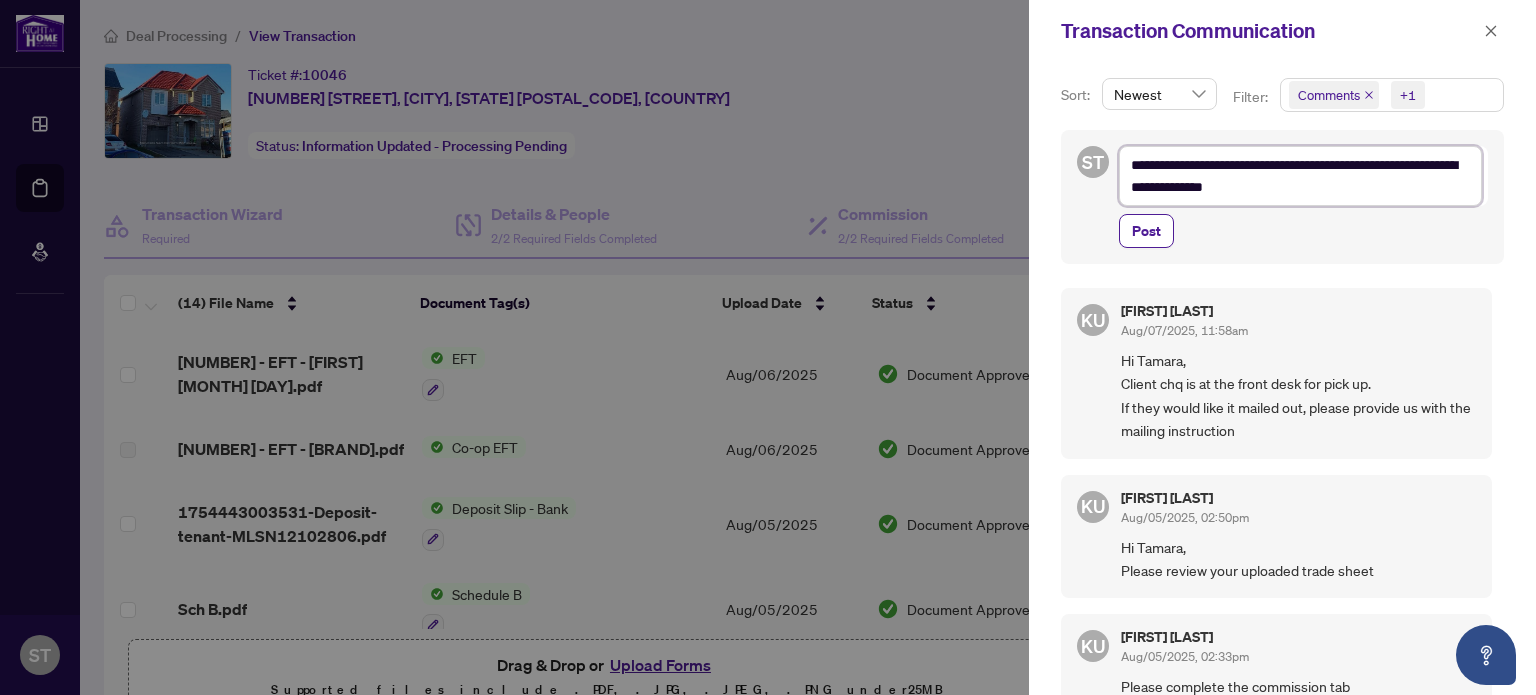 type on "**********" 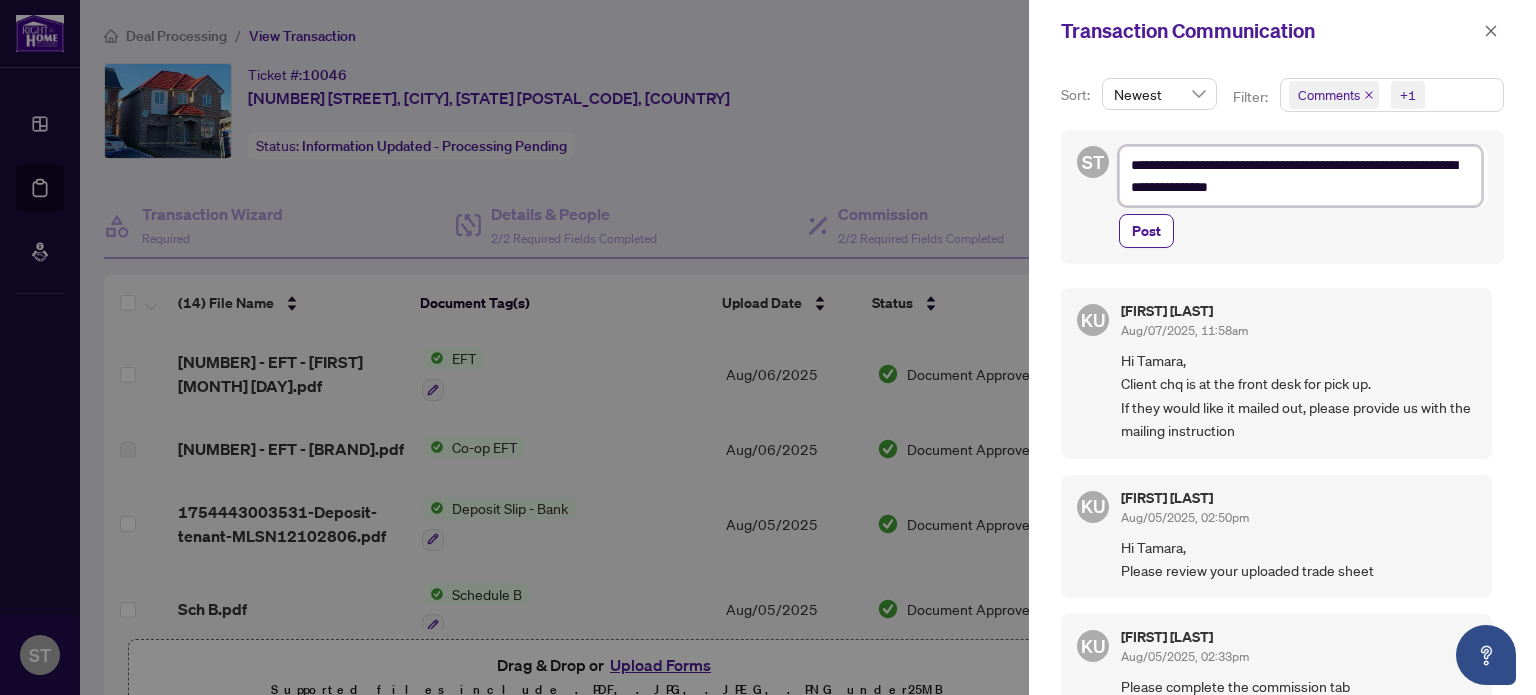 type on "**********" 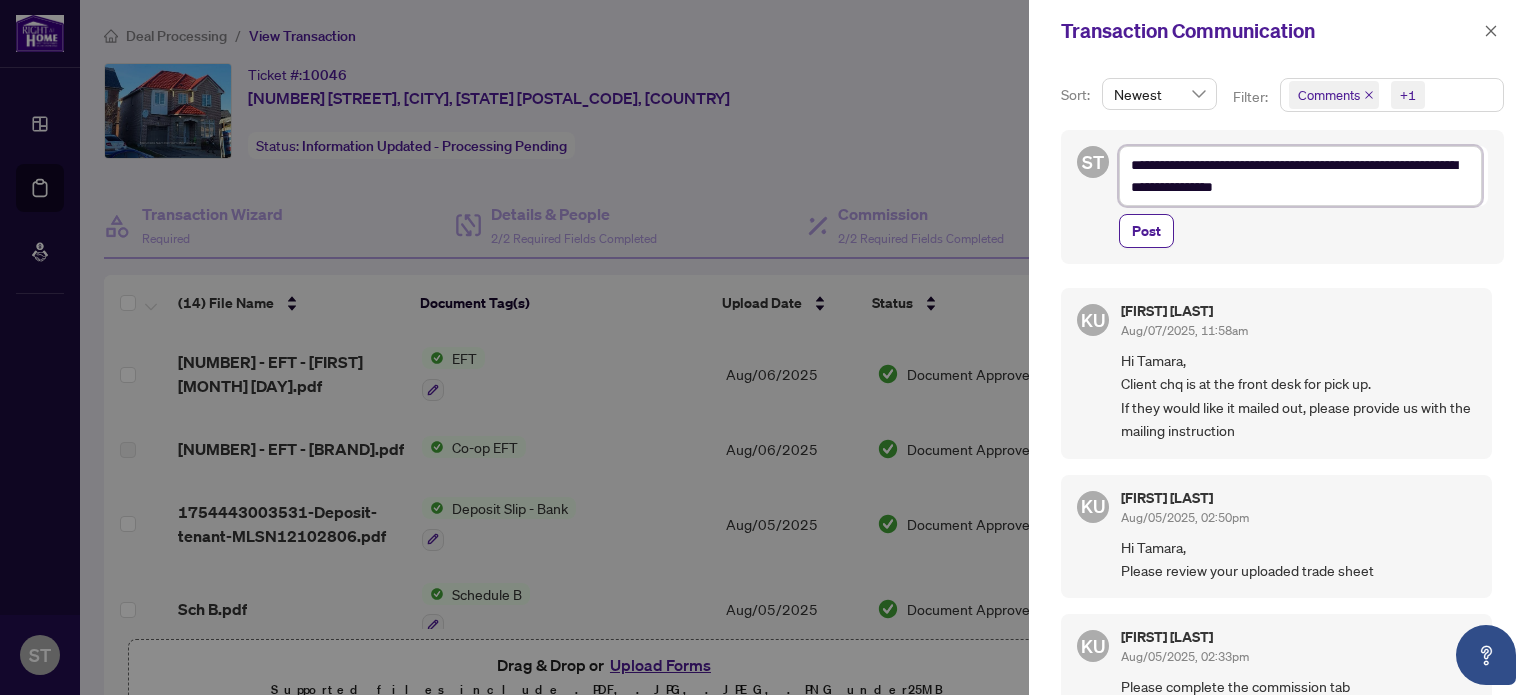 type on "**********" 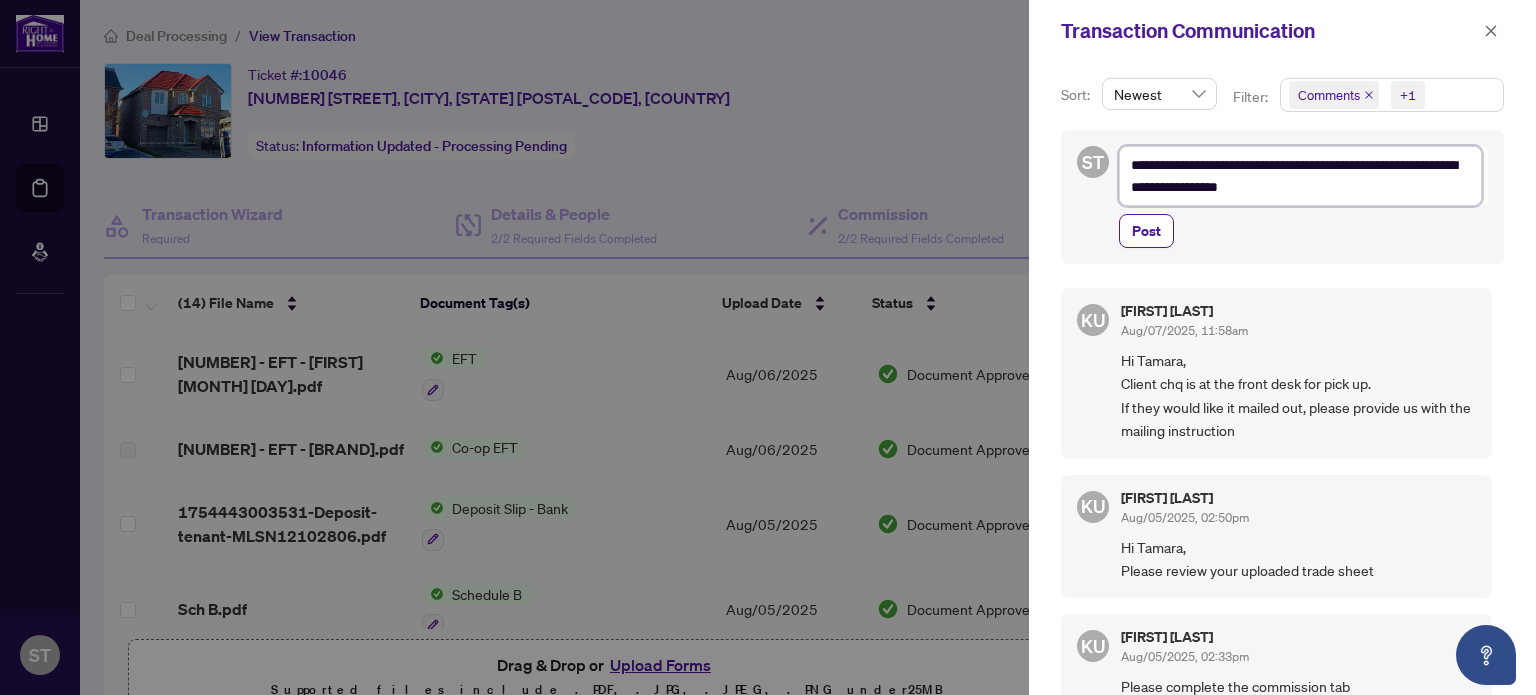 type on "**********" 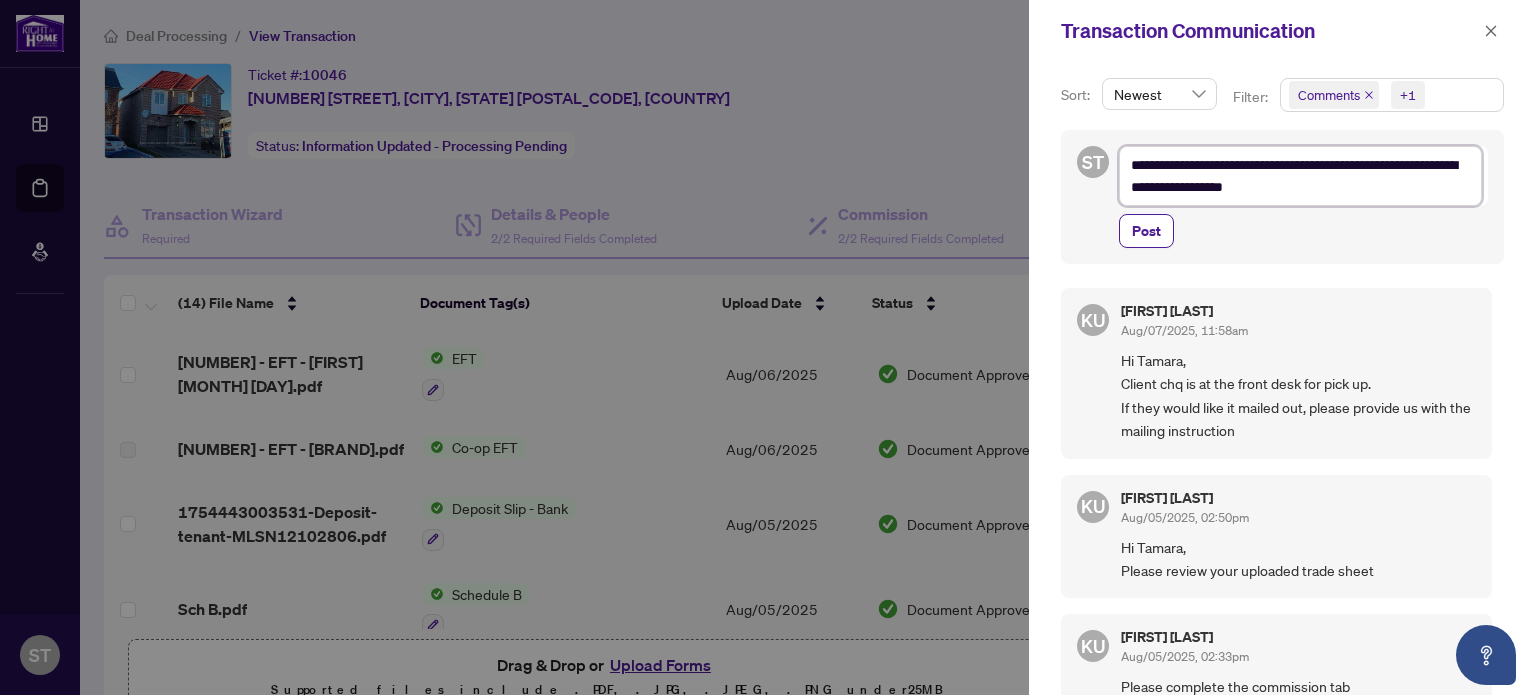 type on "**********" 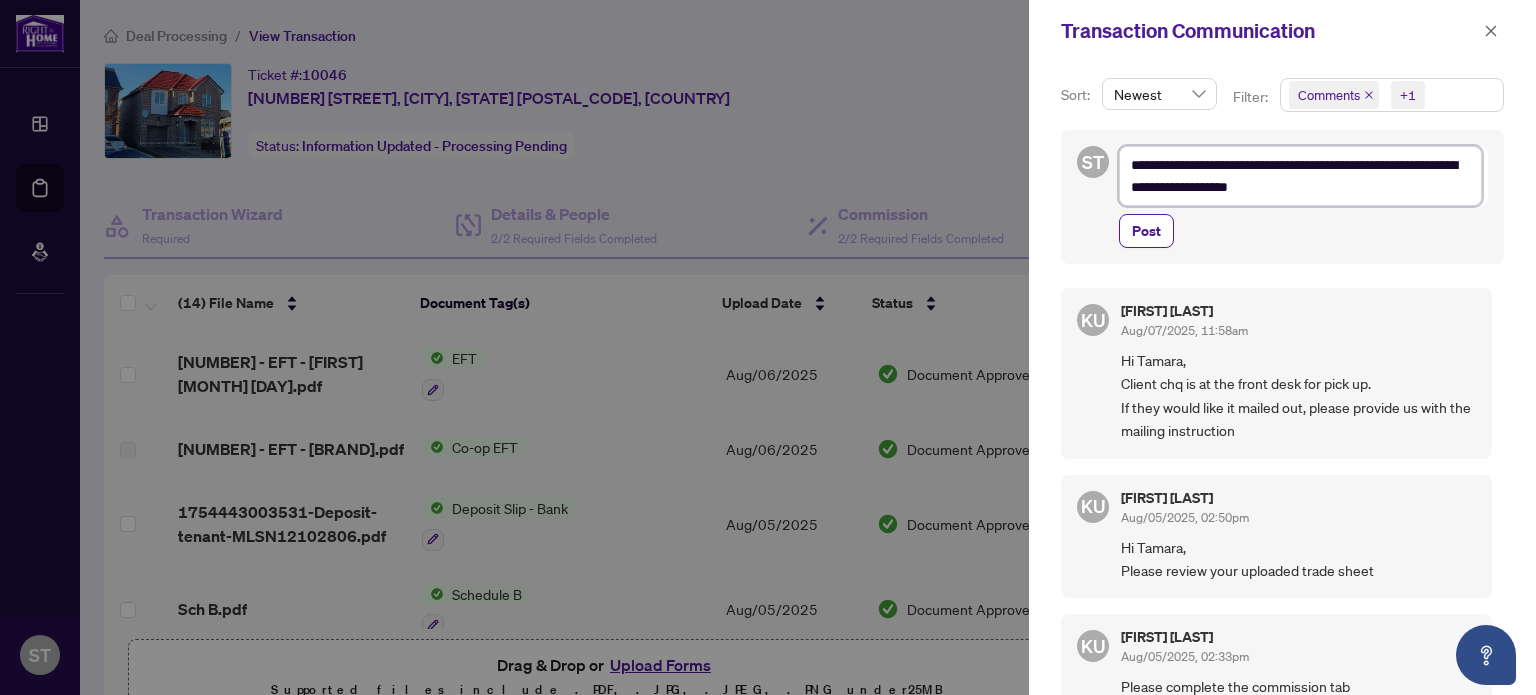 type on "**********" 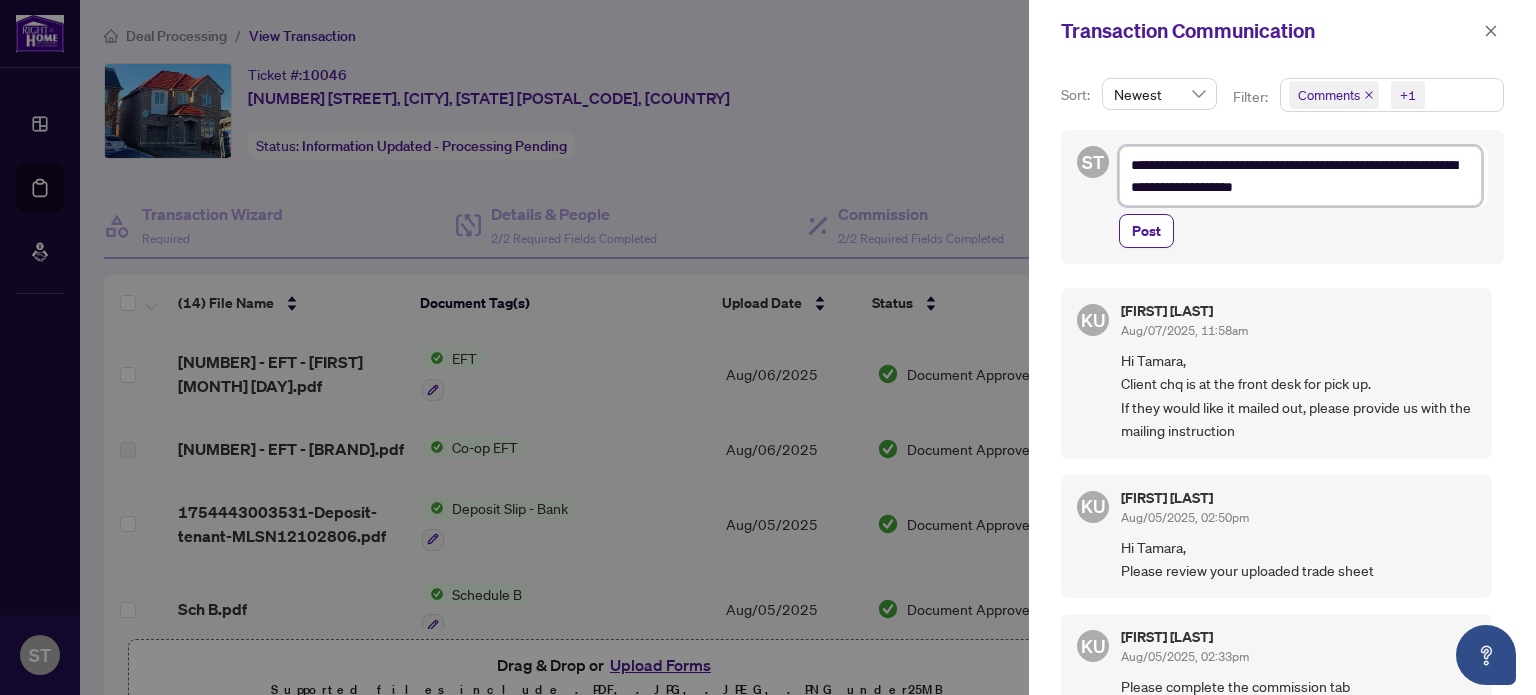 type on "**********" 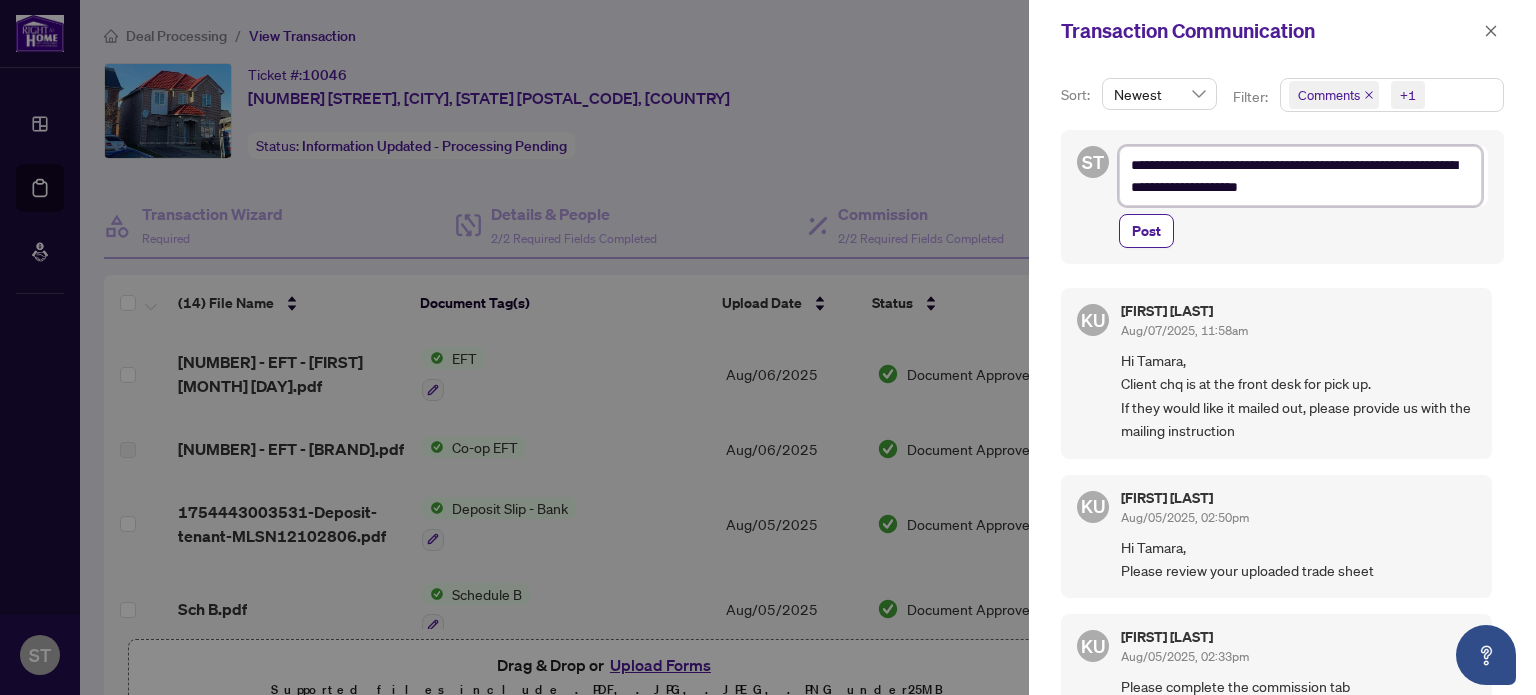 type on "**********" 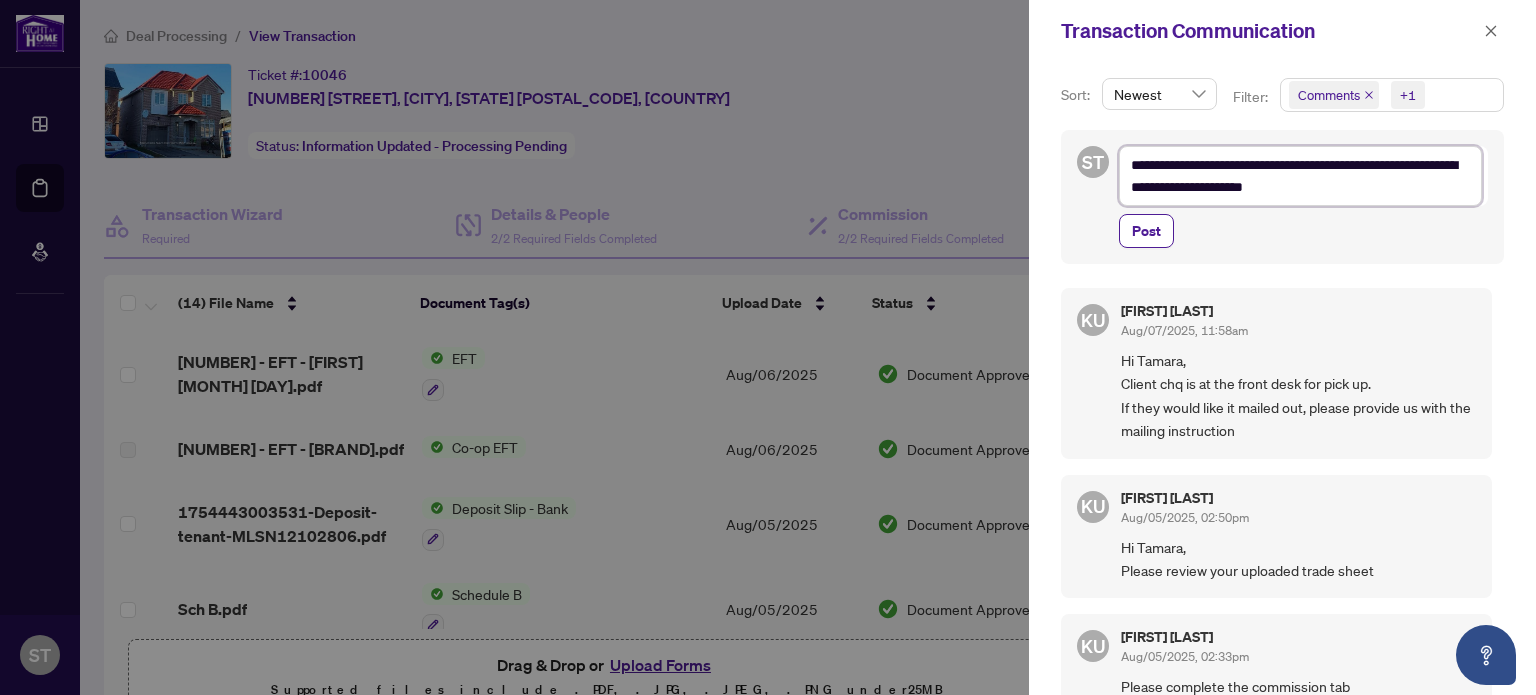 type on "**********" 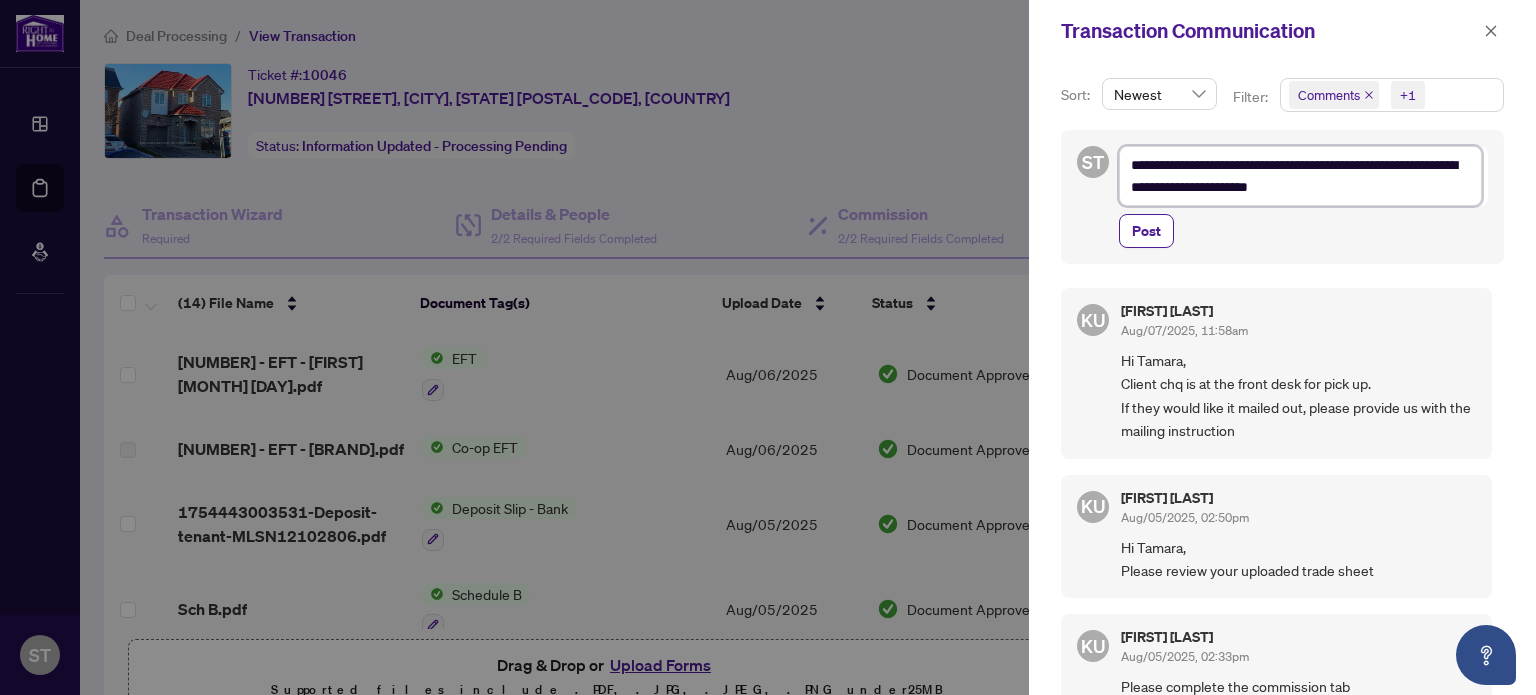 type on "**********" 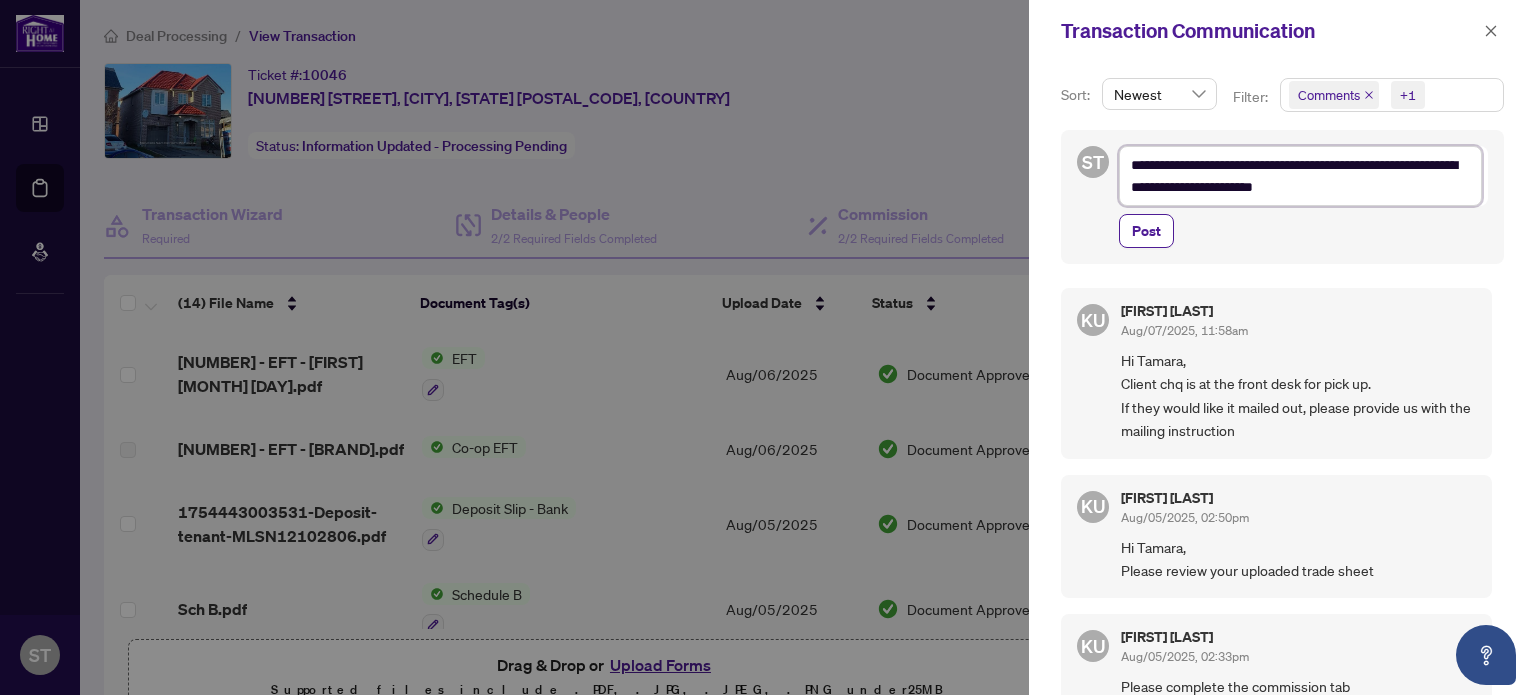 type on "**********" 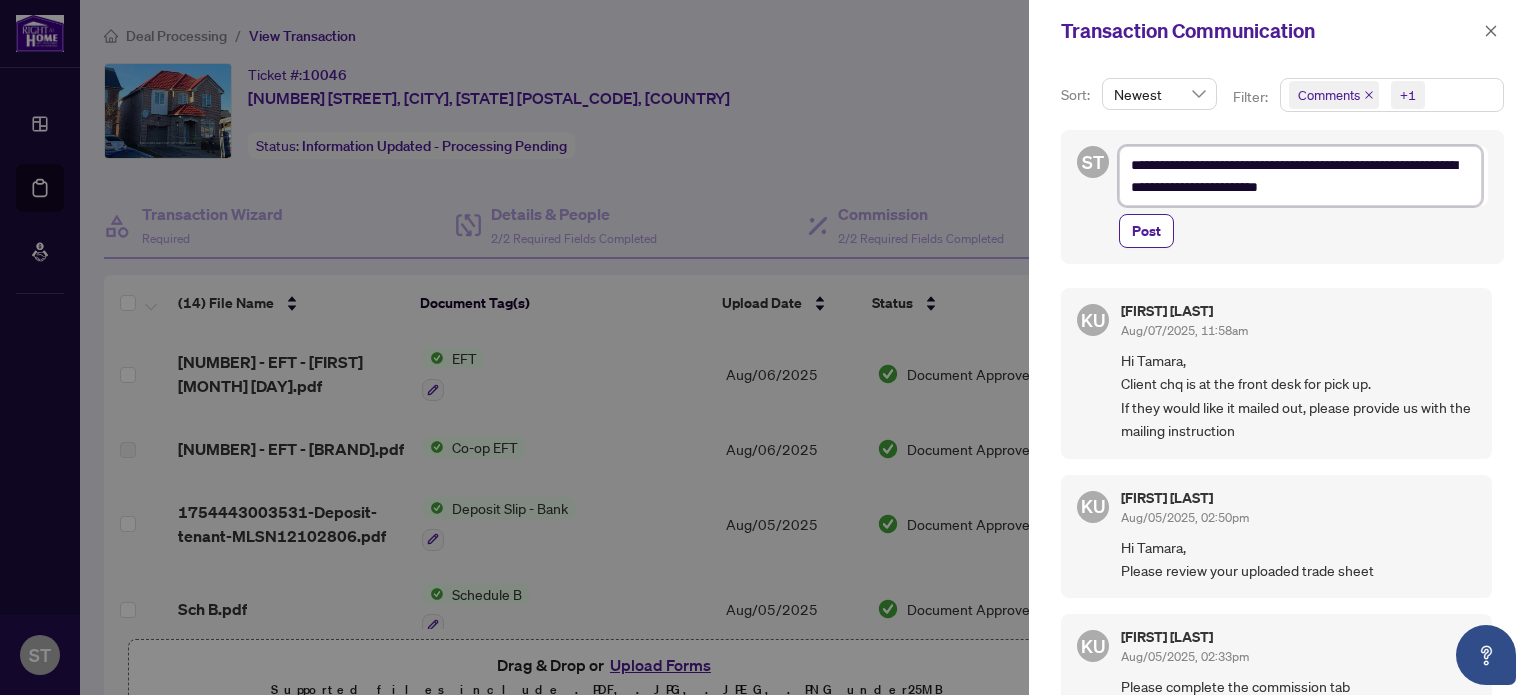 type on "**********" 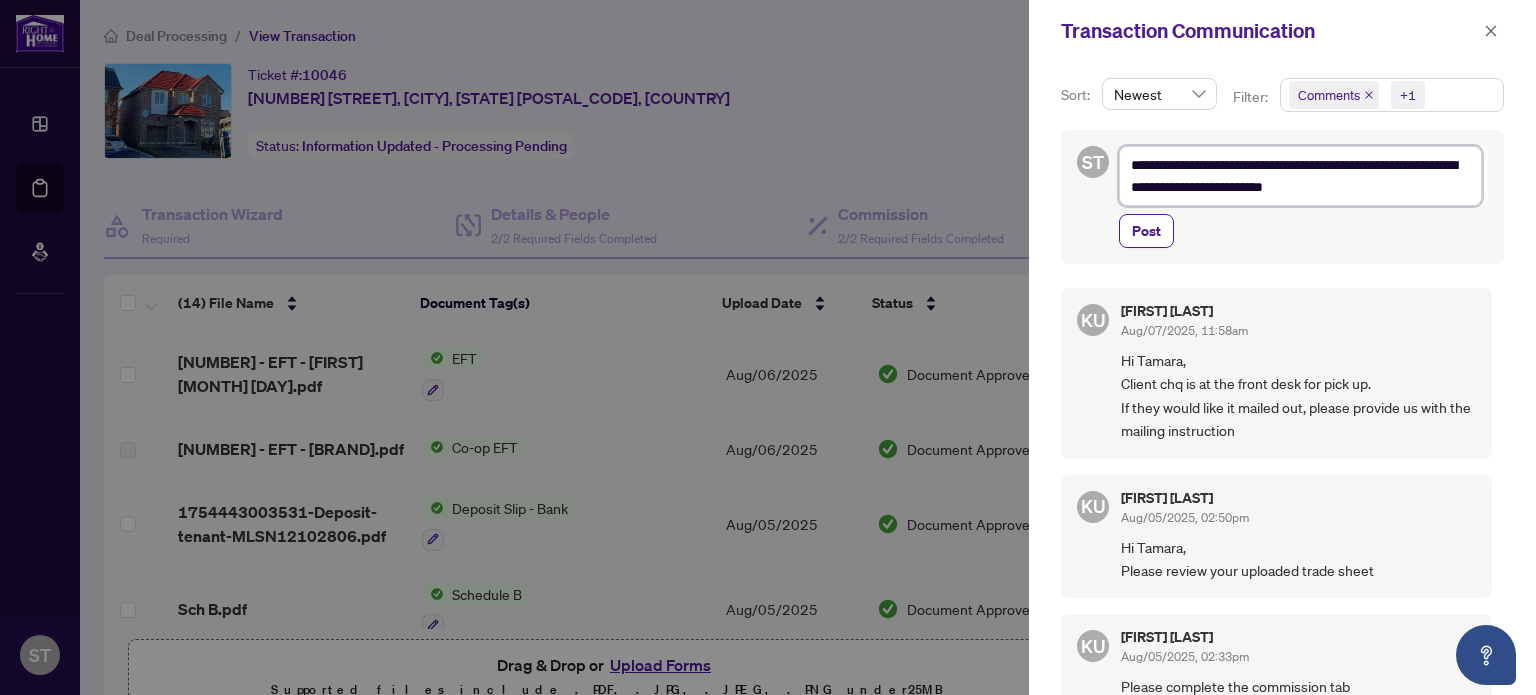 type on "**********" 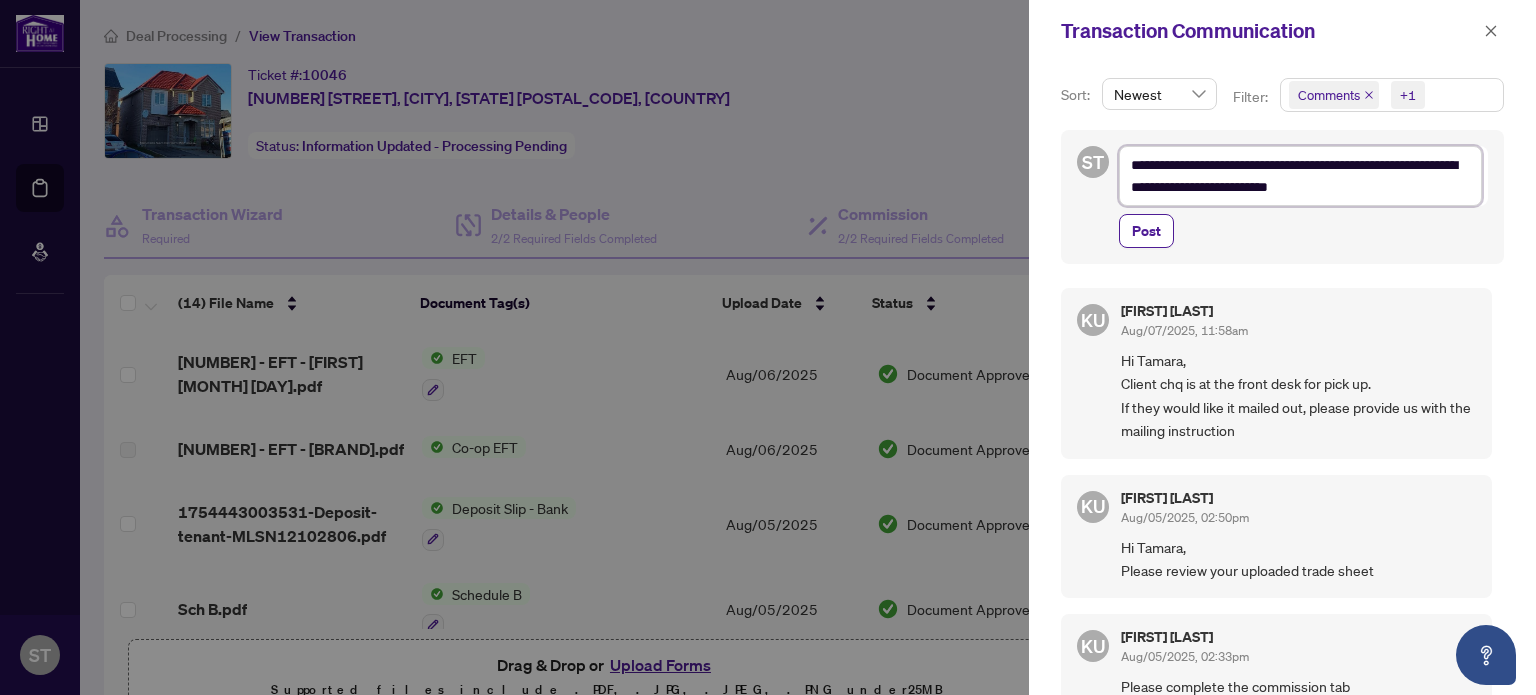 type on "**********" 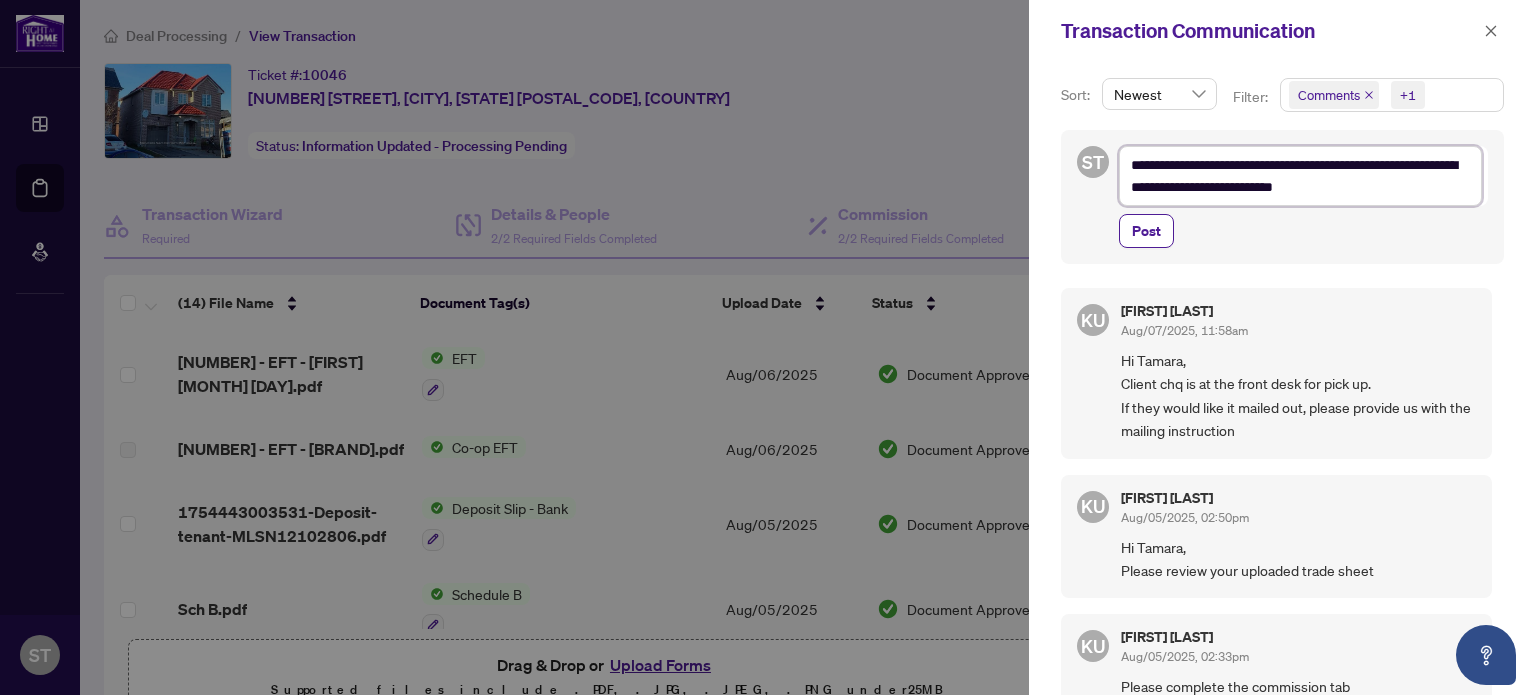 type on "**********" 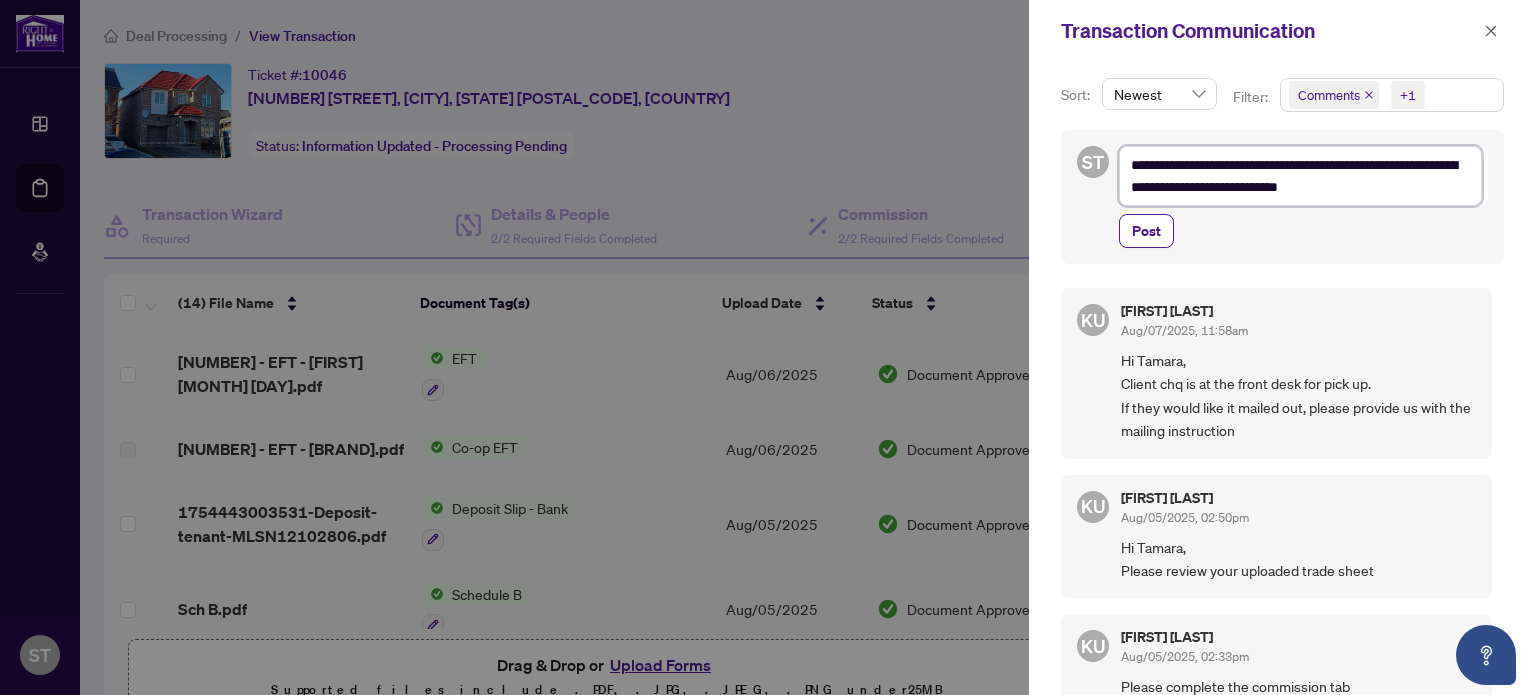 type on "**********" 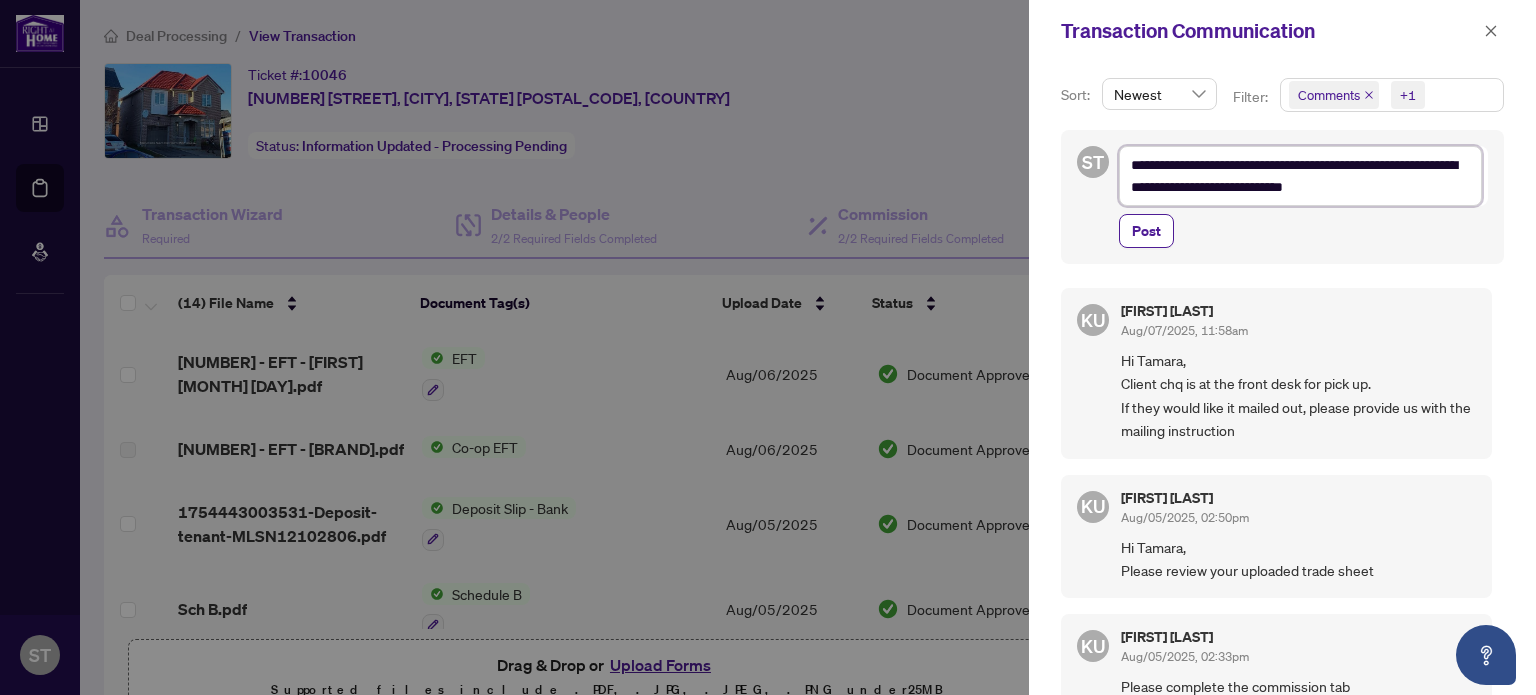 type on "**********" 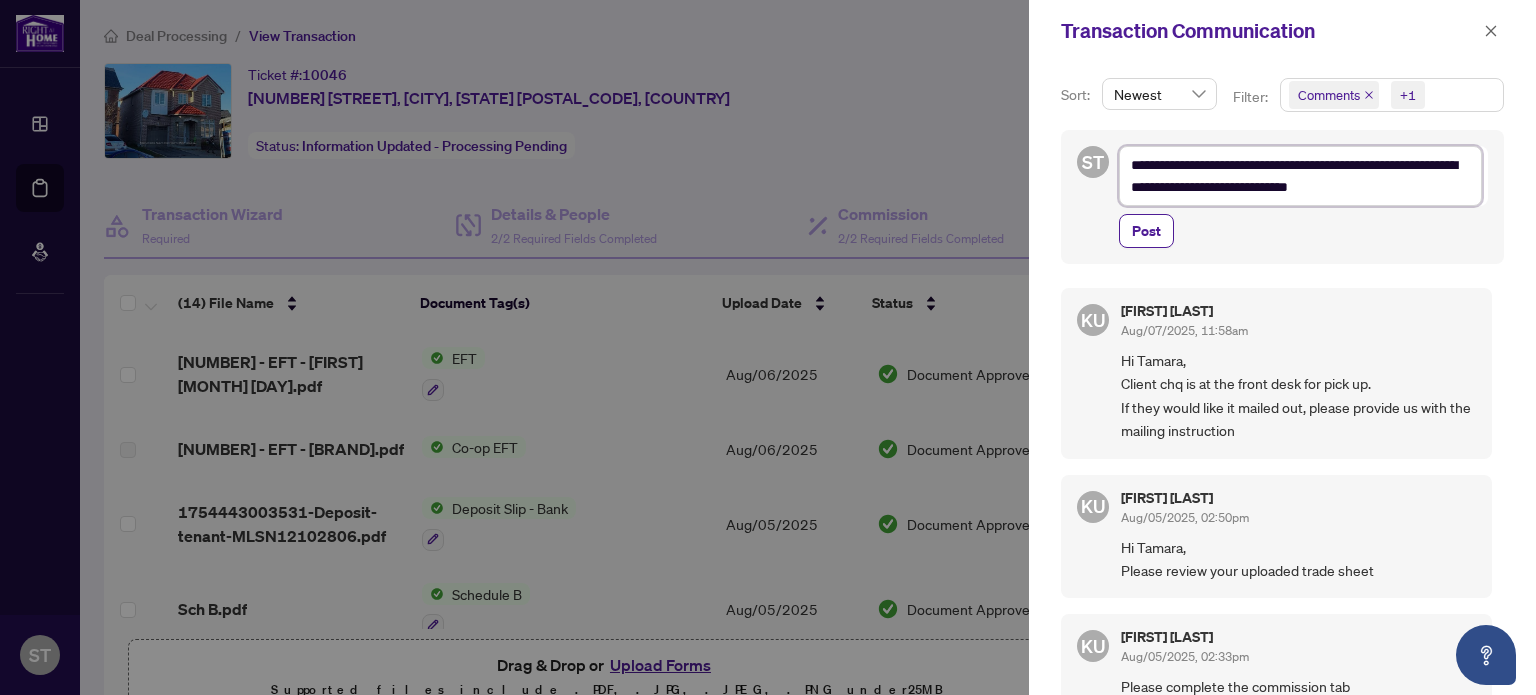 type on "**********" 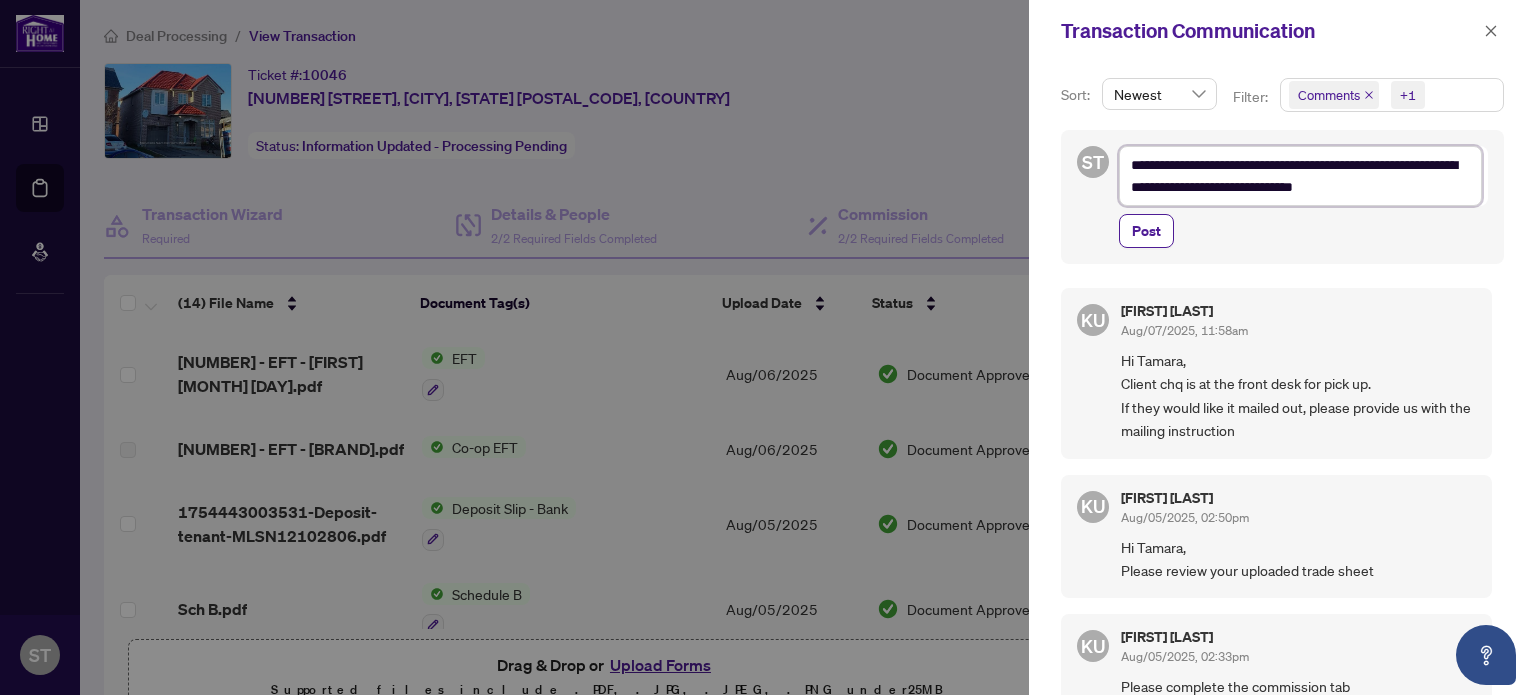 type on "**********" 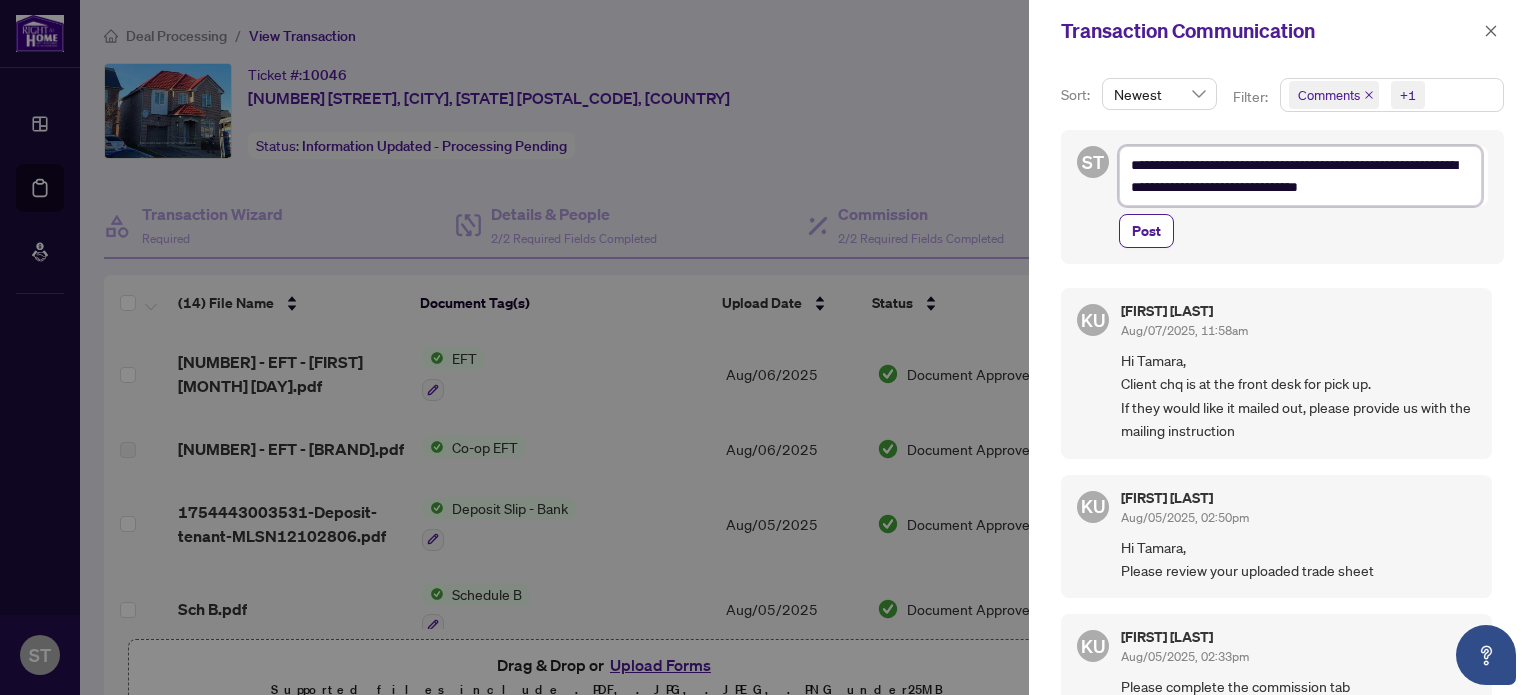 type 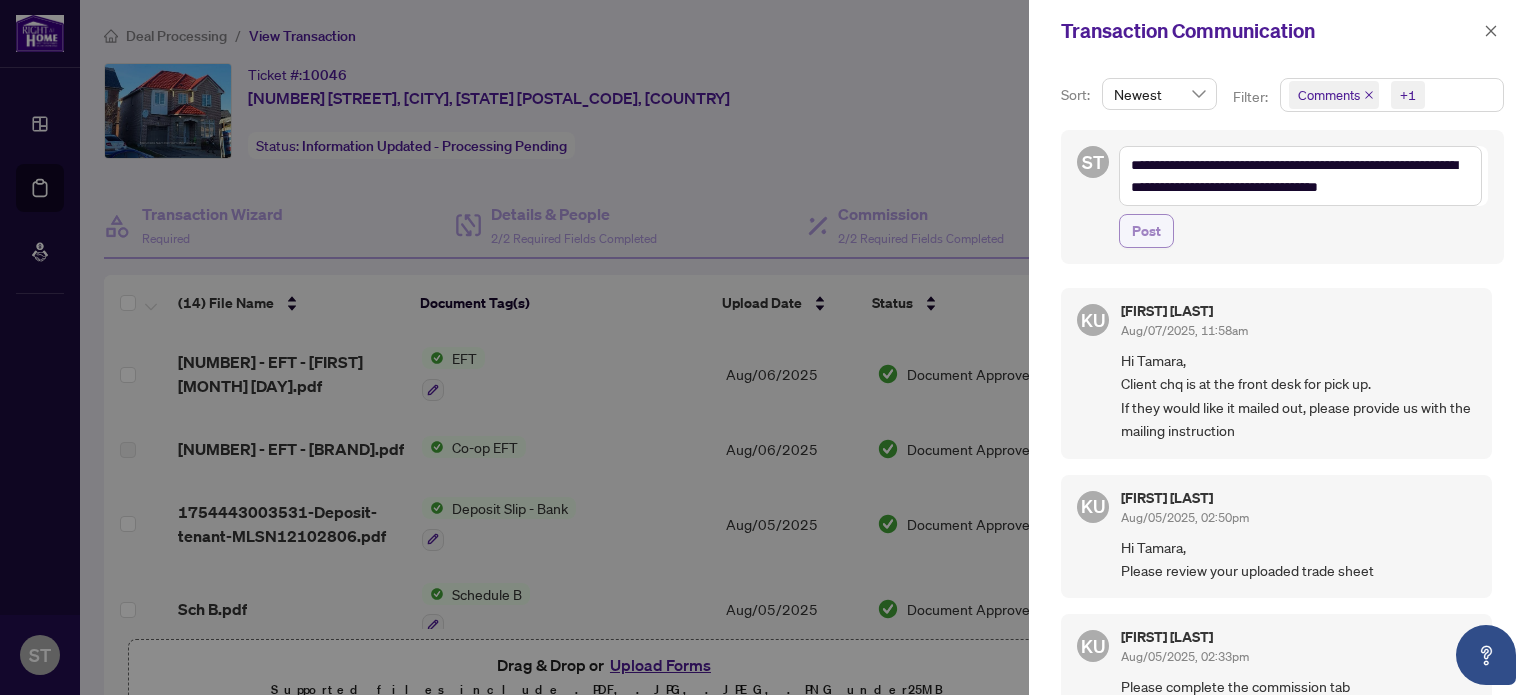 click on "Post" at bounding box center (1146, 231) 